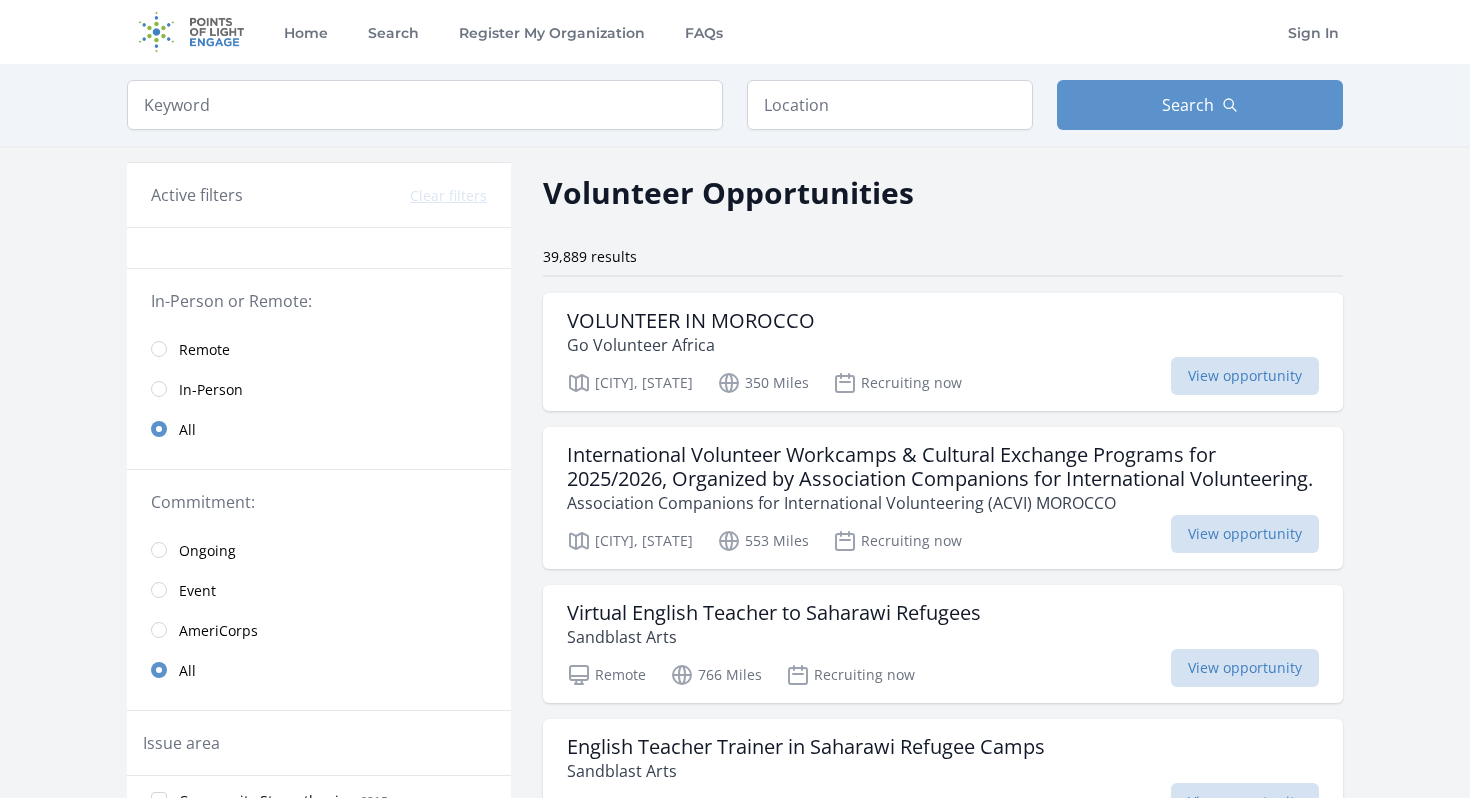 scroll, scrollTop: 0, scrollLeft: 0, axis: both 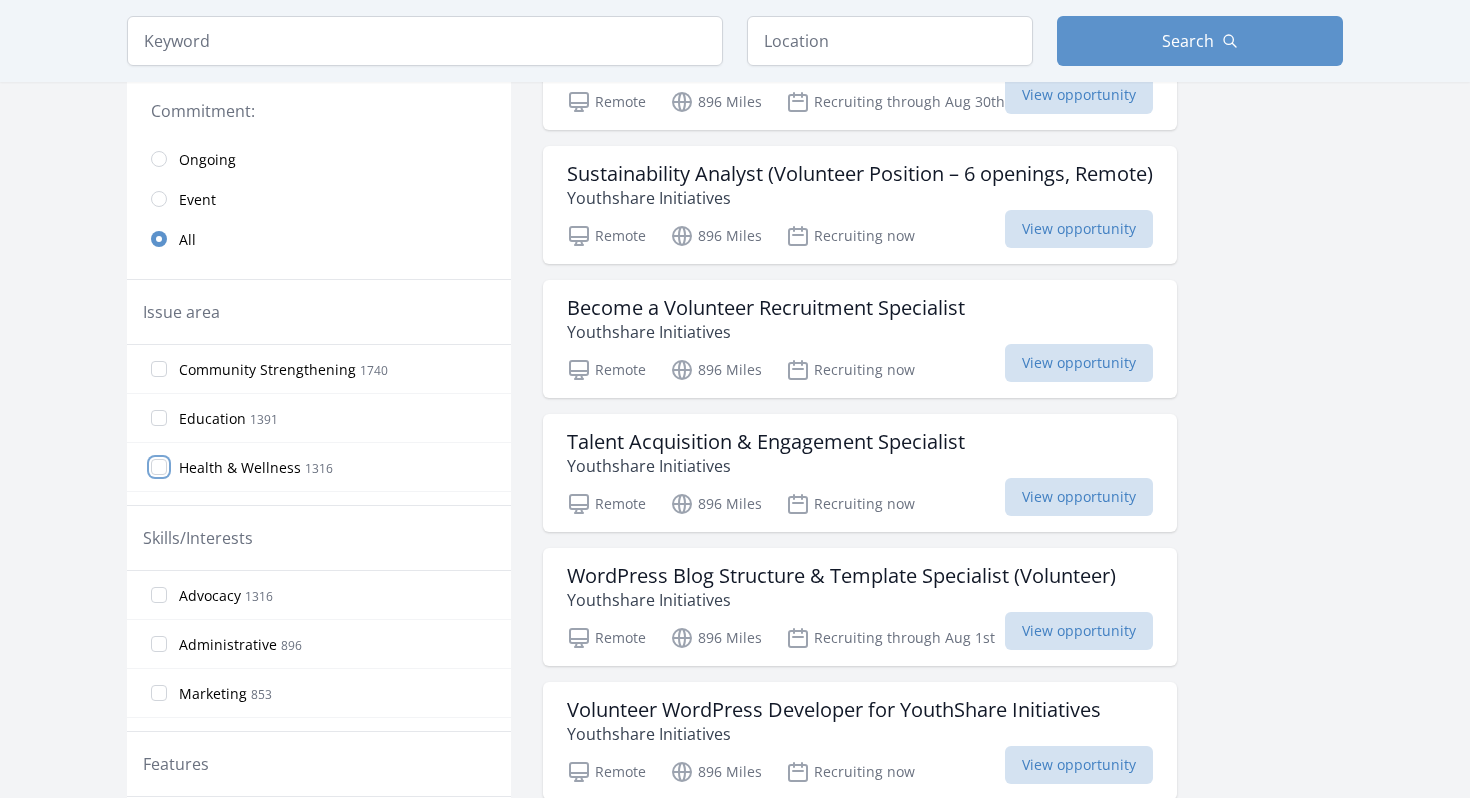 click on "Health & Wellness   1316" at bounding box center (159, 467) 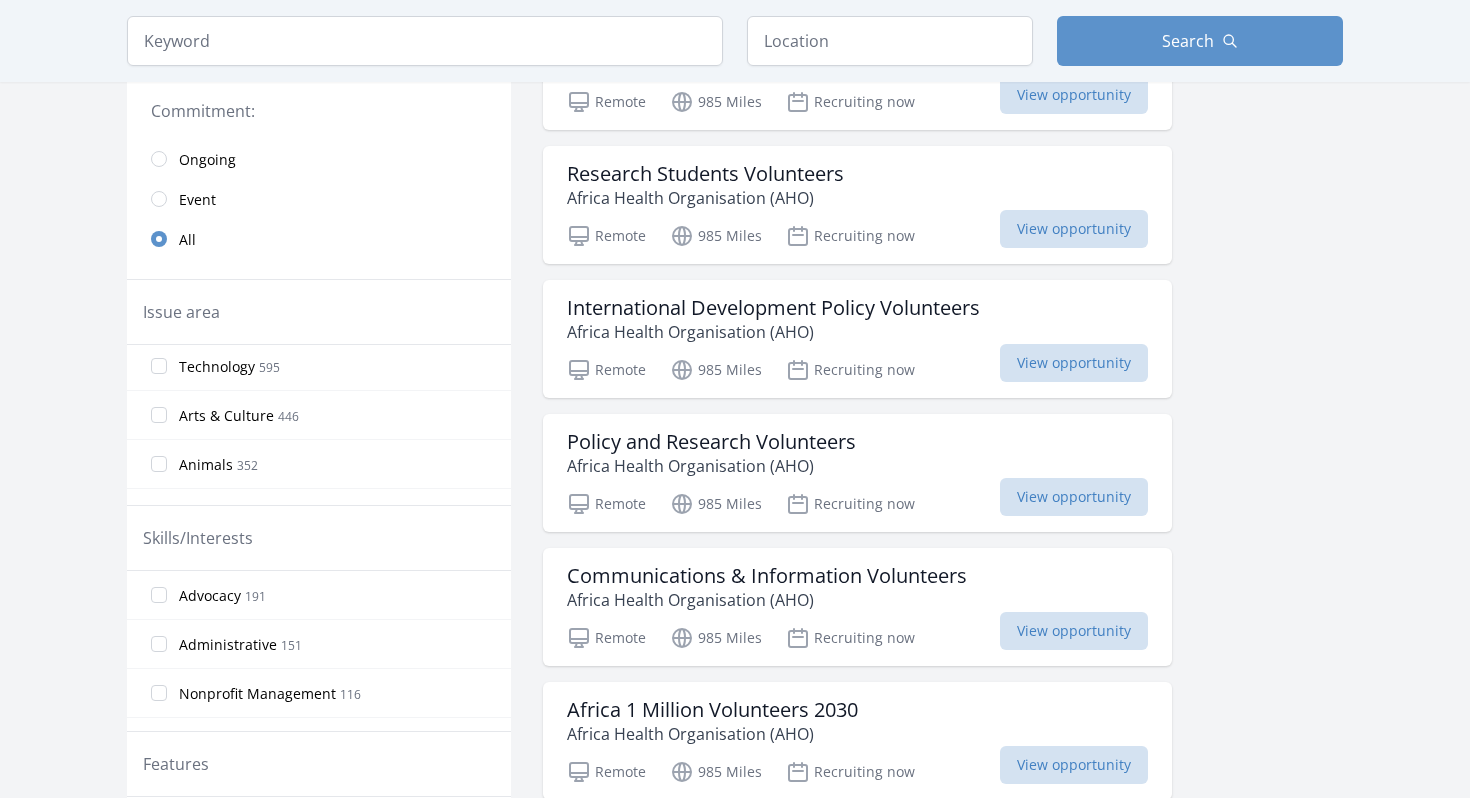 scroll, scrollTop: 0, scrollLeft: 0, axis: both 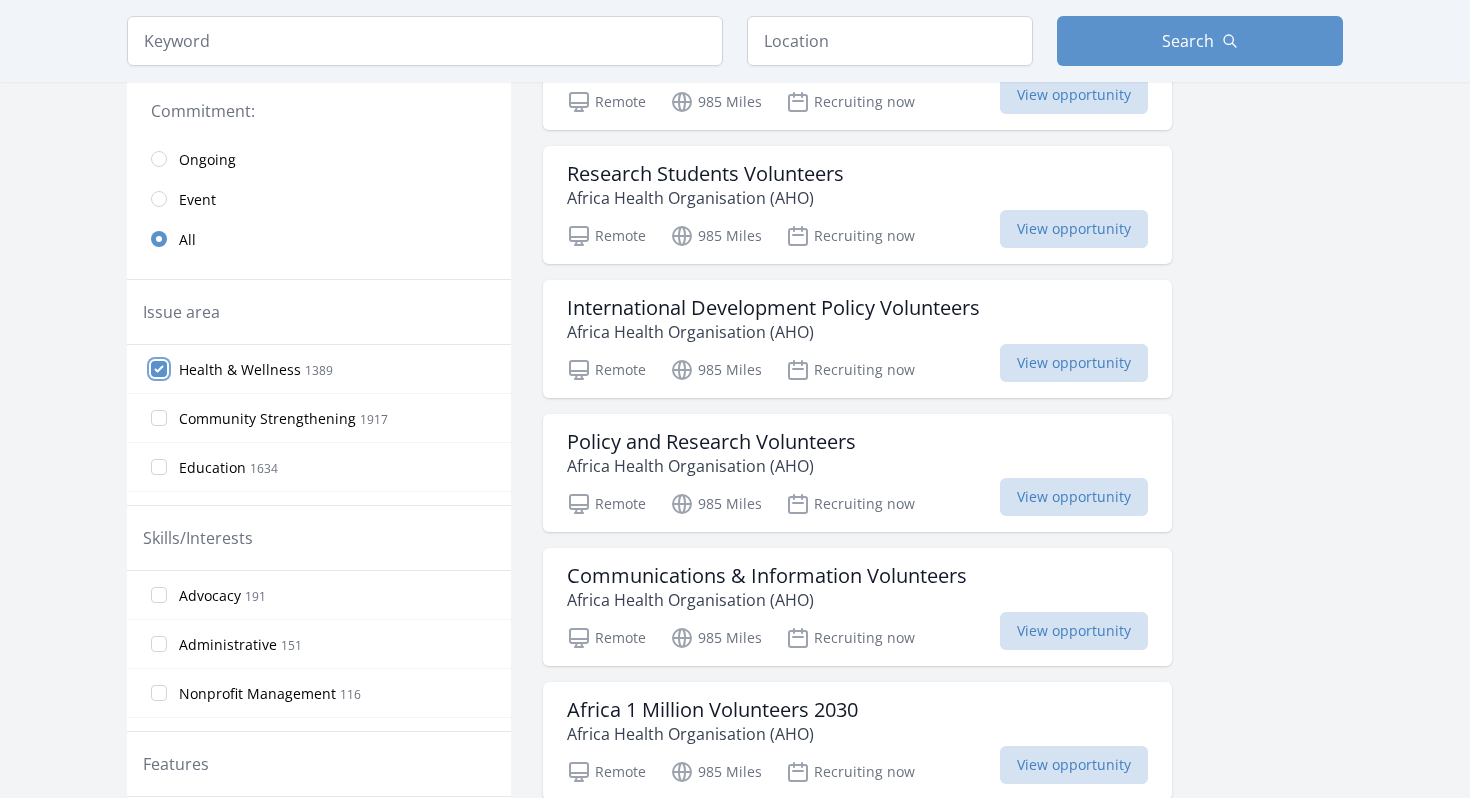 click on "Health & Wellness   1389" at bounding box center [159, 369] 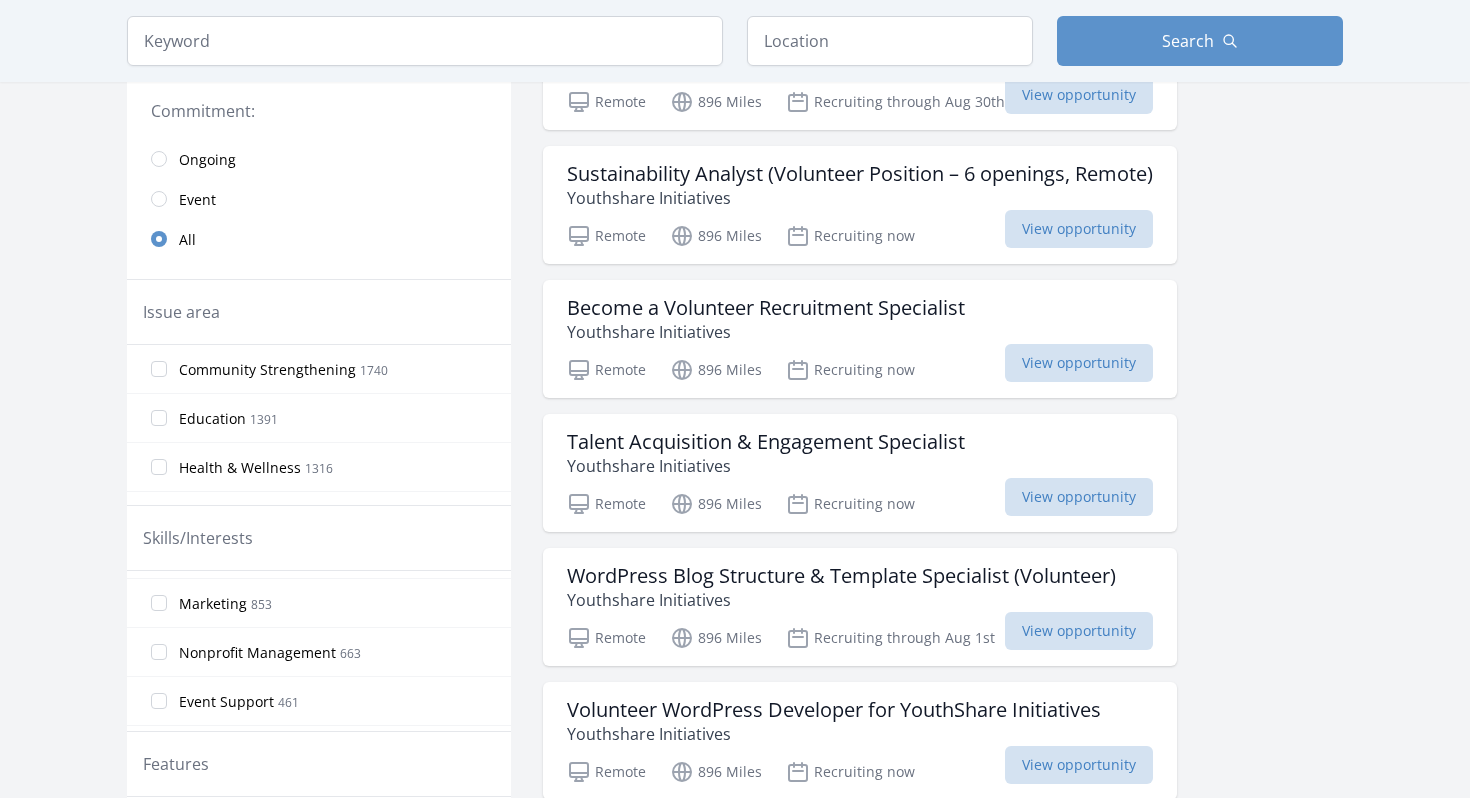scroll, scrollTop: 20, scrollLeft: 0, axis: vertical 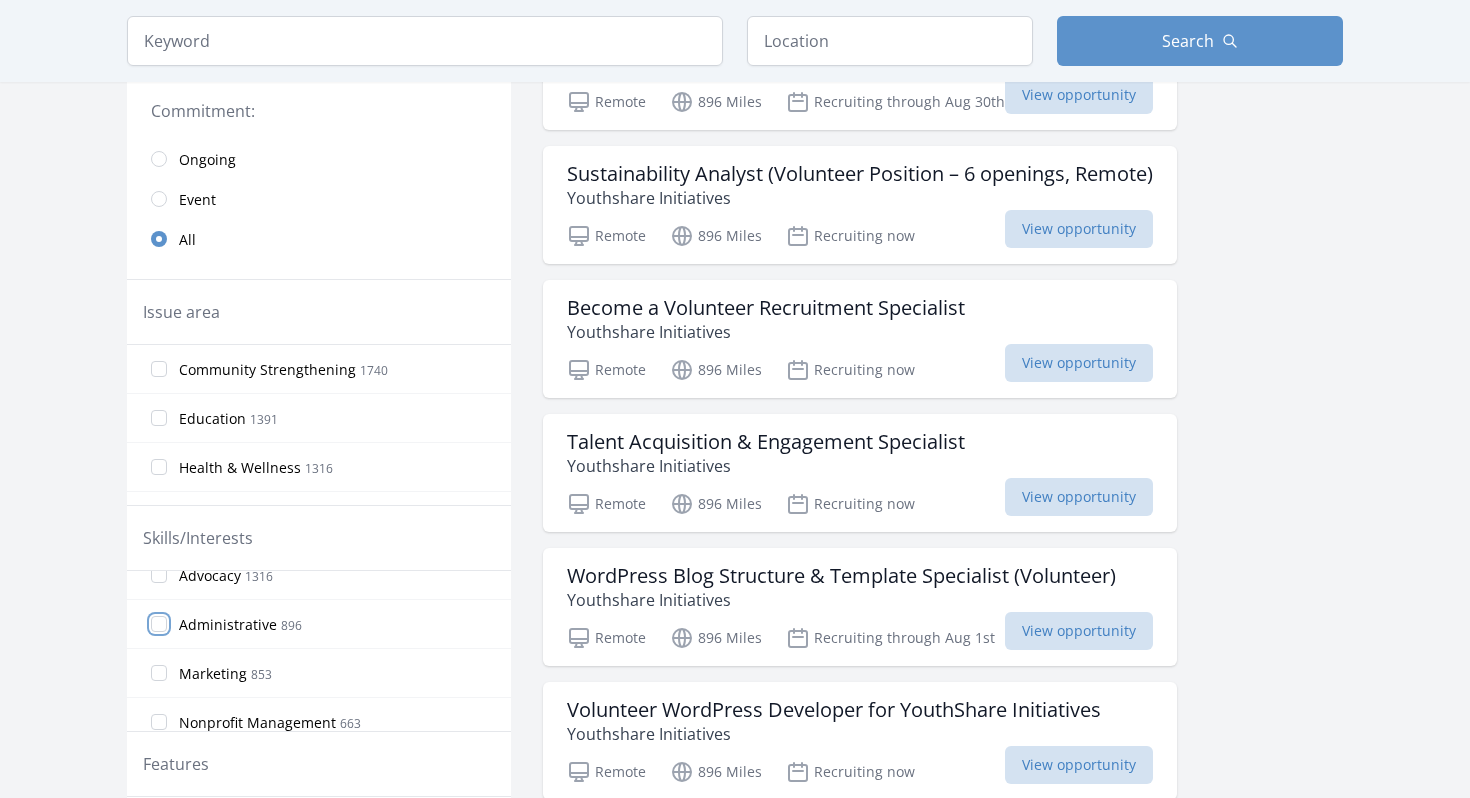 click on "Administrative   896" at bounding box center (159, 624) 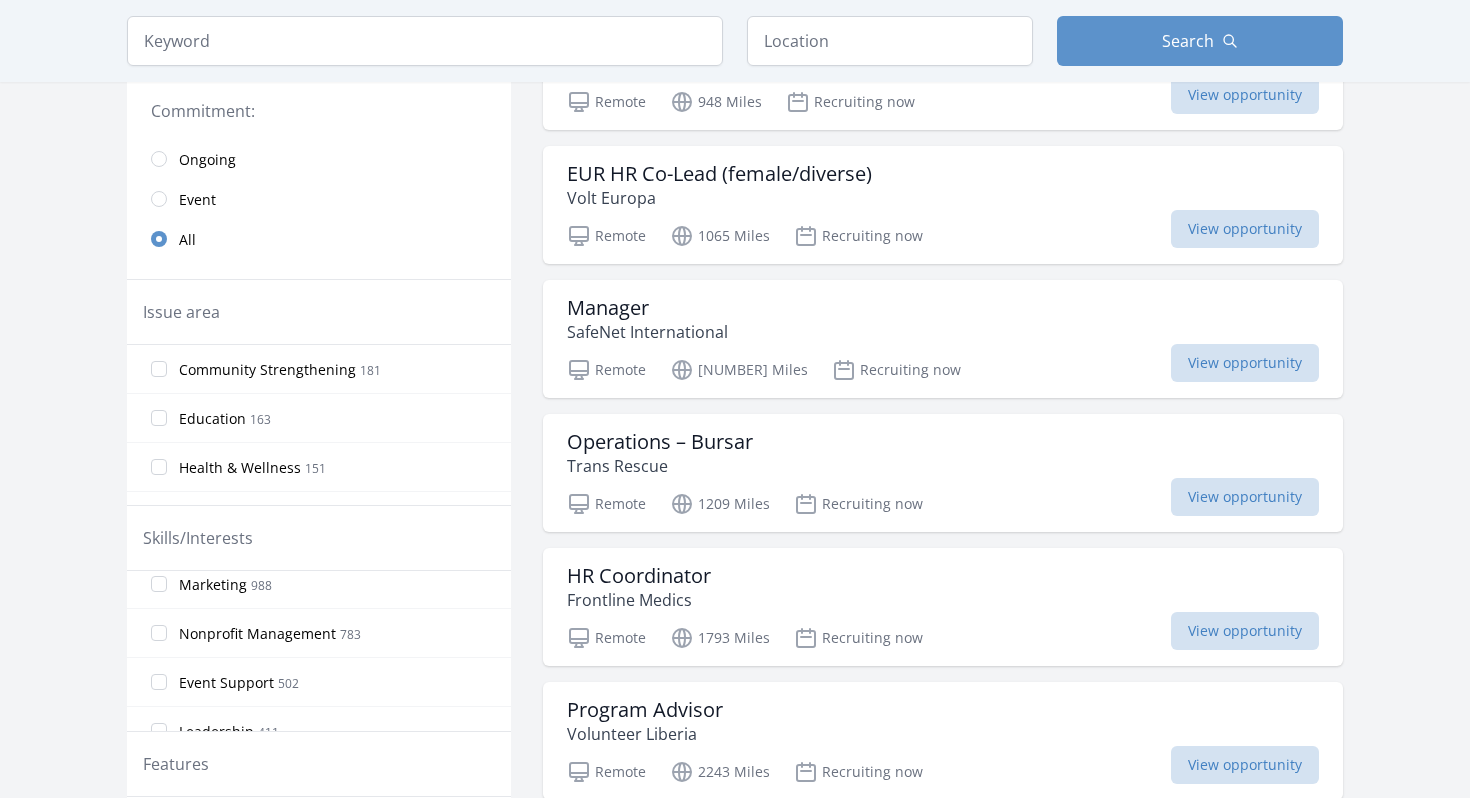 scroll, scrollTop: 108, scrollLeft: 0, axis: vertical 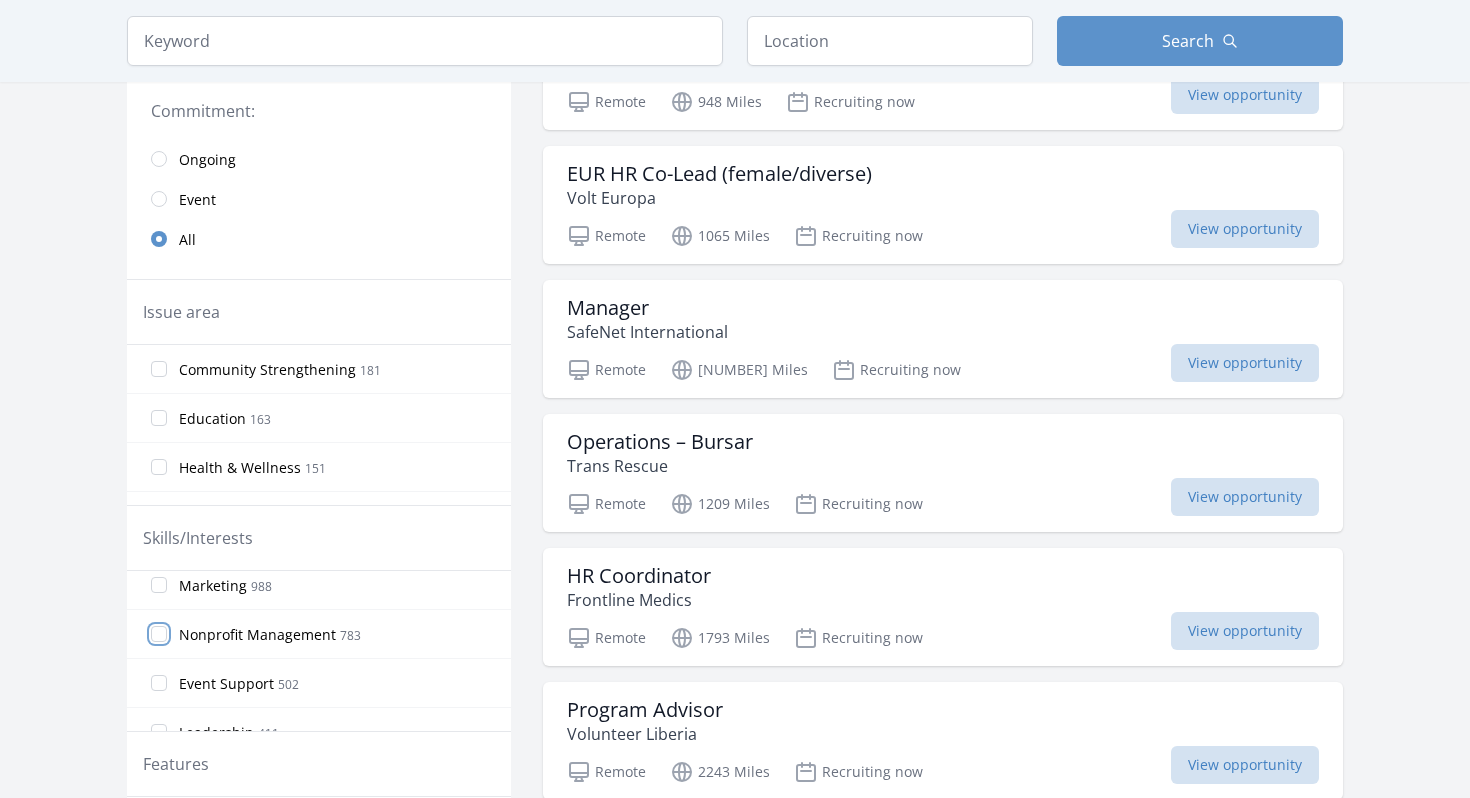 click on "Nonprofit Management   783" at bounding box center [159, 634] 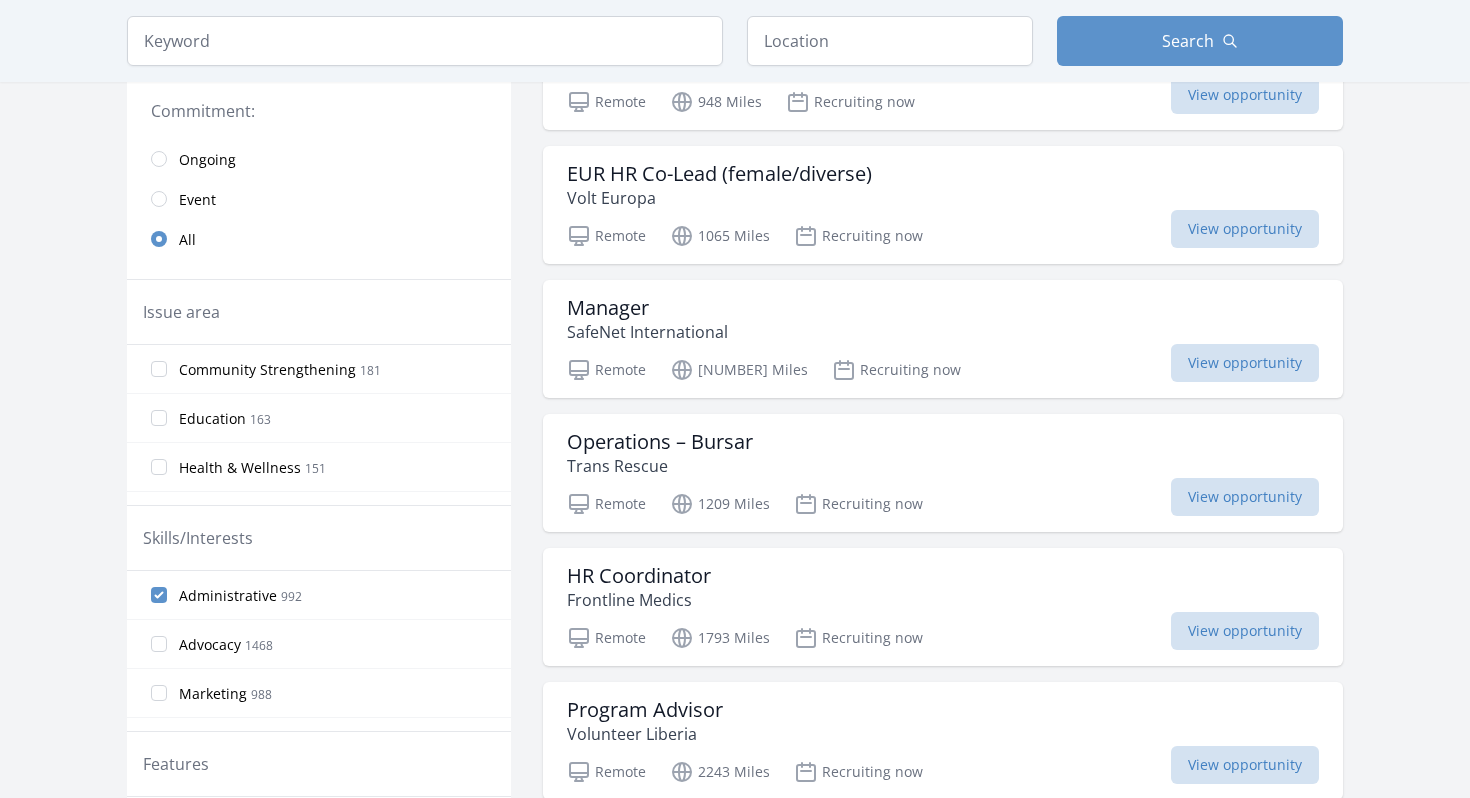 scroll, scrollTop: 0, scrollLeft: 0, axis: both 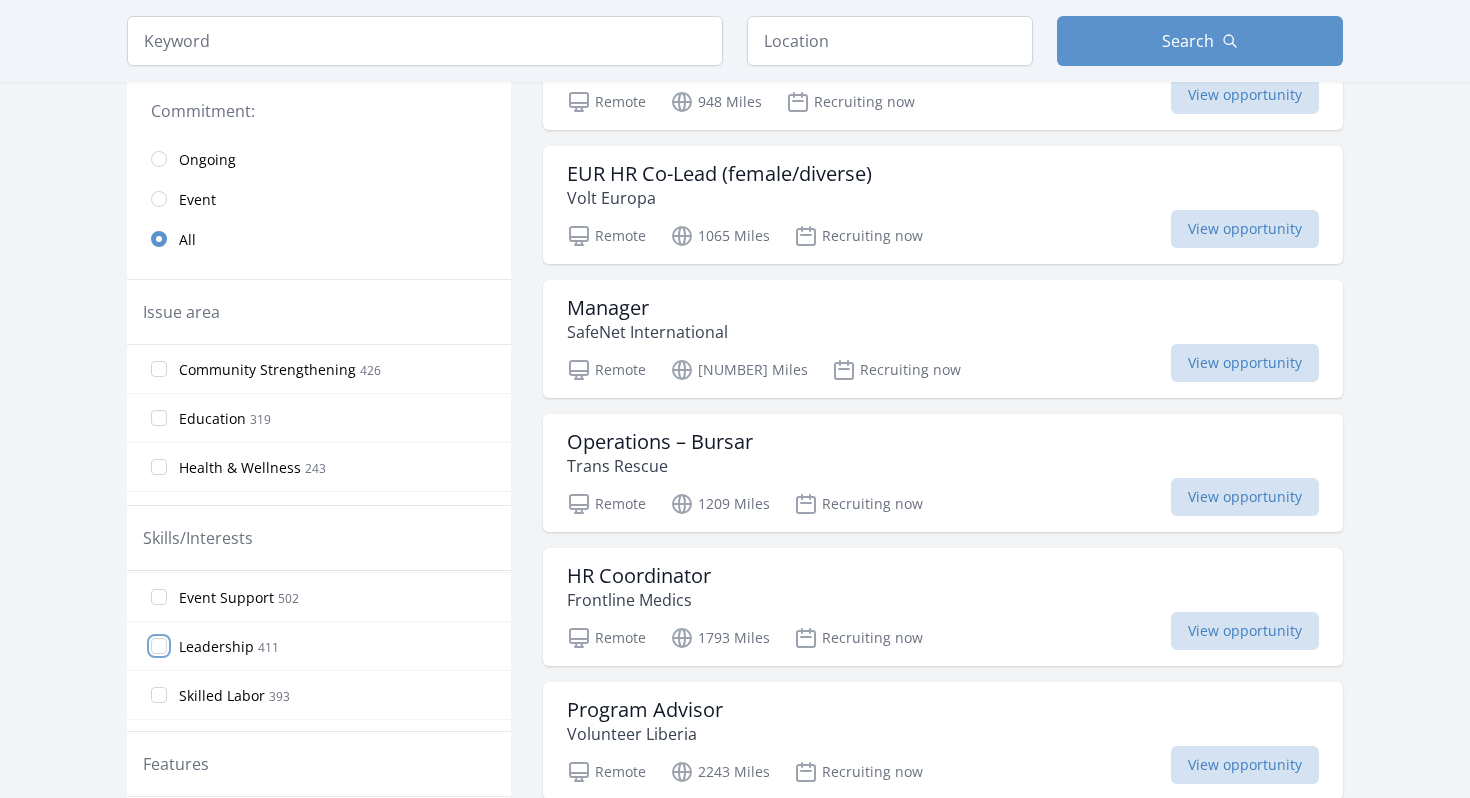 click on "Leadership   411" at bounding box center (319, 646) 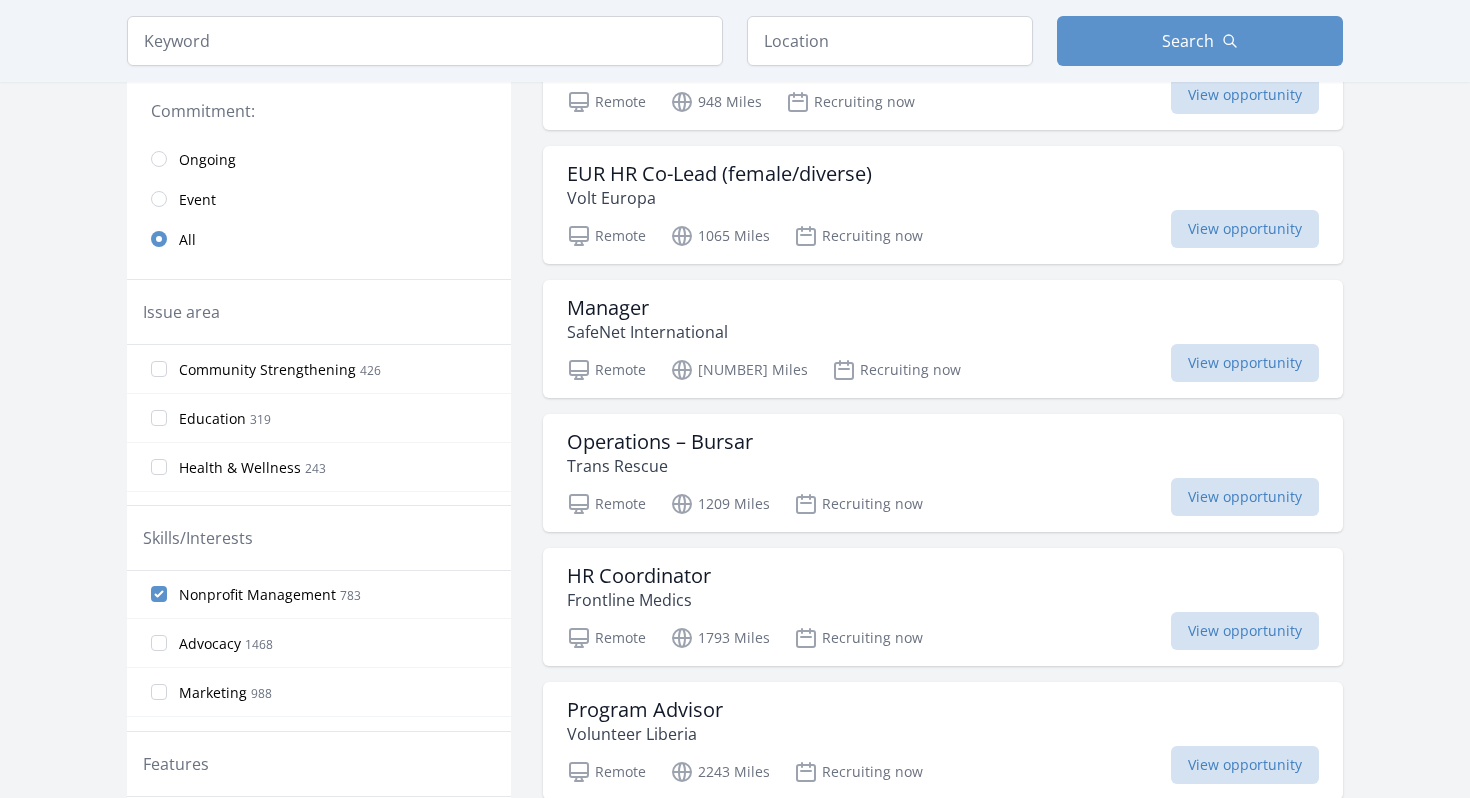 scroll, scrollTop: 0, scrollLeft: 0, axis: both 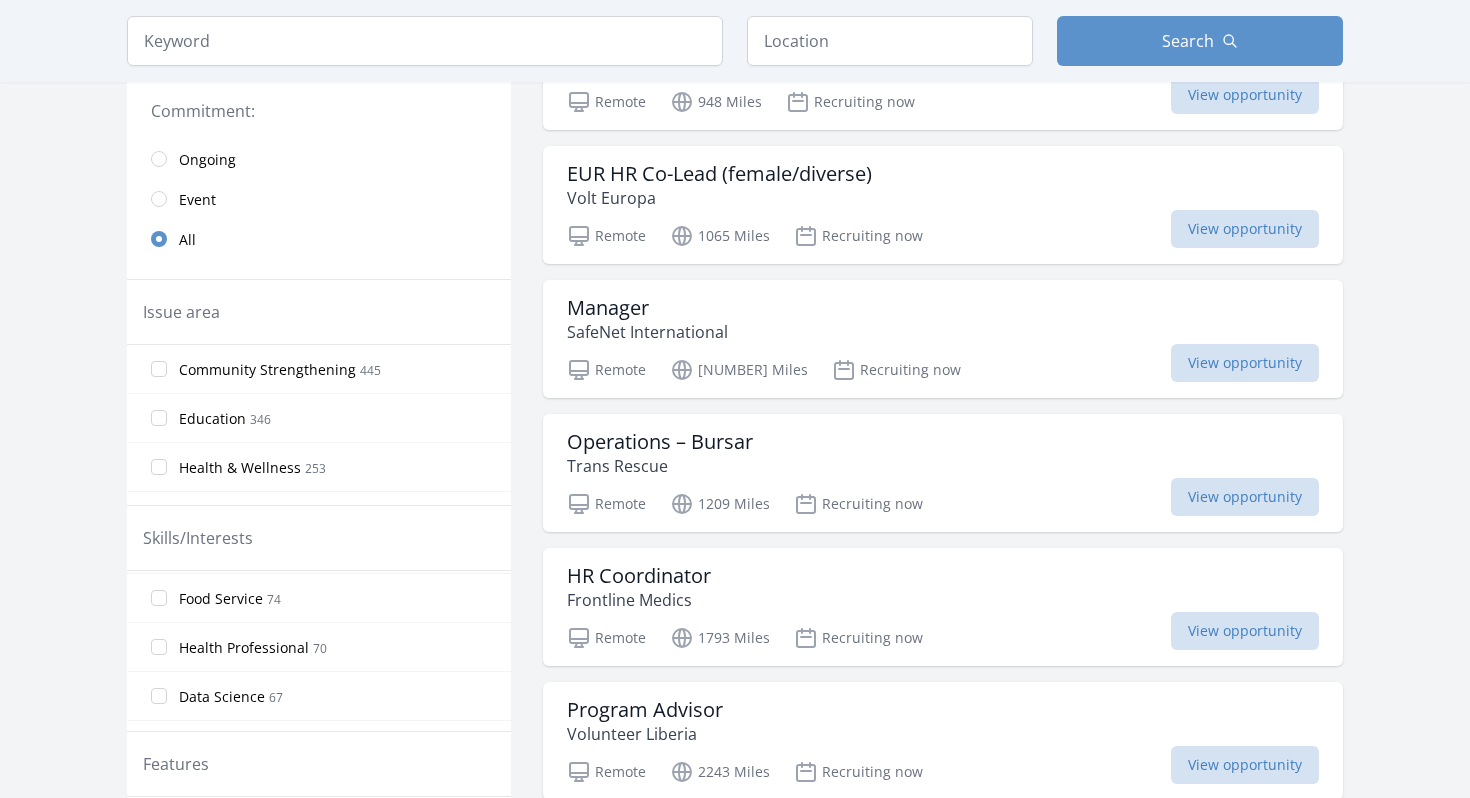 click on "Health Professional   70" at bounding box center (319, 647) 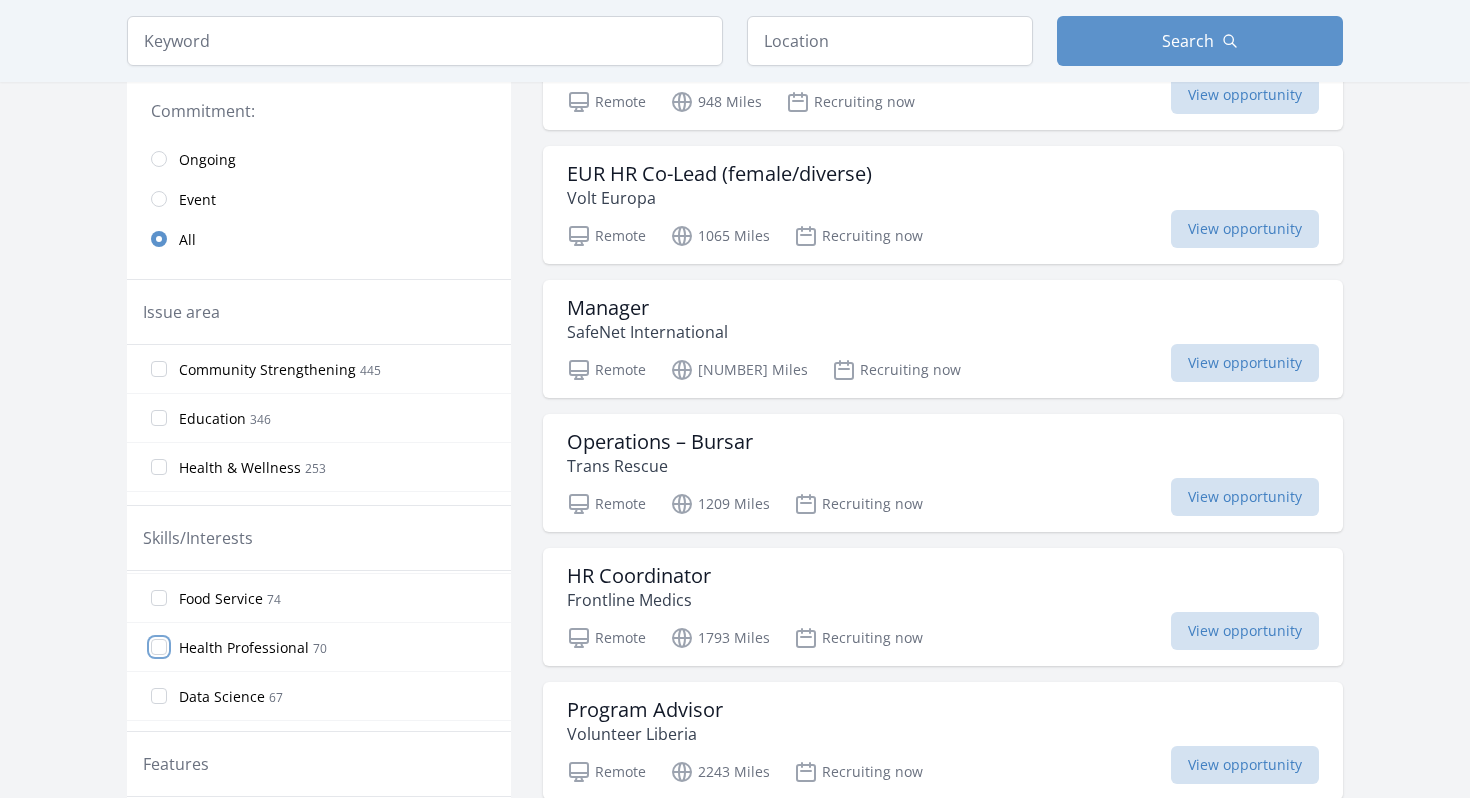 click on "Health Professional   70" at bounding box center (159, 647) 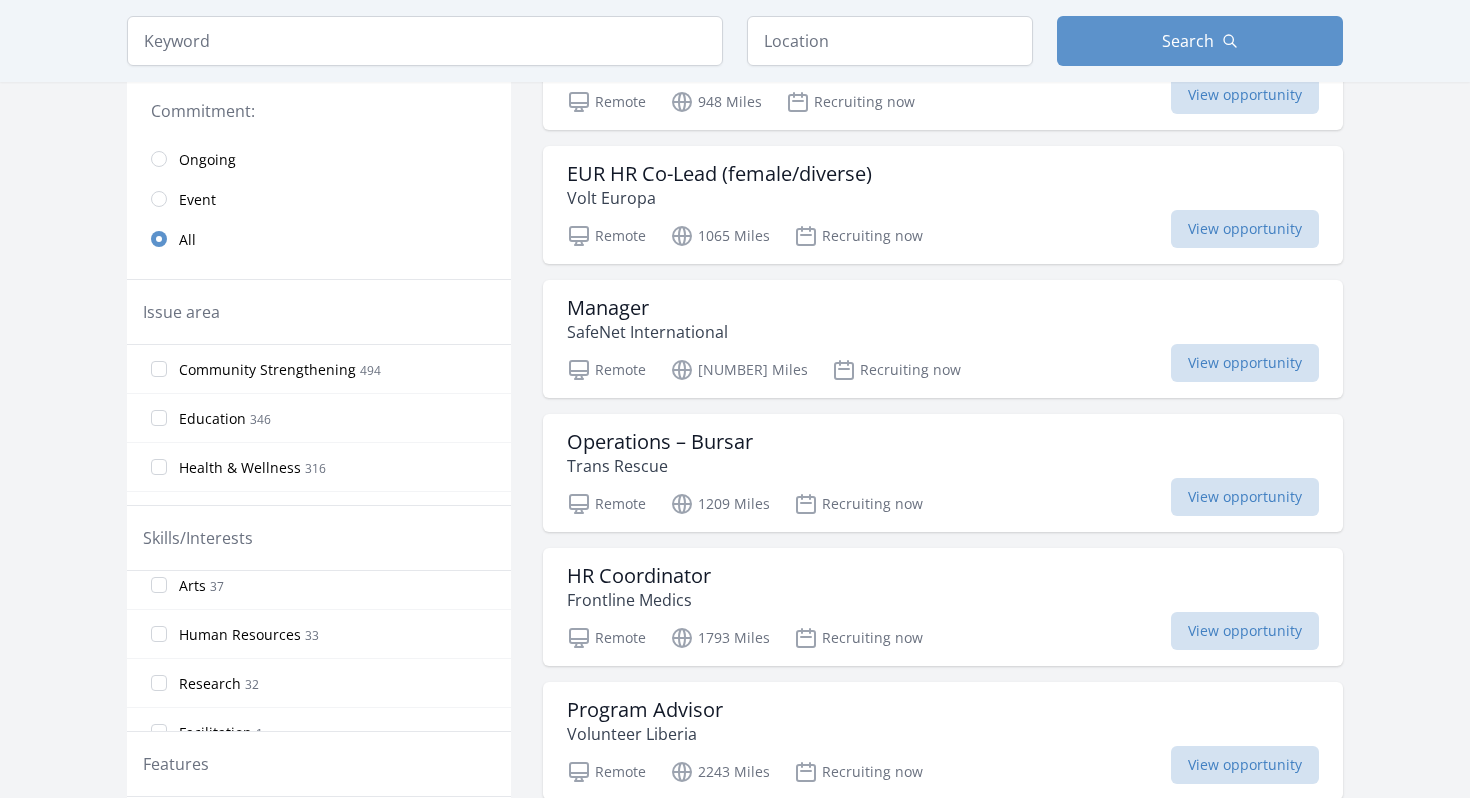 scroll, scrollTop: 1603, scrollLeft: 0, axis: vertical 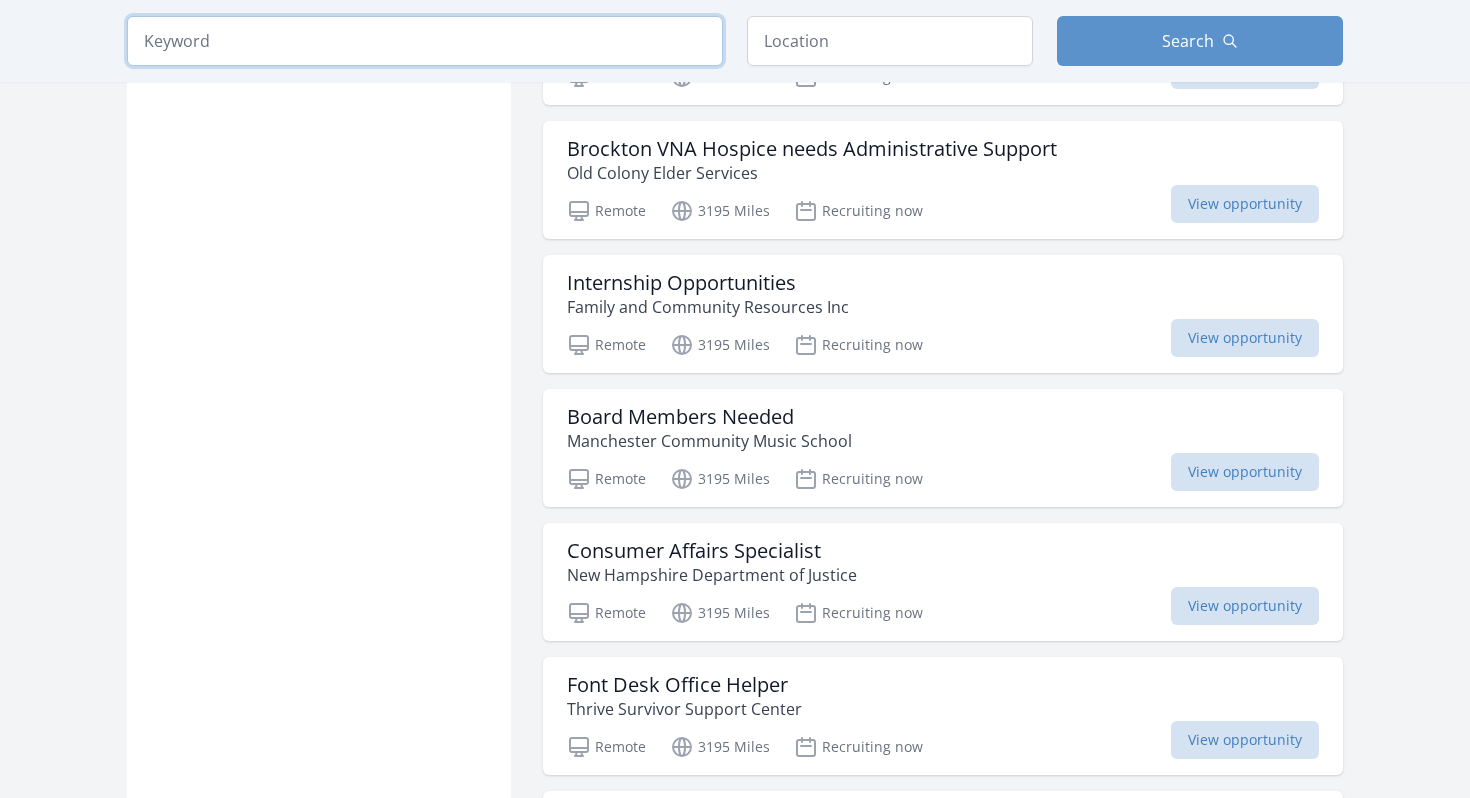 click at bounding box center (425, 41) 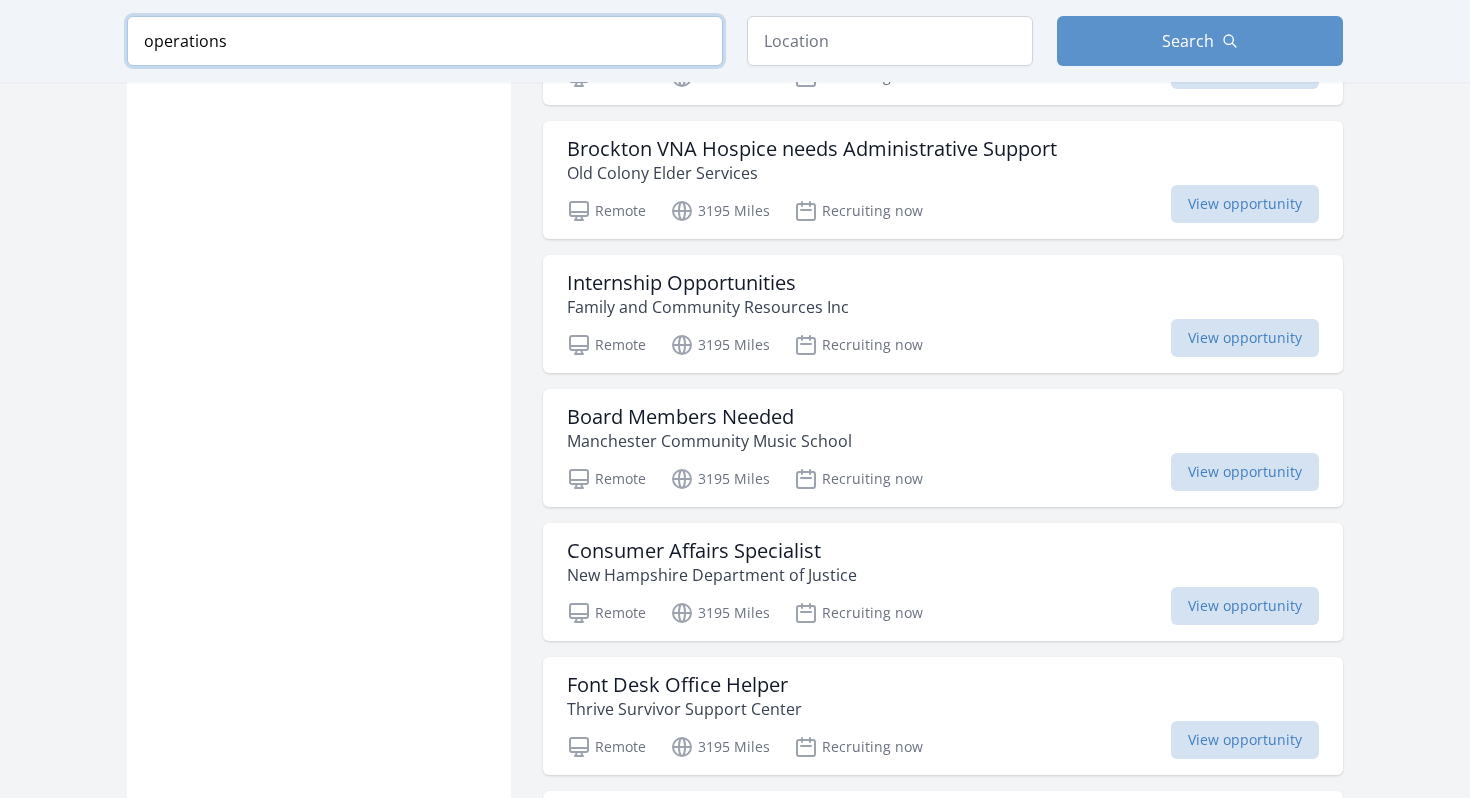 type on "operations" 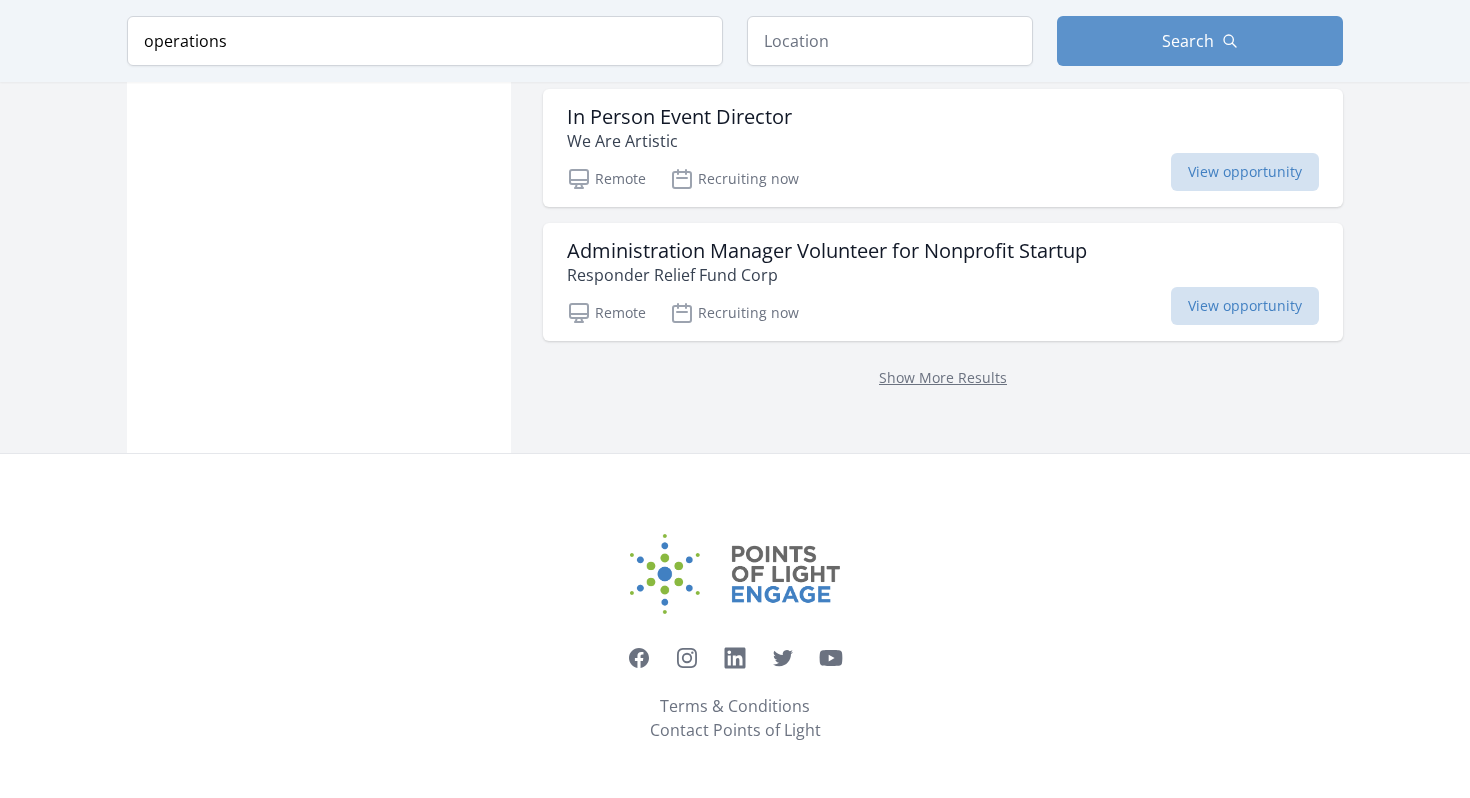 scroll, scrollTop: 5600, scrollLeft: 0, axis: vertical 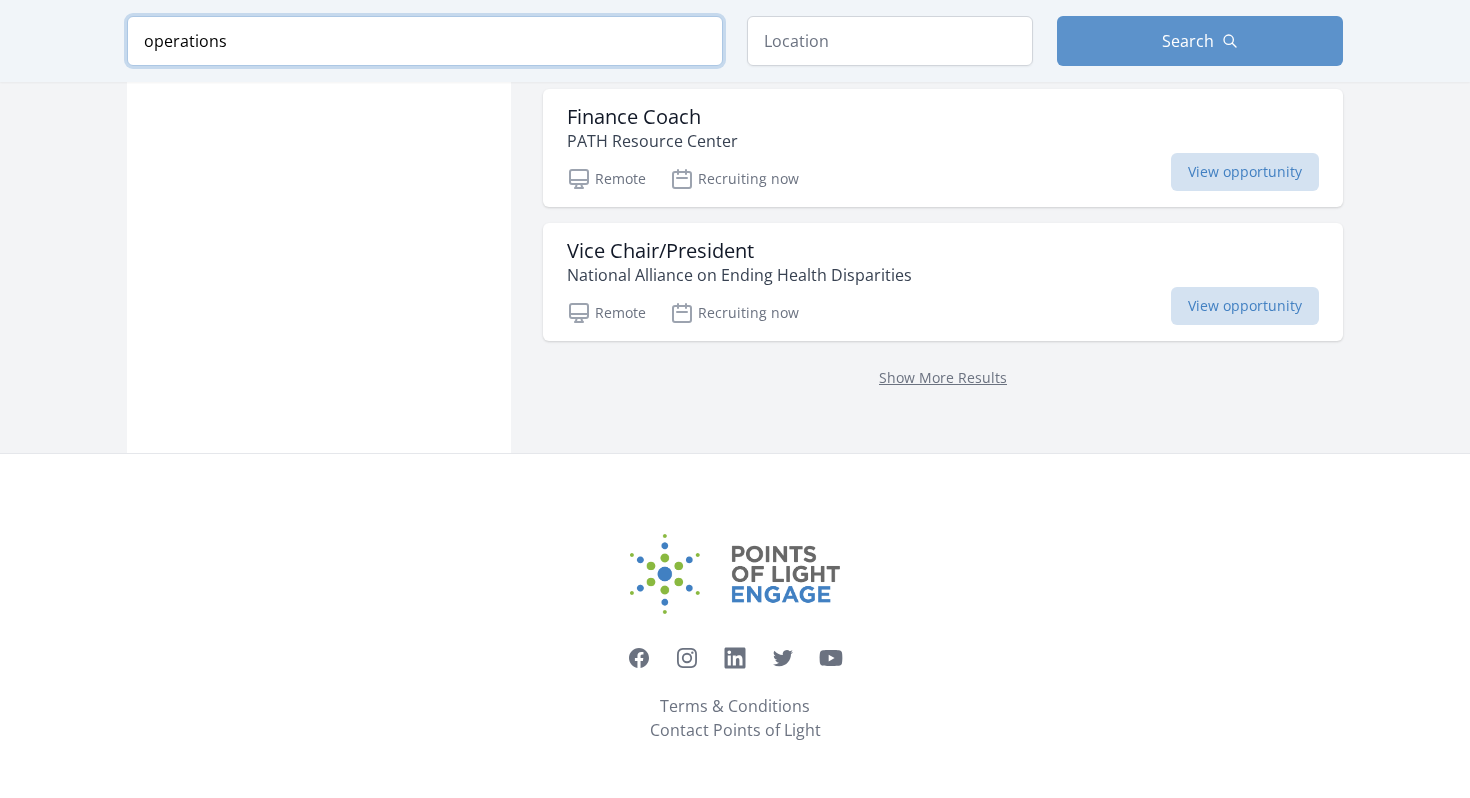click on "operations" at bounding box center [425, 41] 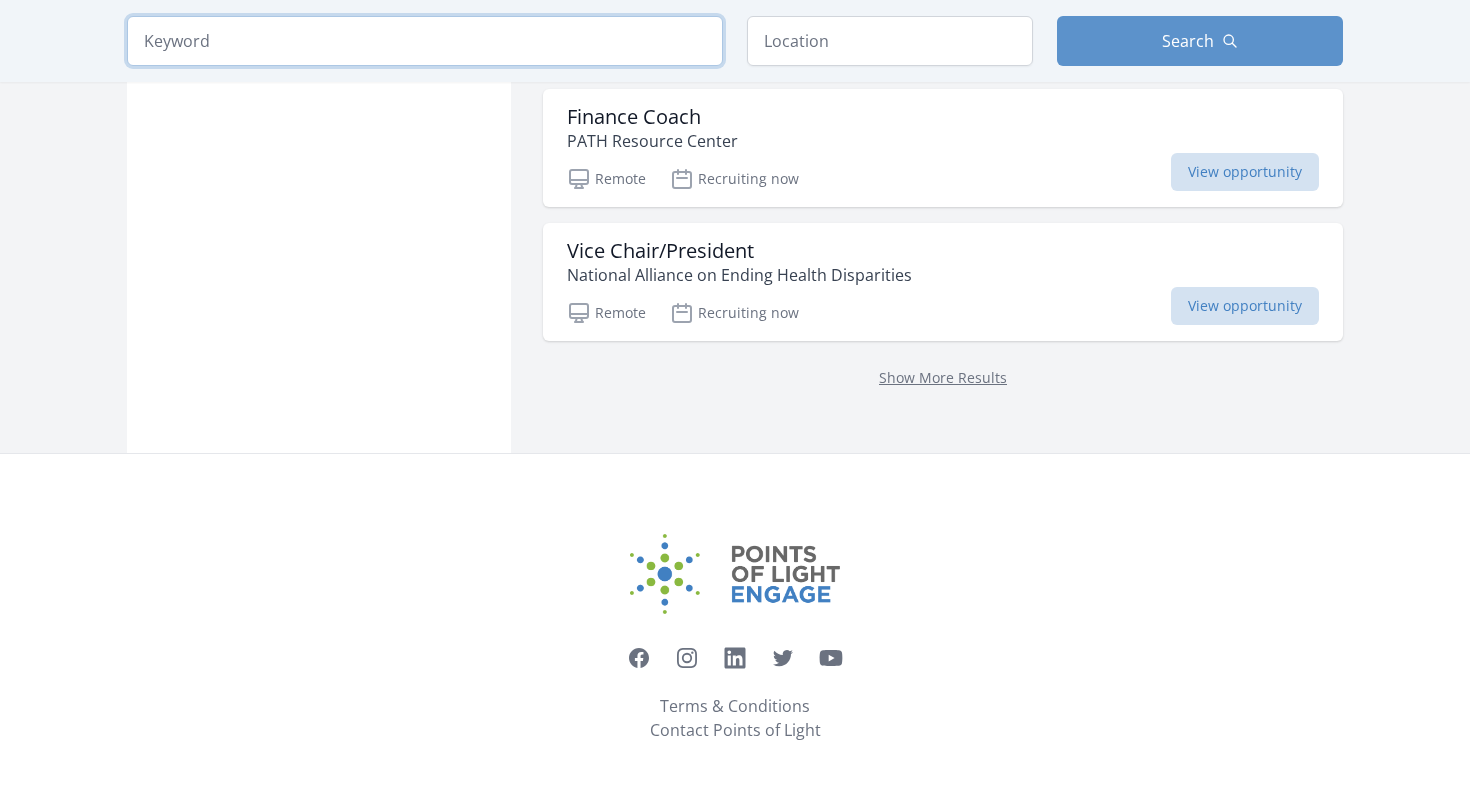 scroll, scrollTop: 2684, scrollLeft: 0, axis: vertical 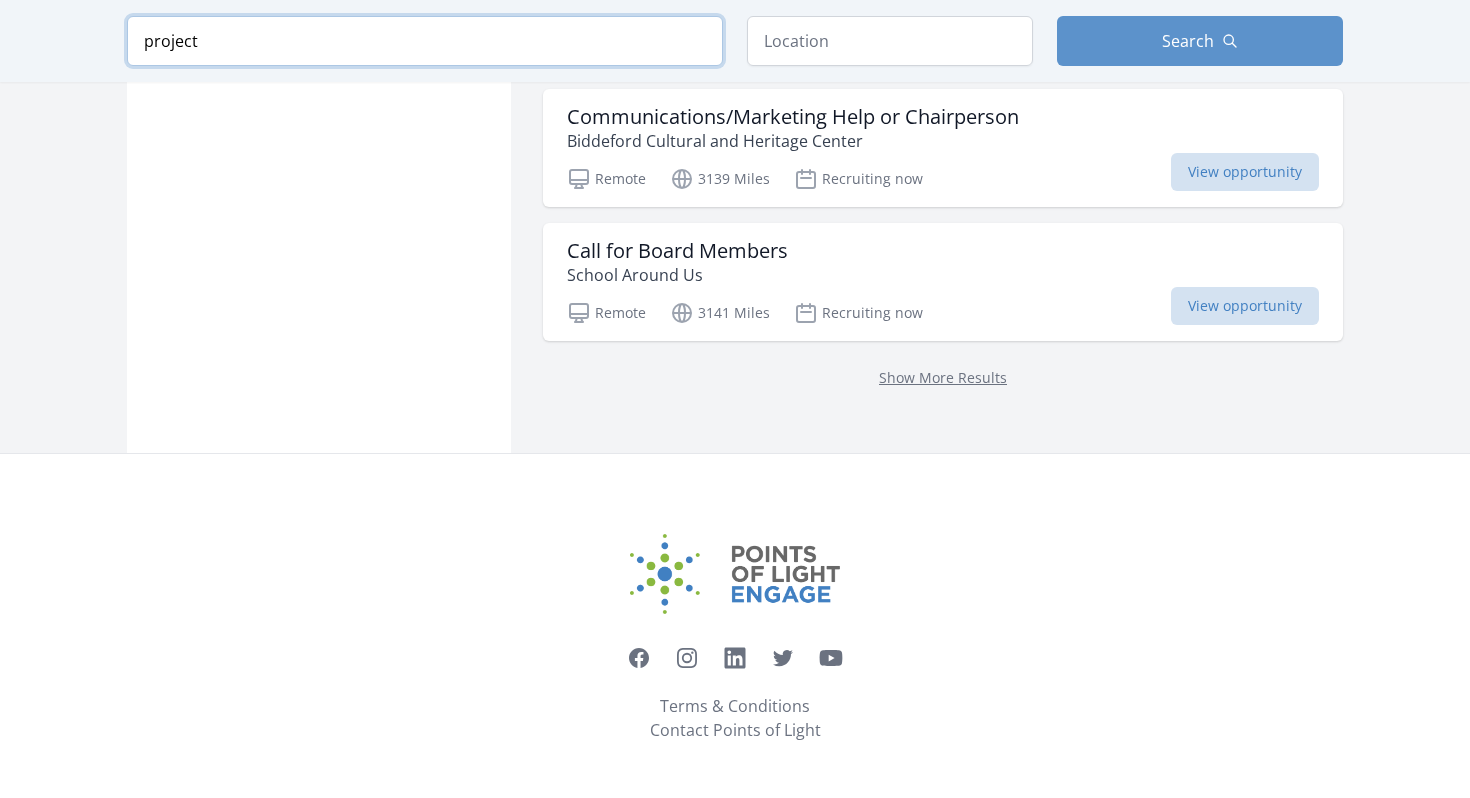click at bounding box center (0, 0) 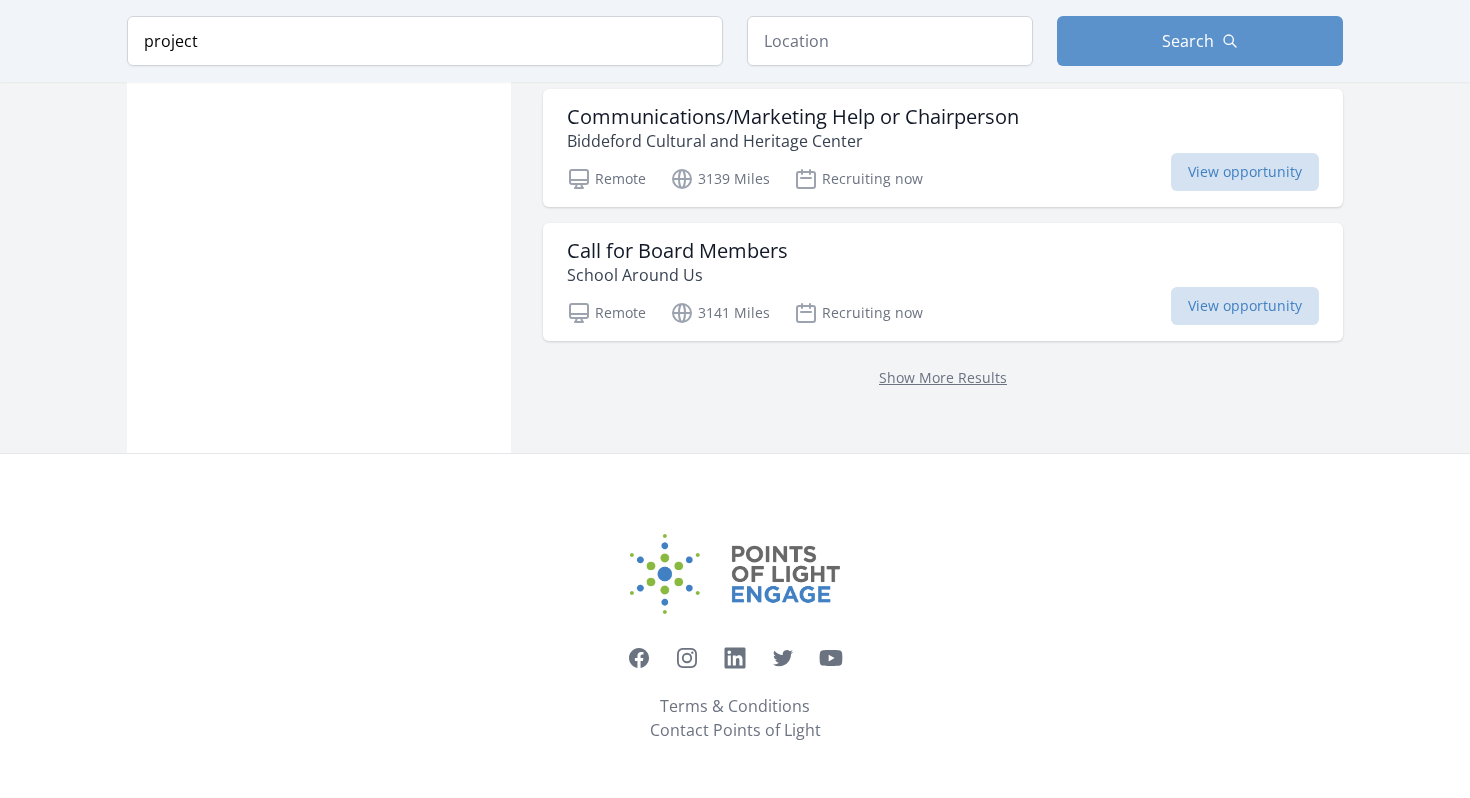 scroll, scrollTop: 2656, scrollLeft: 0, axis: vertical 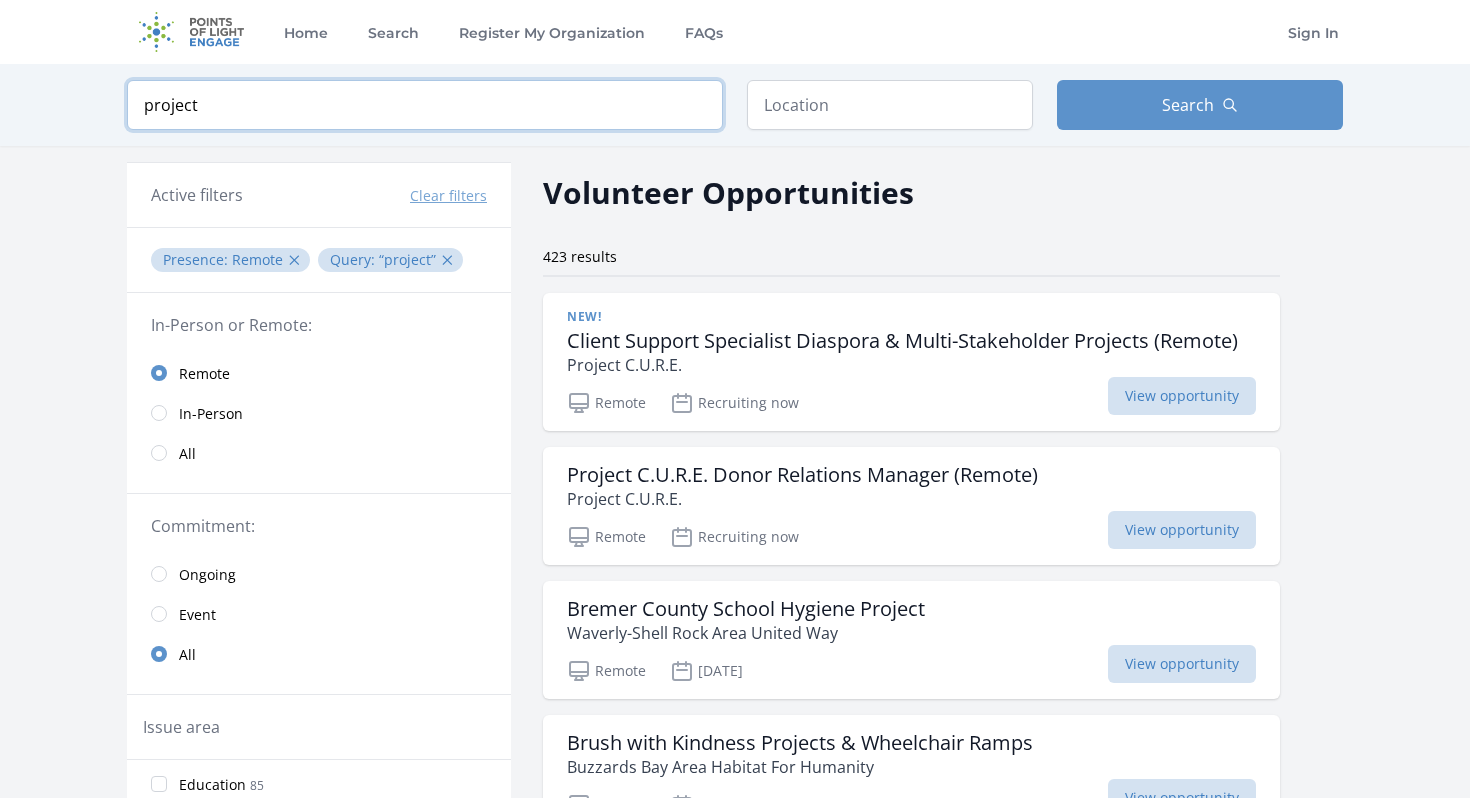 click on "project" at bounding box center (425, 105) 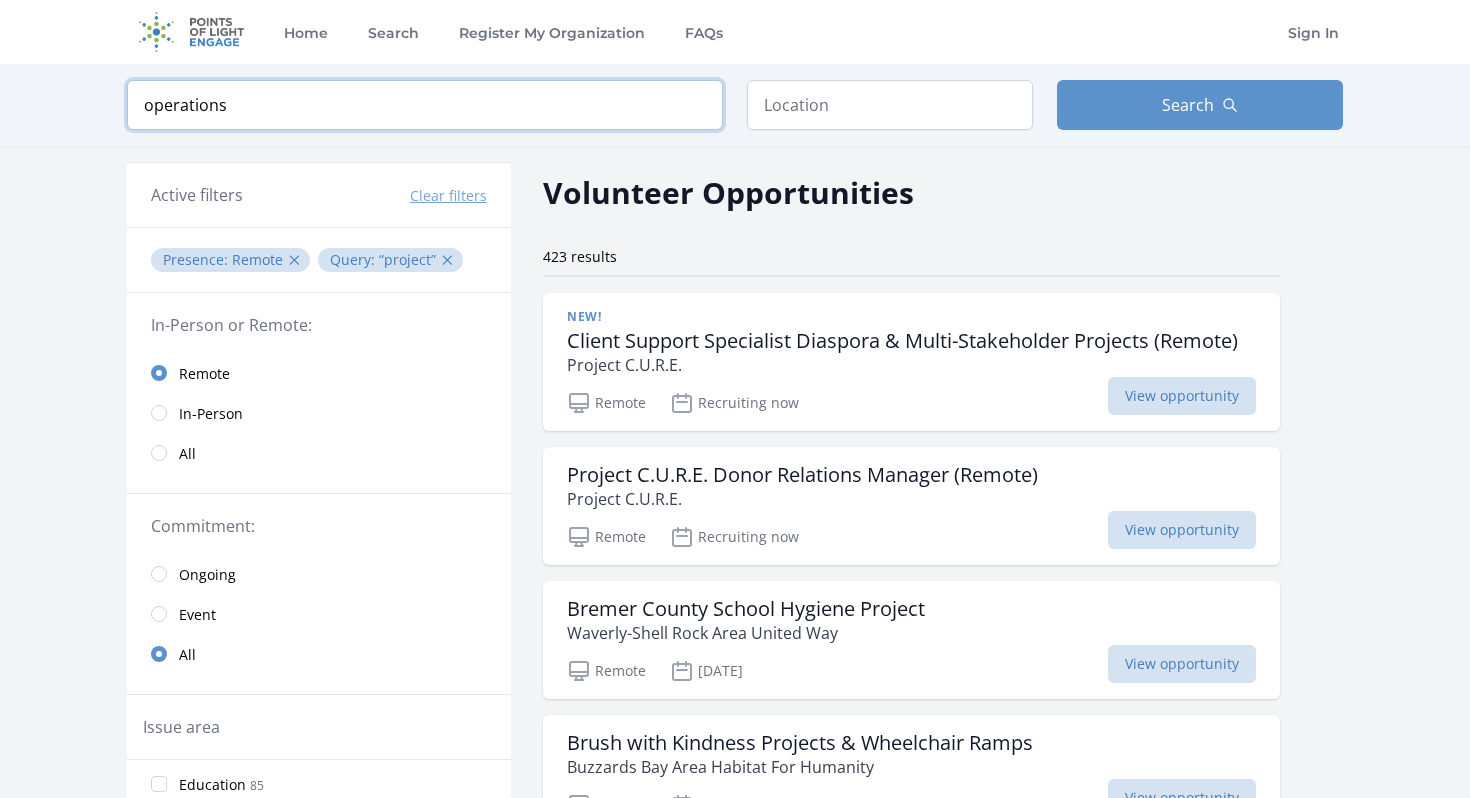 click at bounding box center (0, 0) 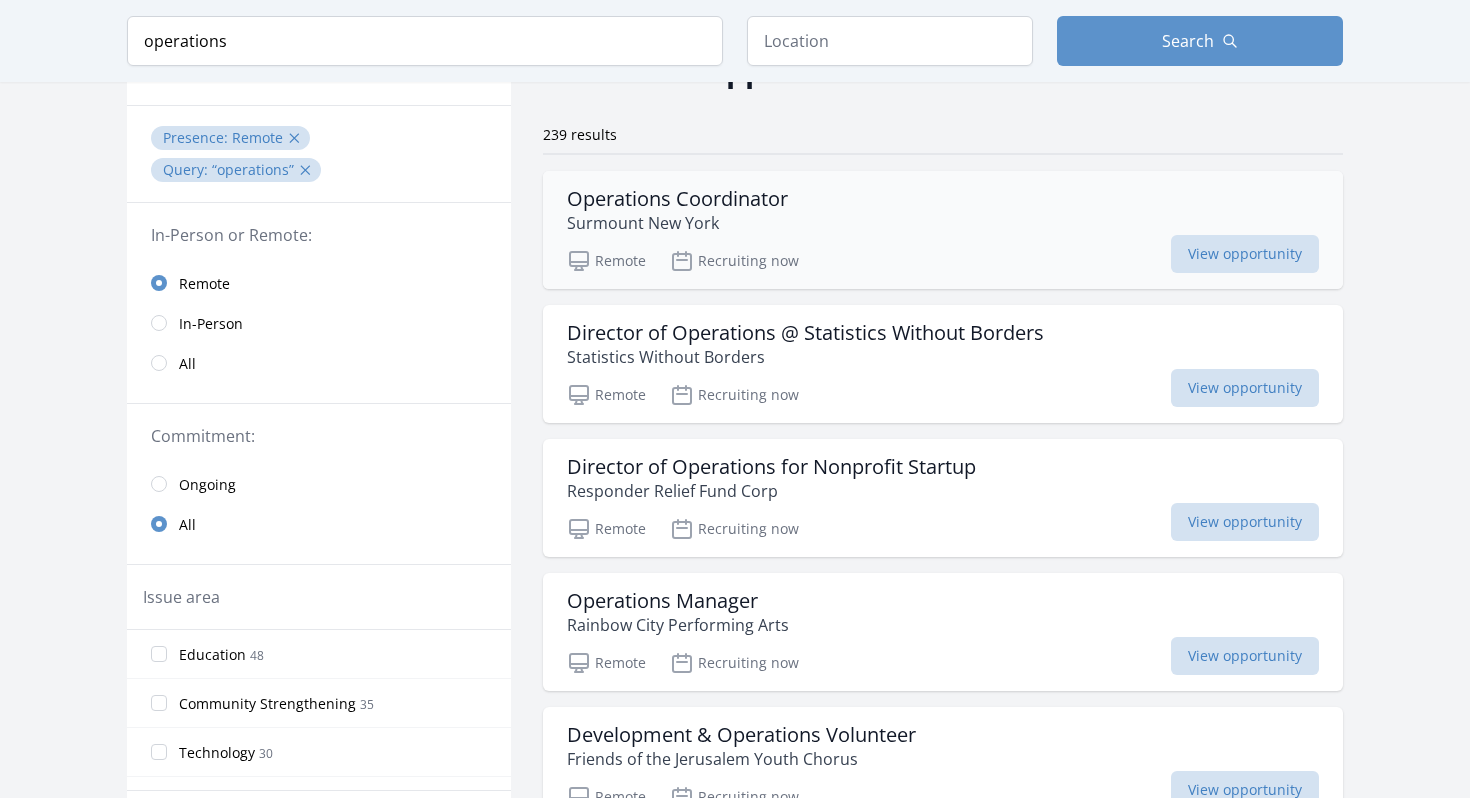 scroll, scrollTop: 180, scrollLeft: 0, axis: vertical 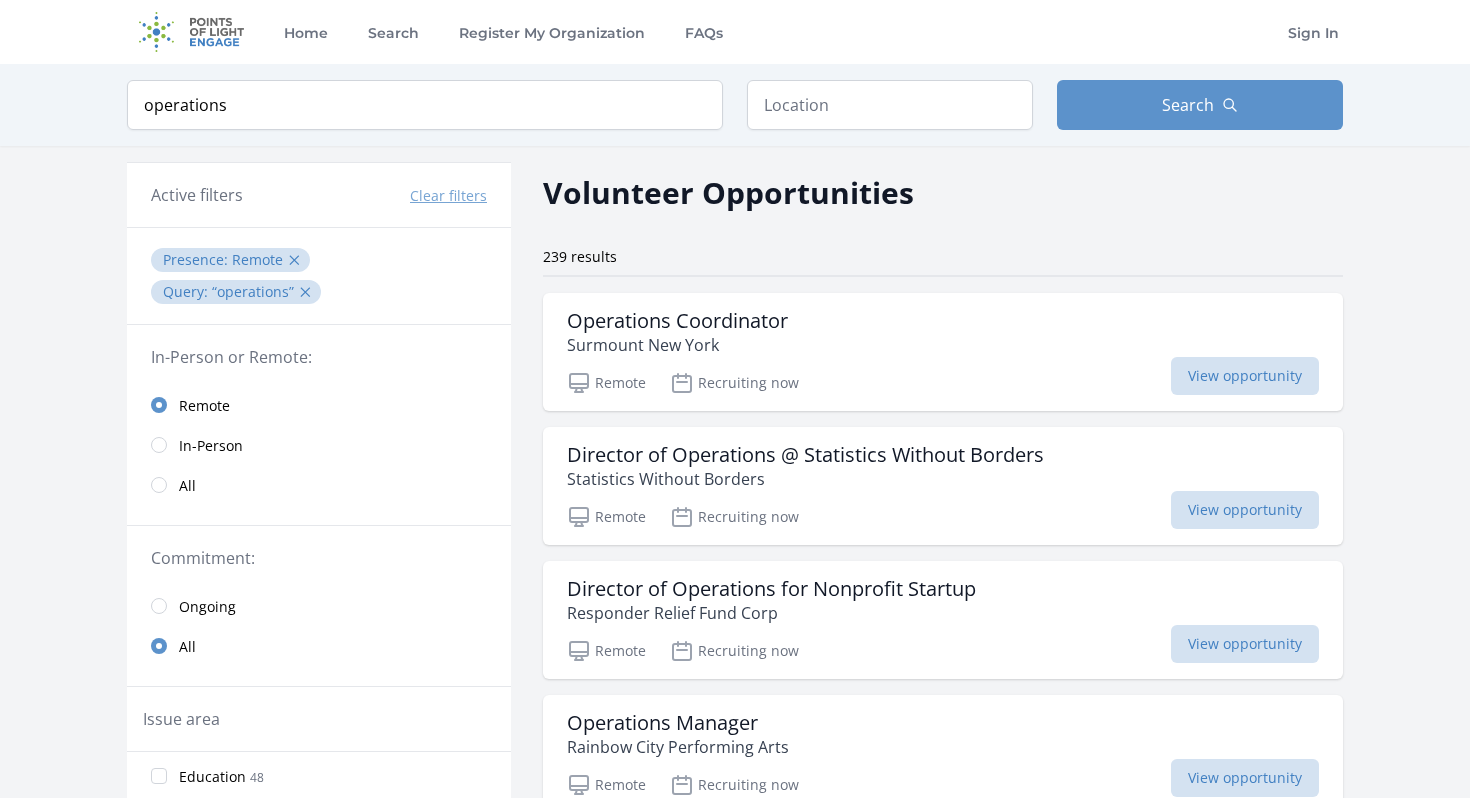 click on "Keyword
operations
Location
Search" at bounding box center (735, 105) 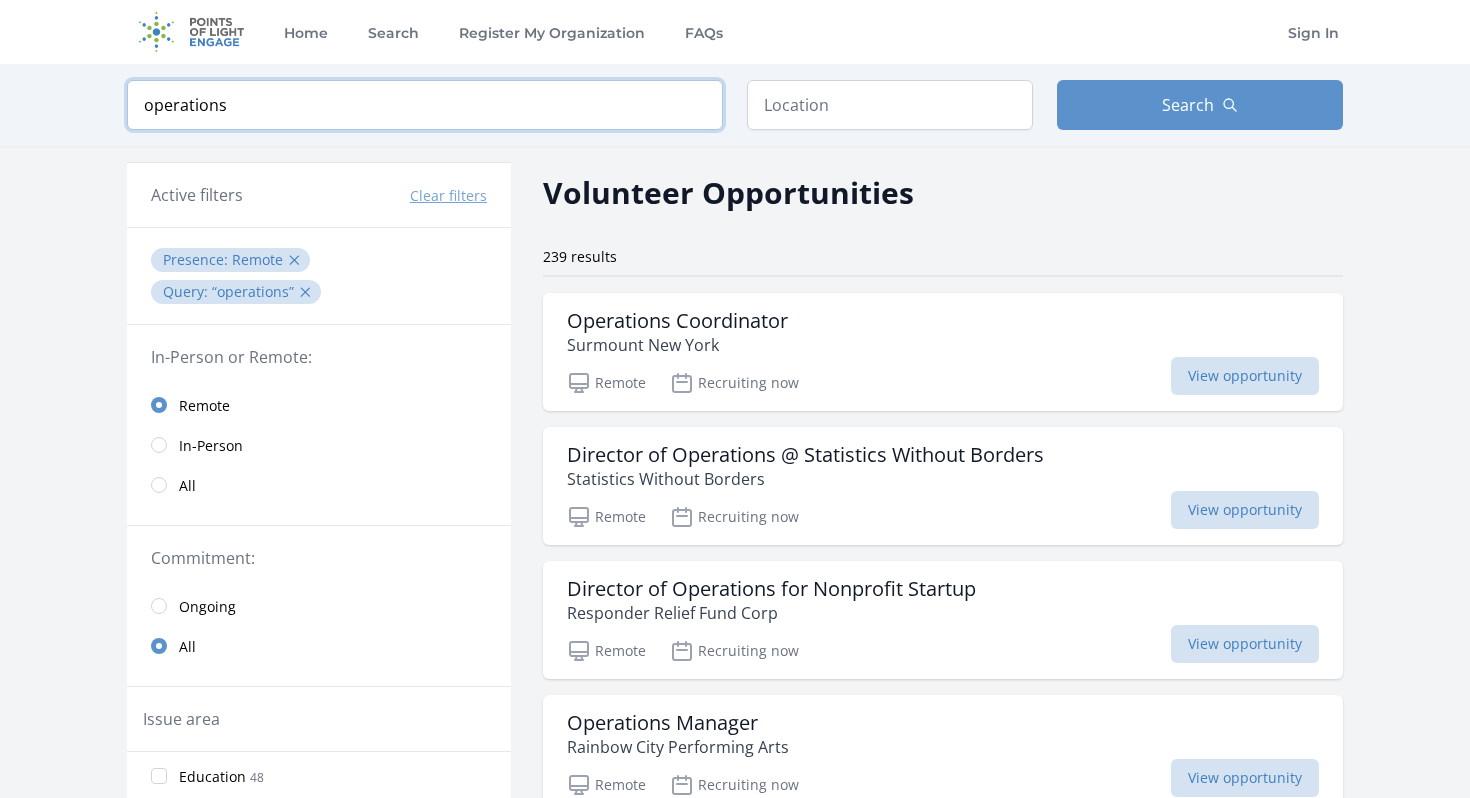click on "operations" at bounding box center (425, 105) 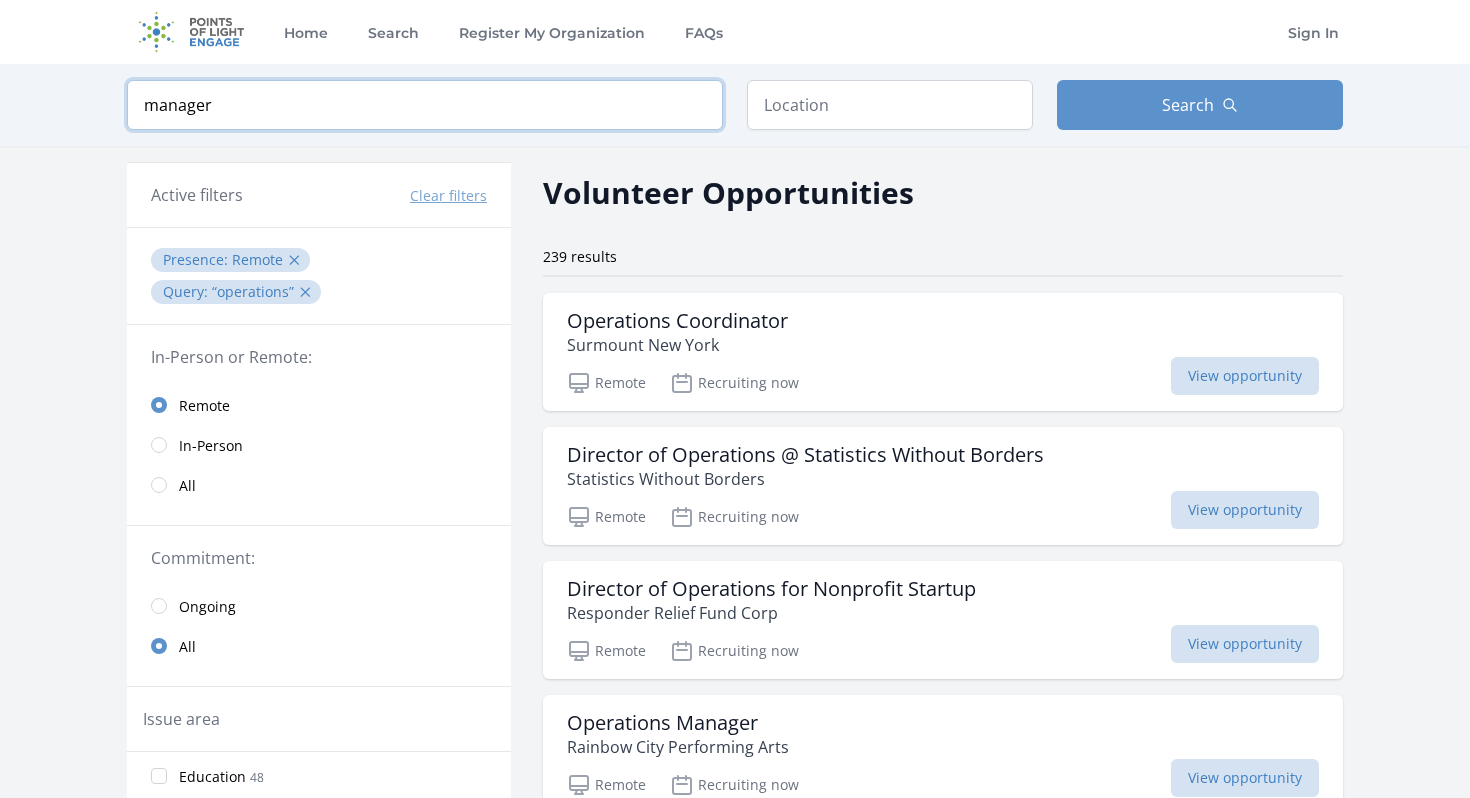 click at bounding box center [0, 0] 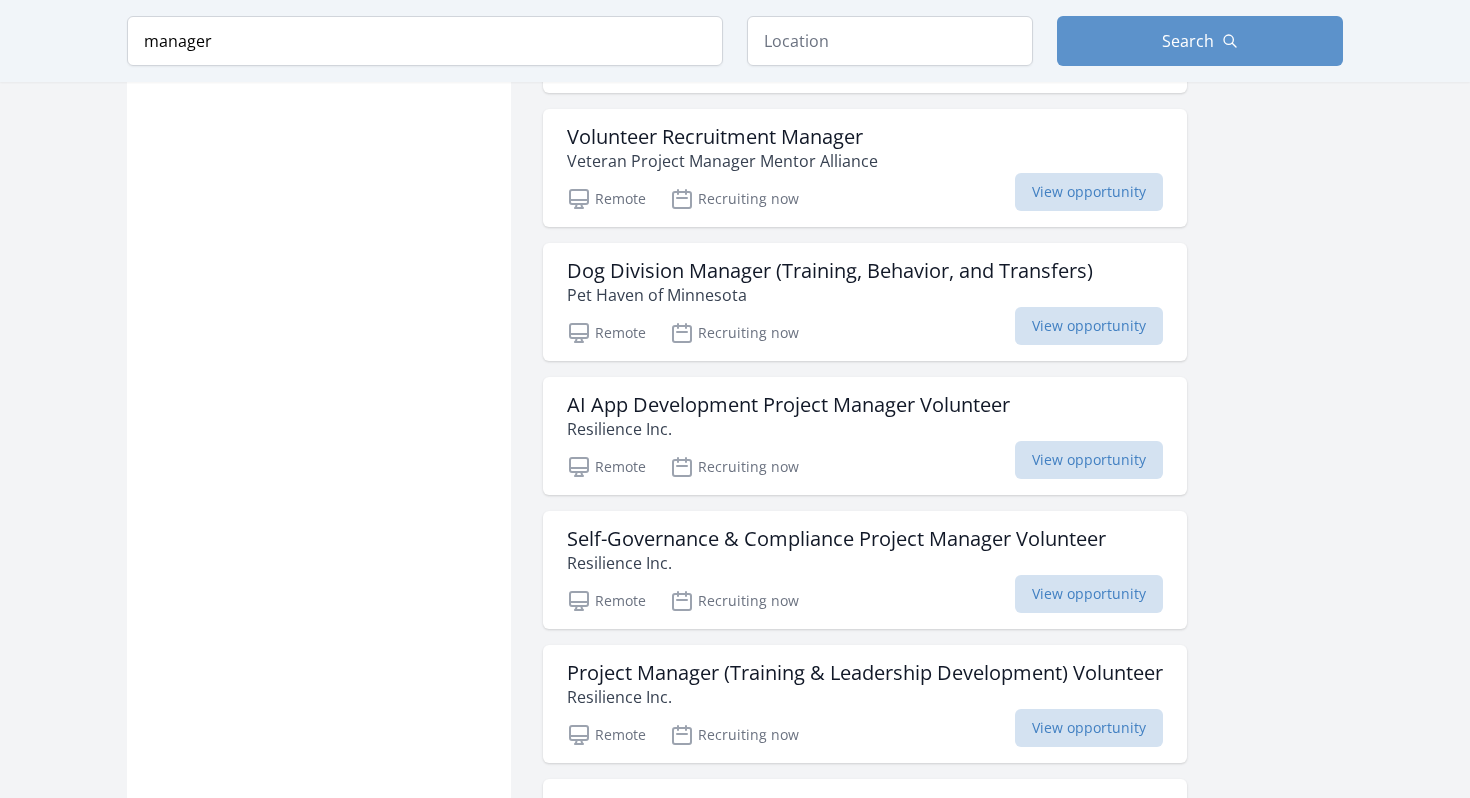 scroll, scrollTop: 2290, scrollLeft: 0, axis: vertical 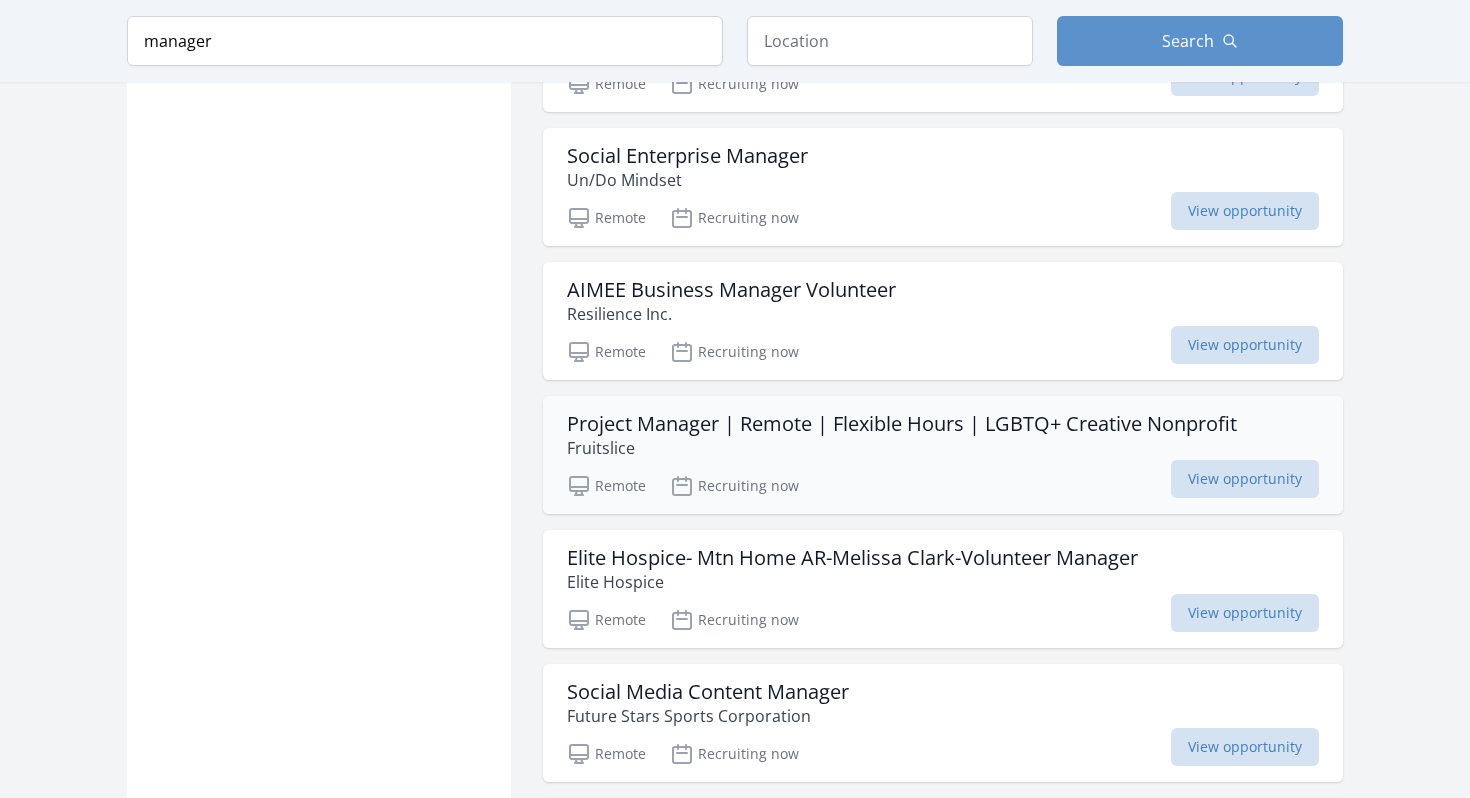 click on "Project Manager | Remote | Flexible Hours | LGBTQ+ Creative Nonprofit" at bounding box center (902, 424) 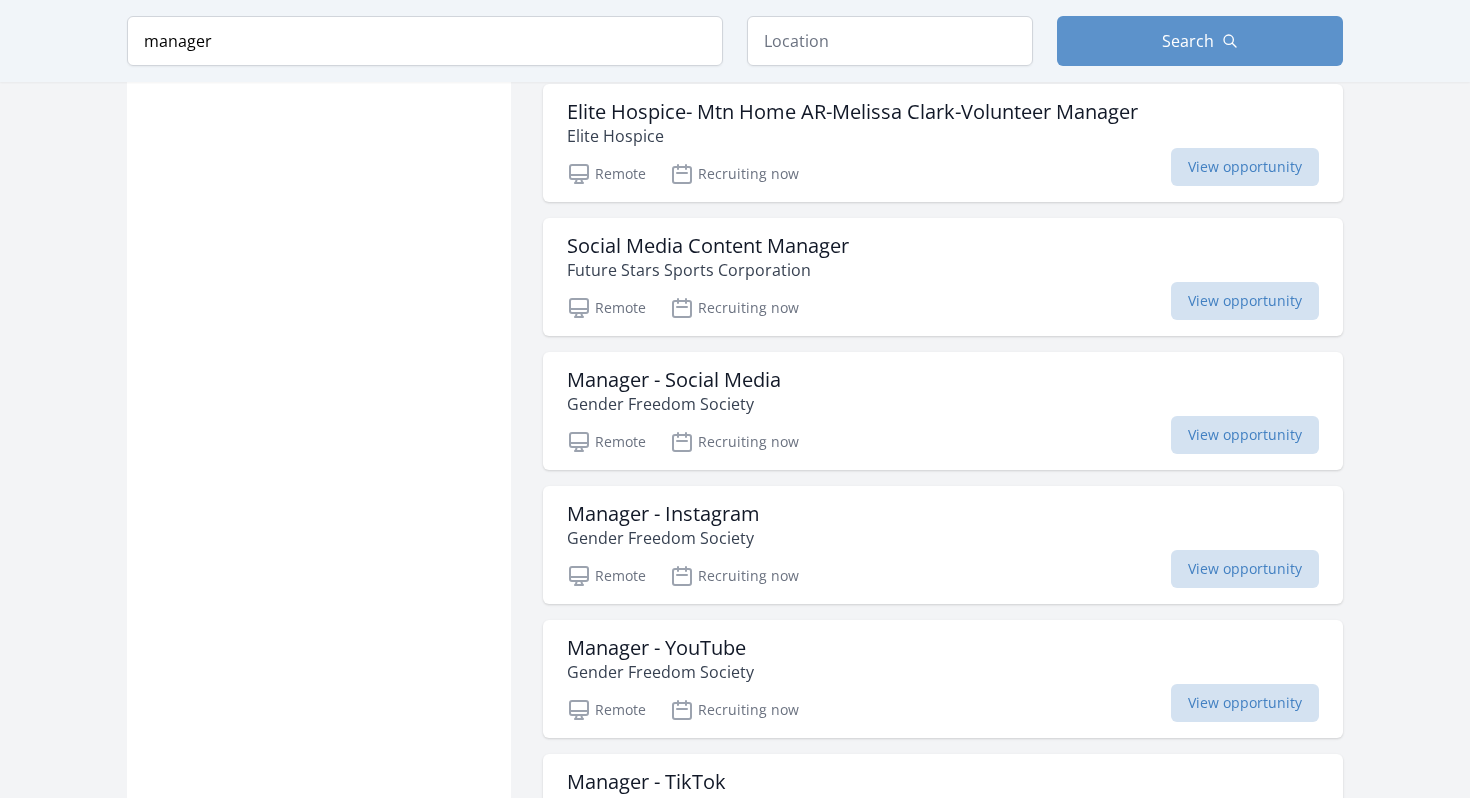 scroll, scrollTop: 3407, scrollLeft: 0, axis: vertical 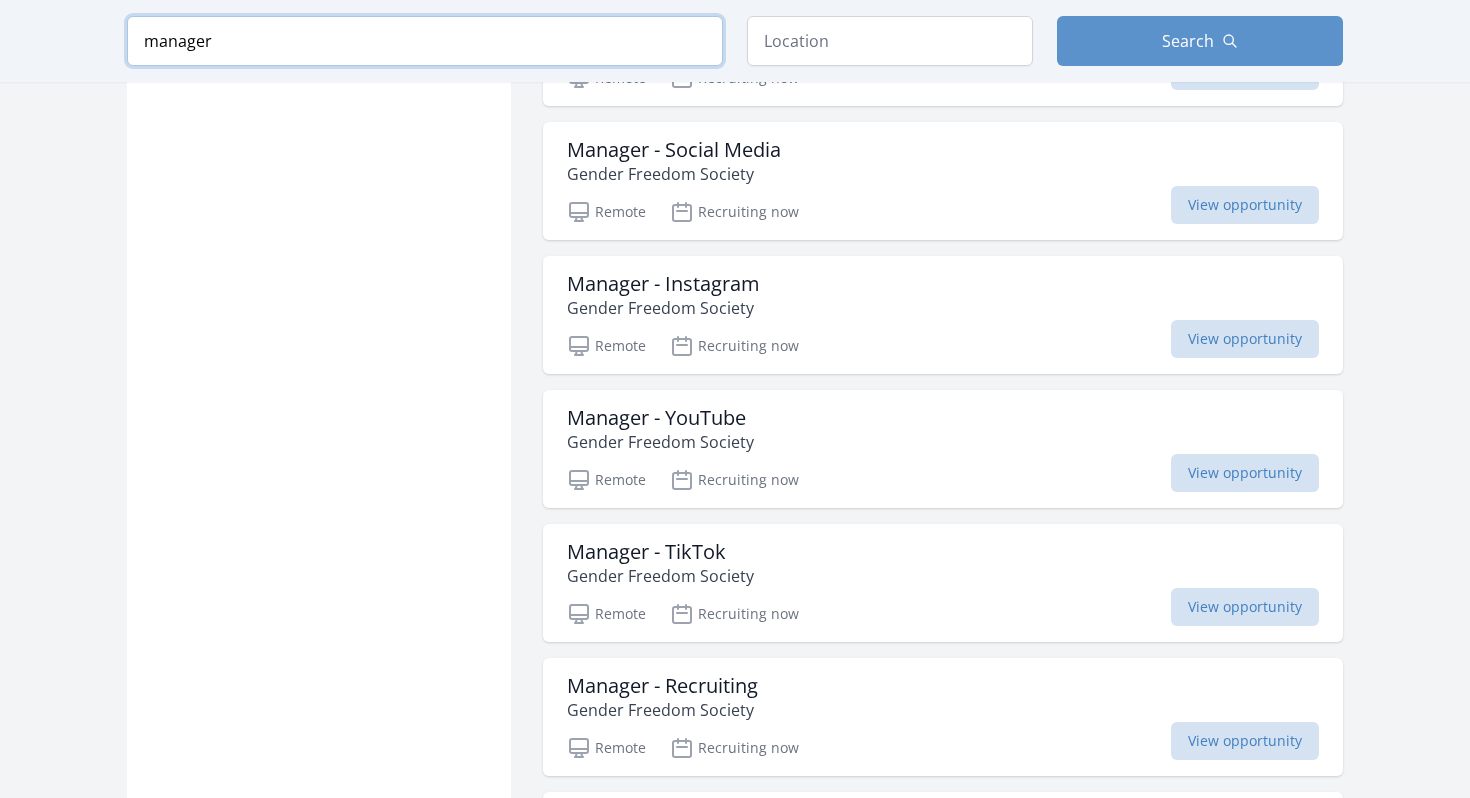 click on "manager" at bounding box center (425, 41) 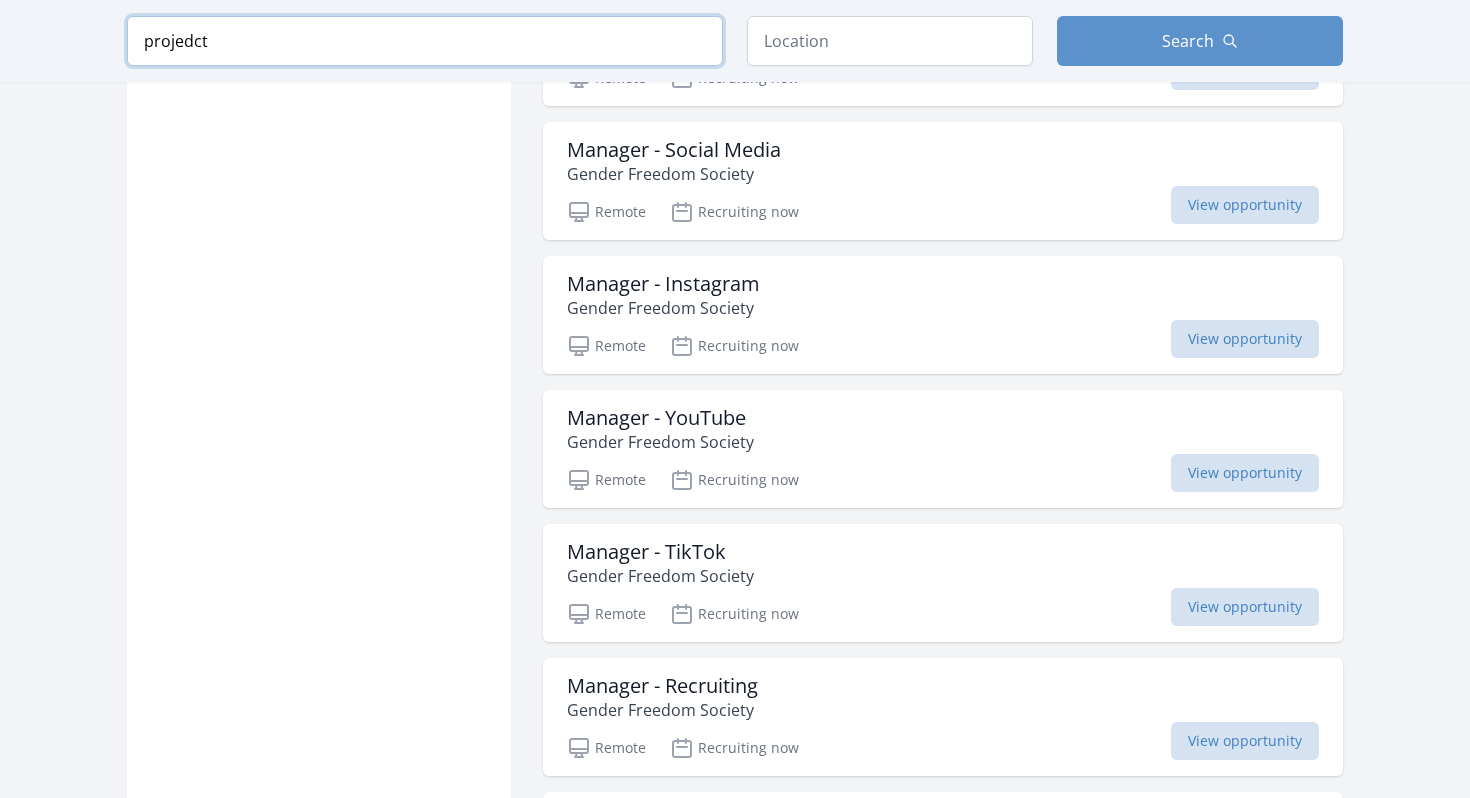 click at bounding box center [0, 0] 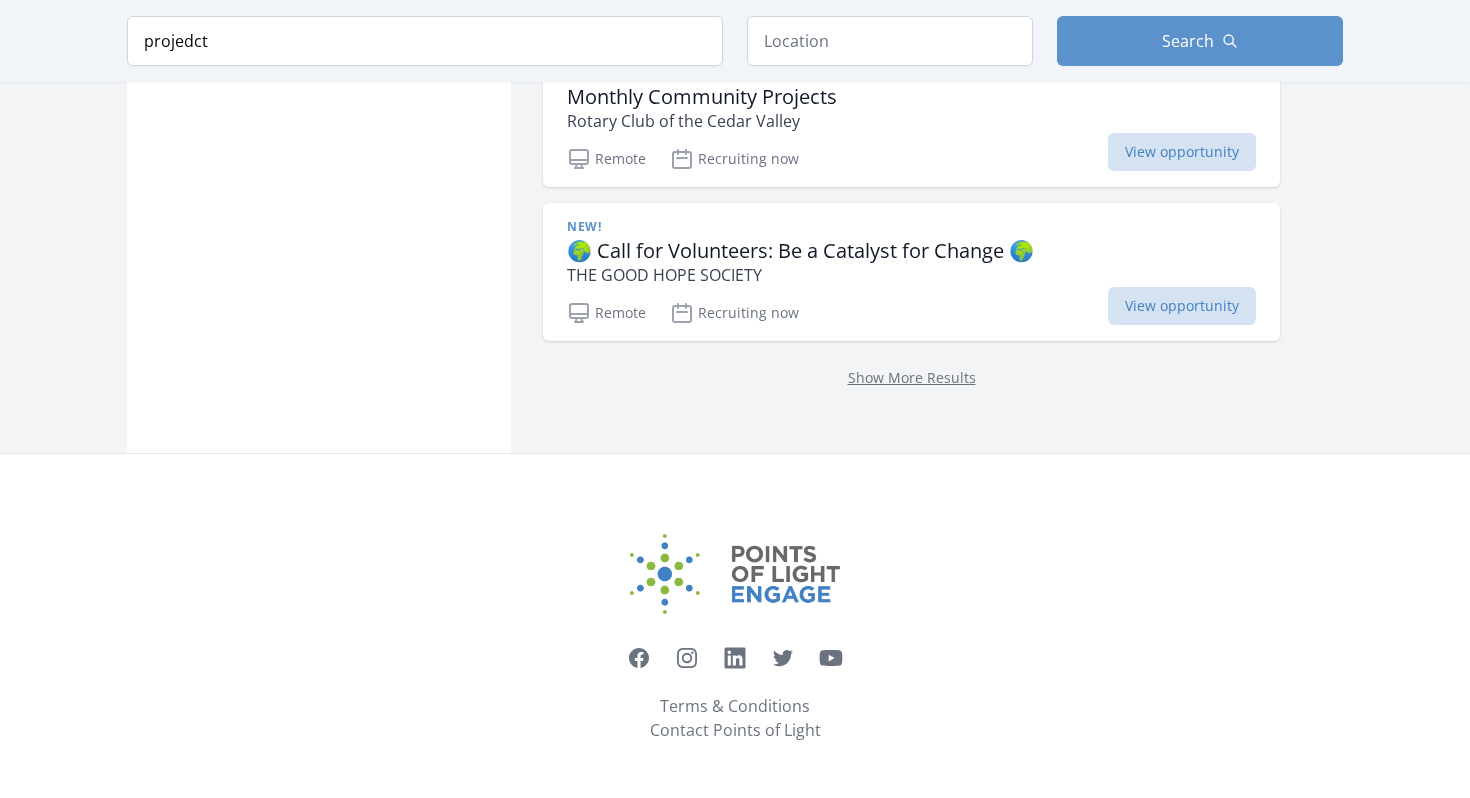 scroll, scrollTop: 2656, scrollLeft: 0, axis: vertical 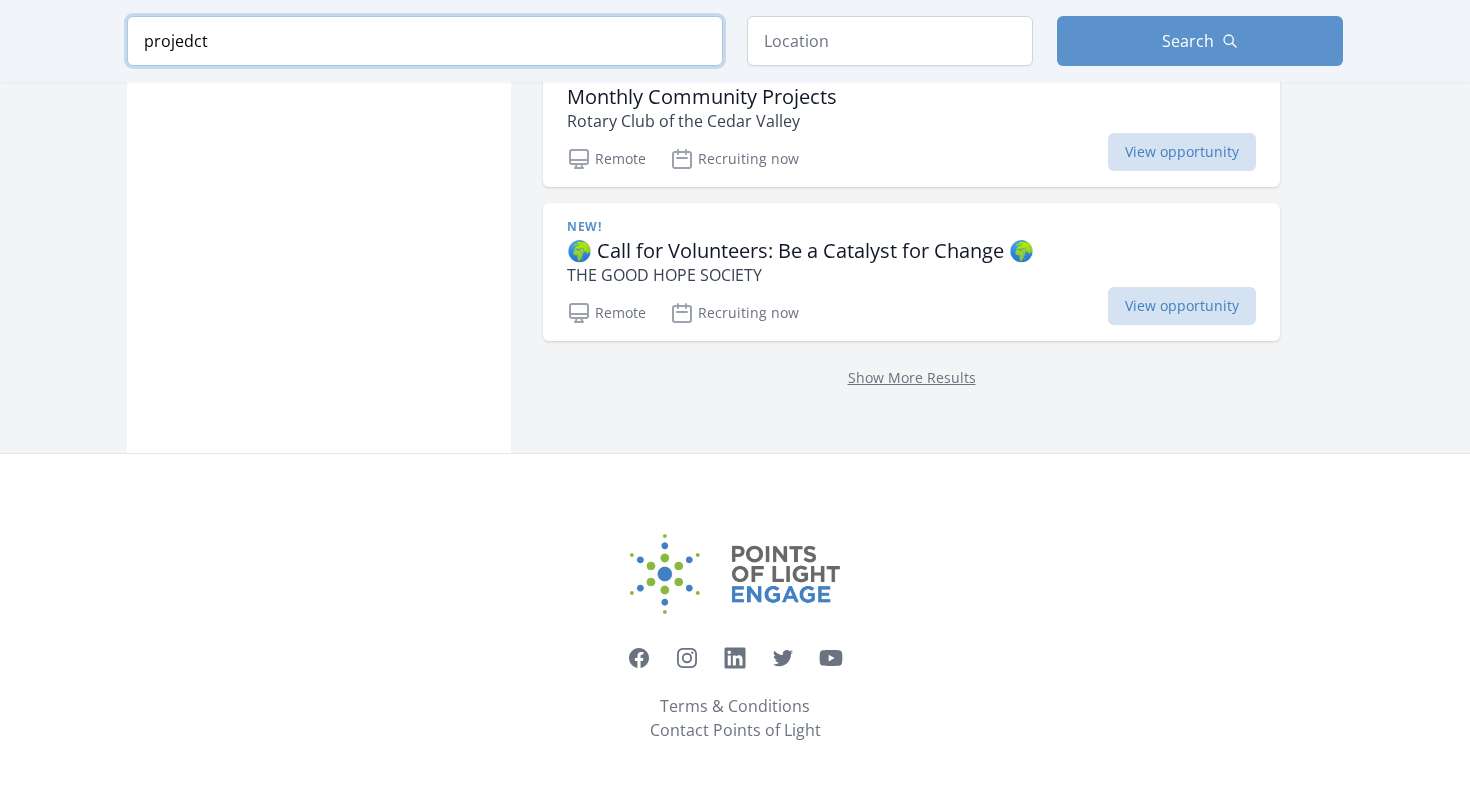 click on "projedct" at bounding box center [425, 41] 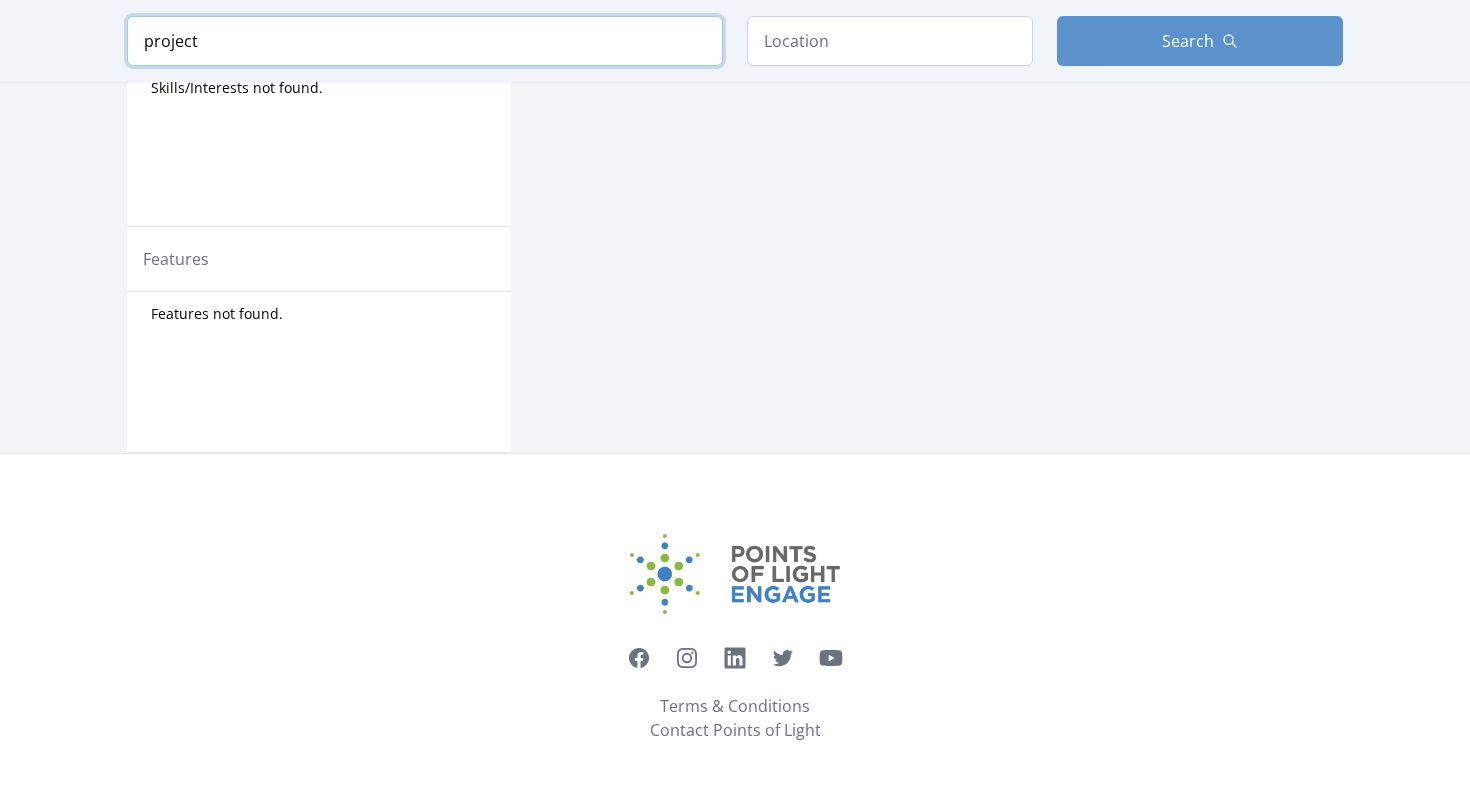 click at bounding box center (0, 0) 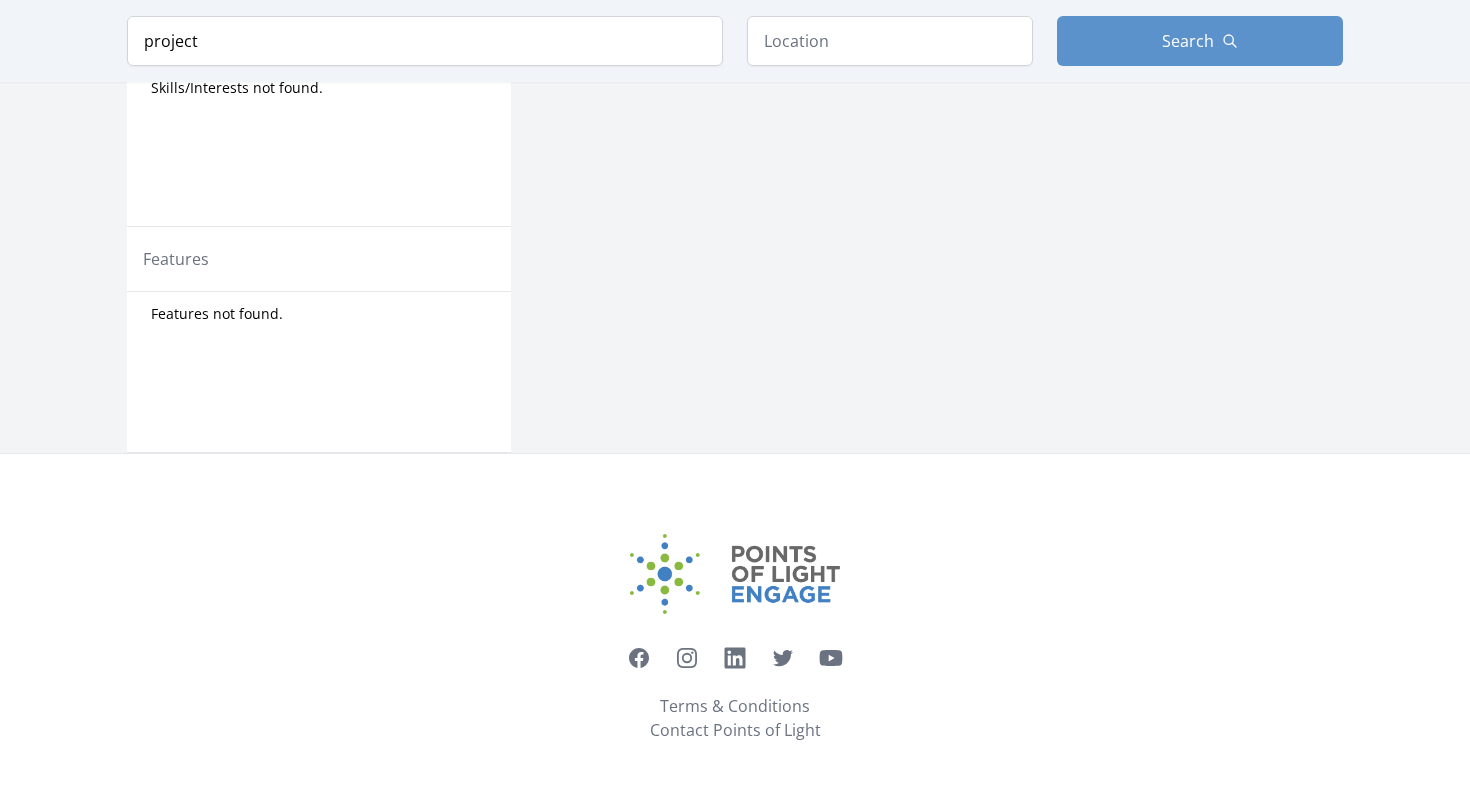 scroll, scrollTop: 920, scrollLeft: 0, axis: vertical 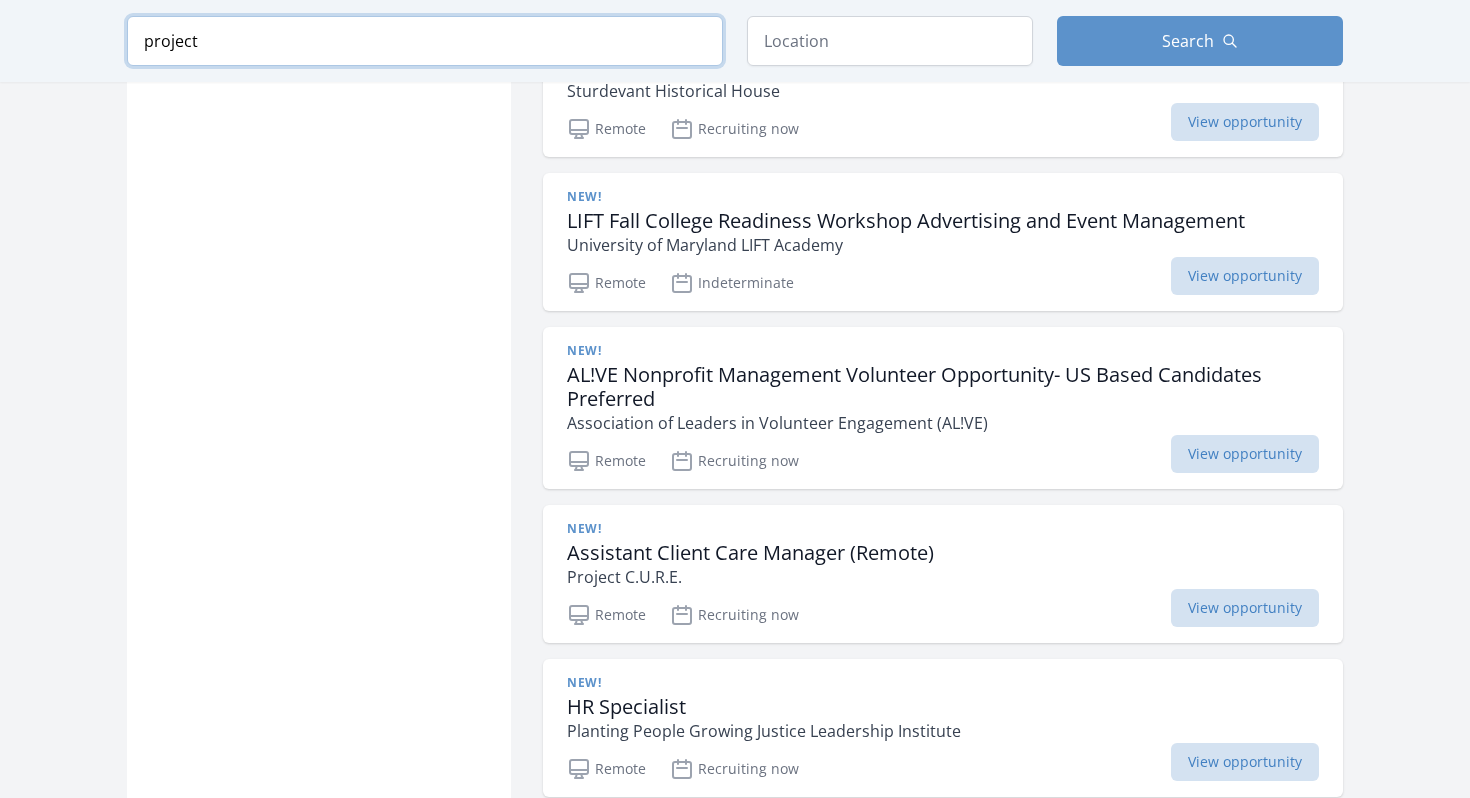 click on "project" at bounding box center (425, 41) 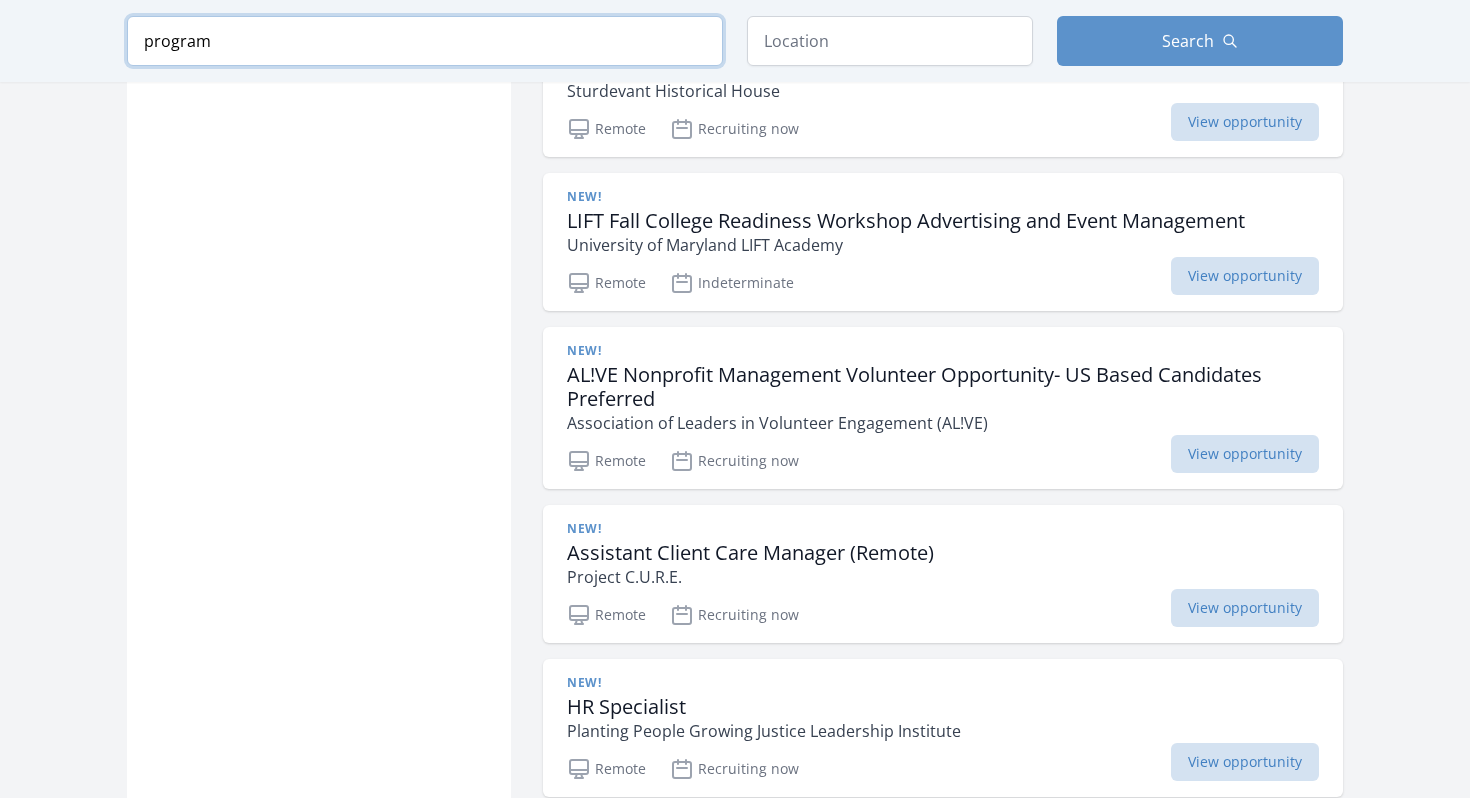 click at bounding box center [0, 0] 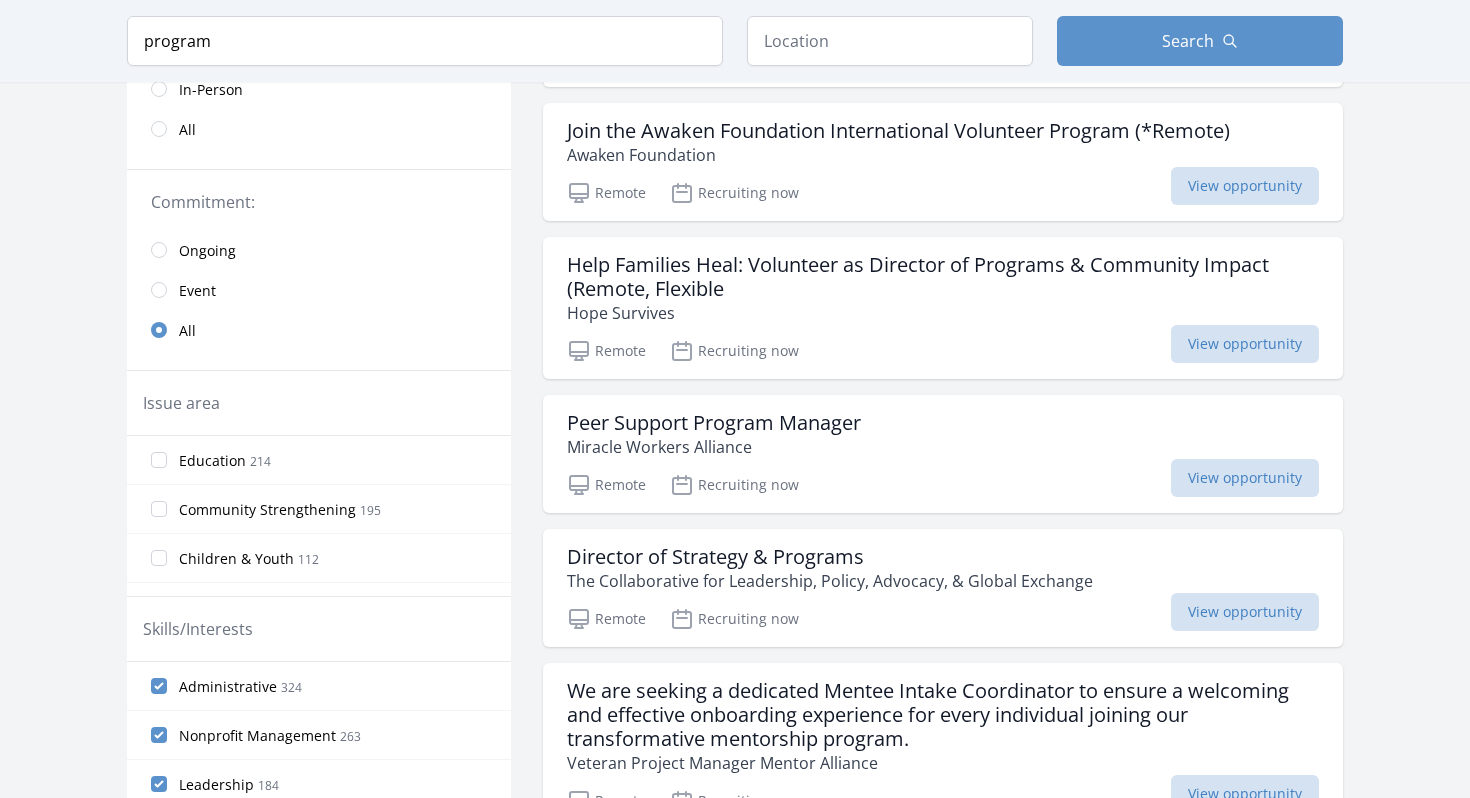 scroll, scrollTop: 456, scrollLeft: 0, axis: vertical 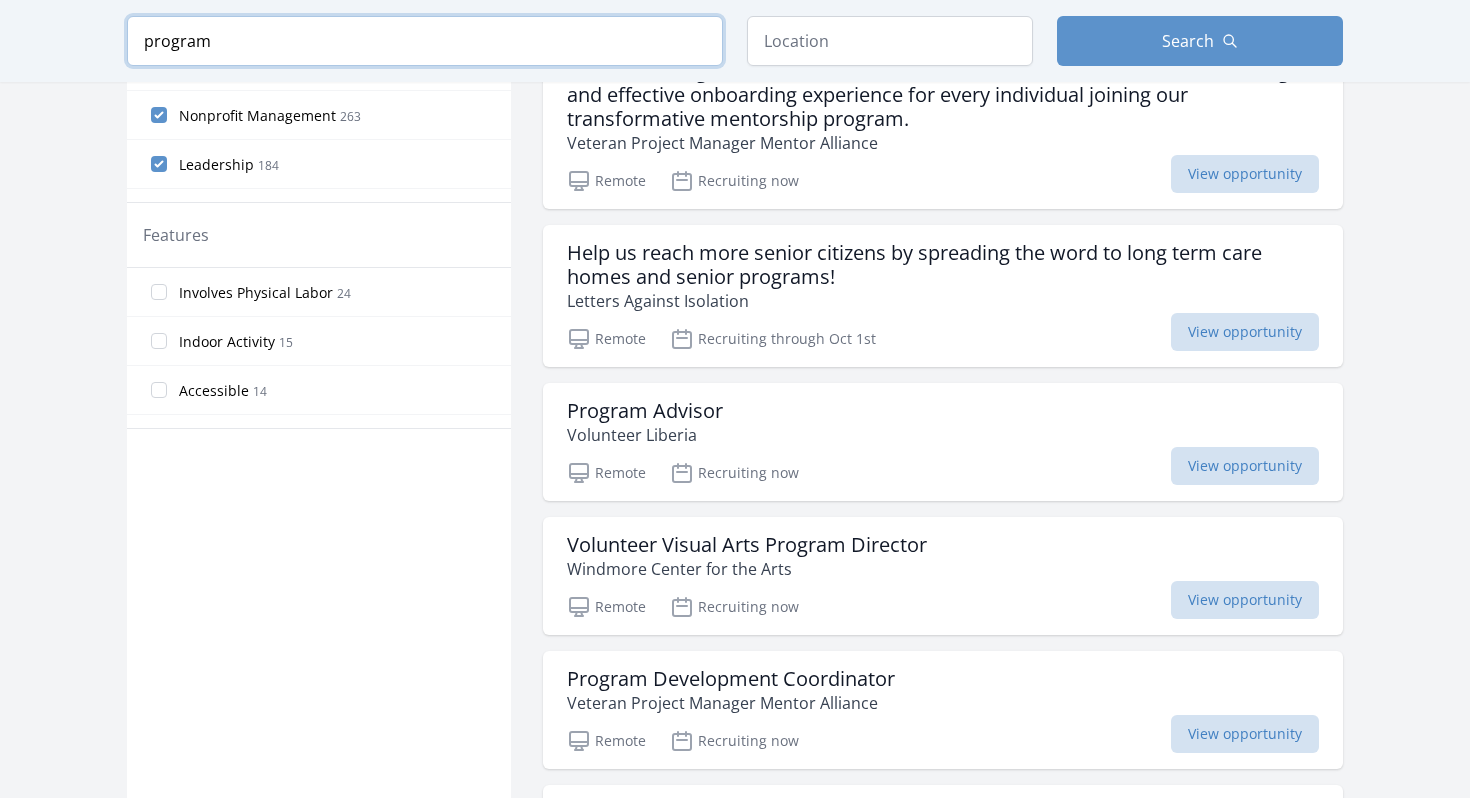 click on "program" at bounding box center (425, 41) 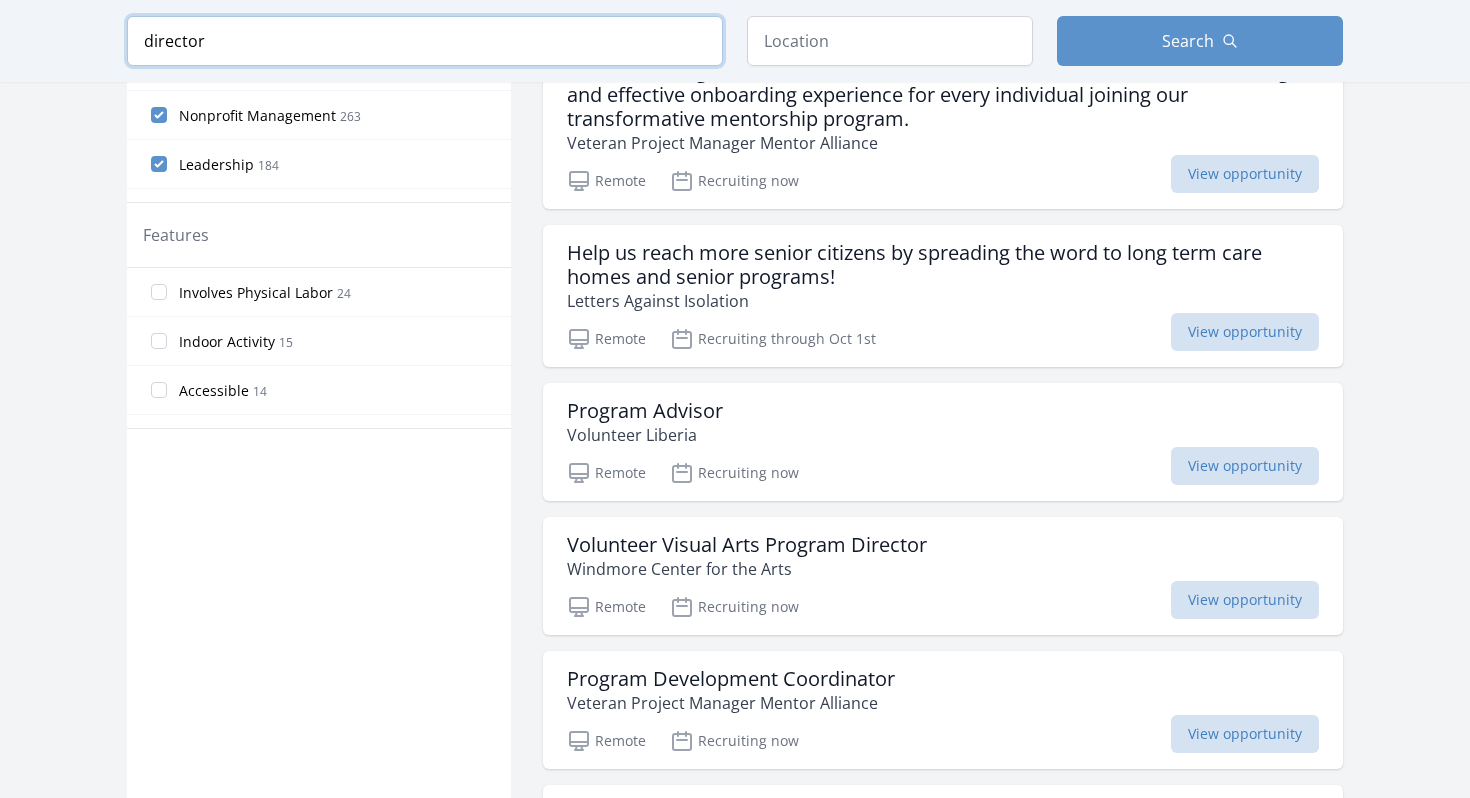 type on "director" 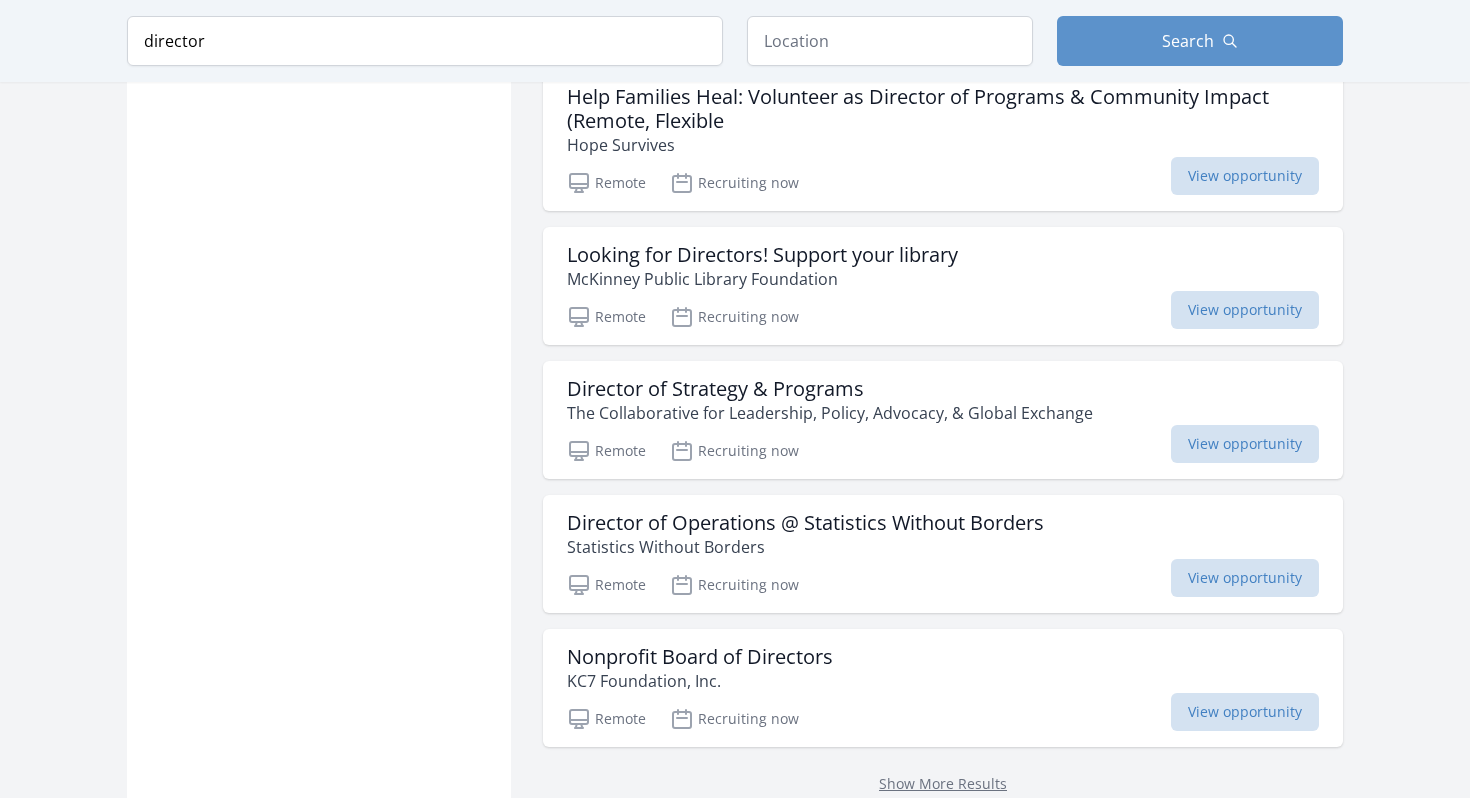 scroll, scrollTop: 2460, scrollLeft: 0, axis: vertical 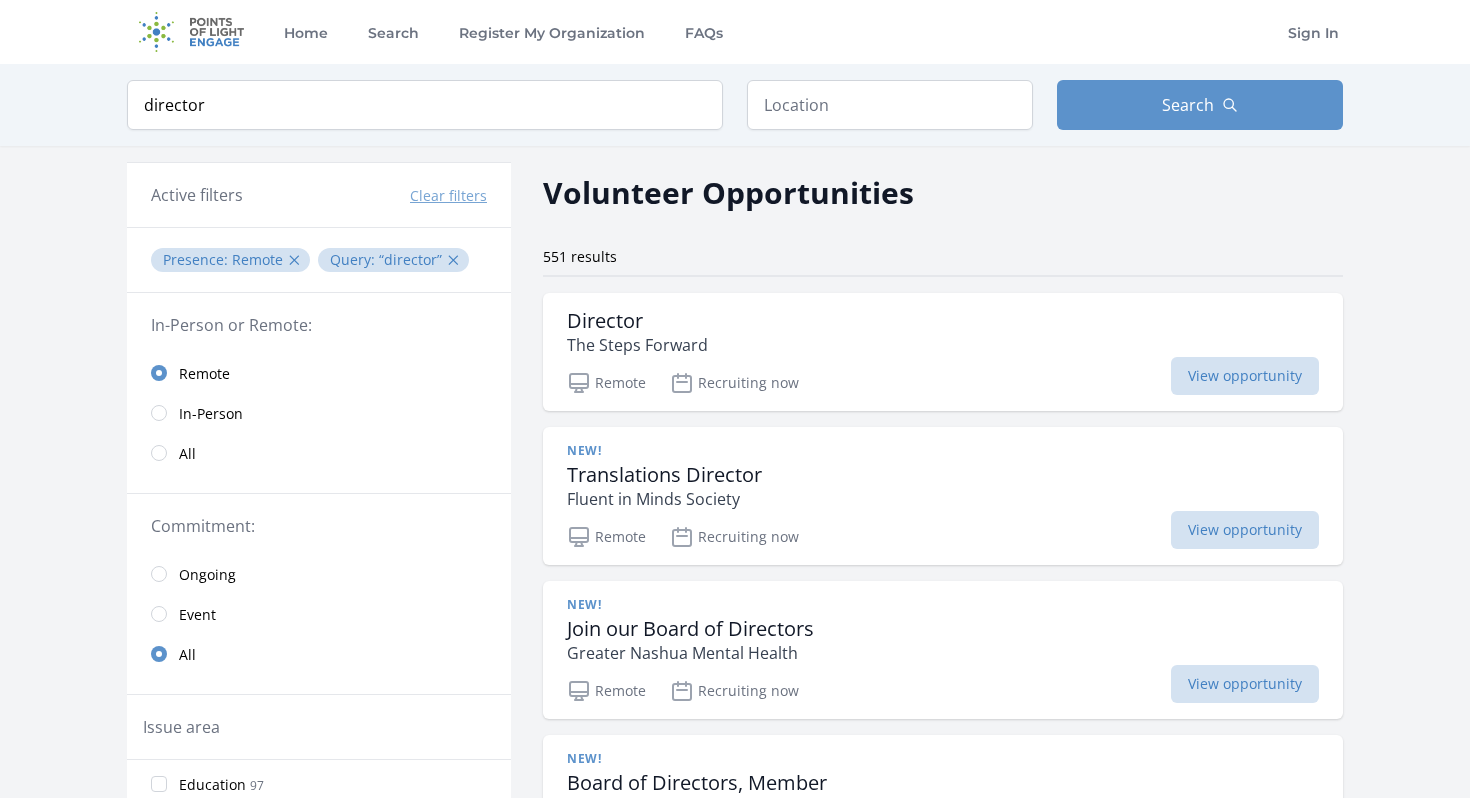 click at bounding box center [191, 32] 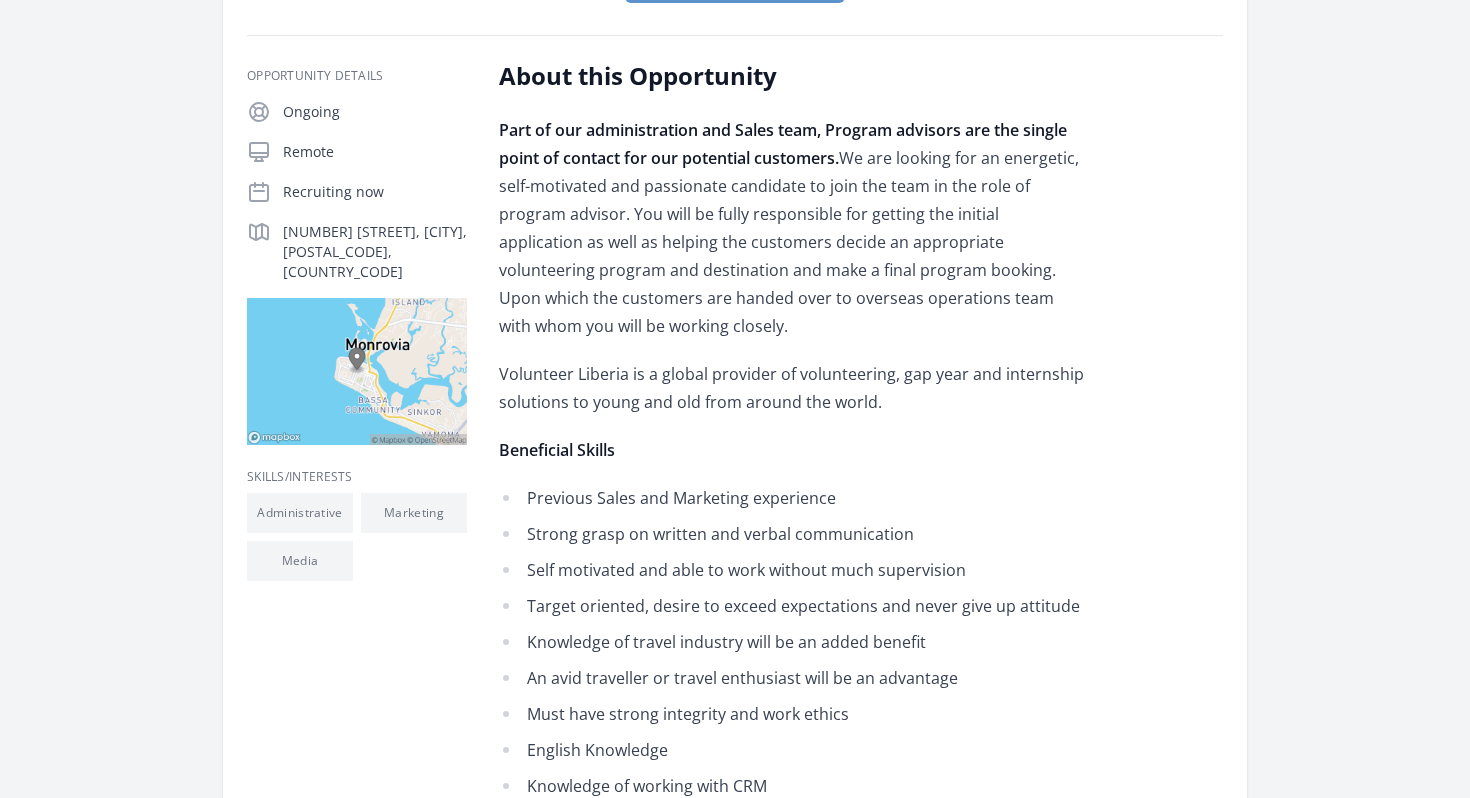 scroll, scrollTop: 319, scrollLeft: 0, axis: vertical 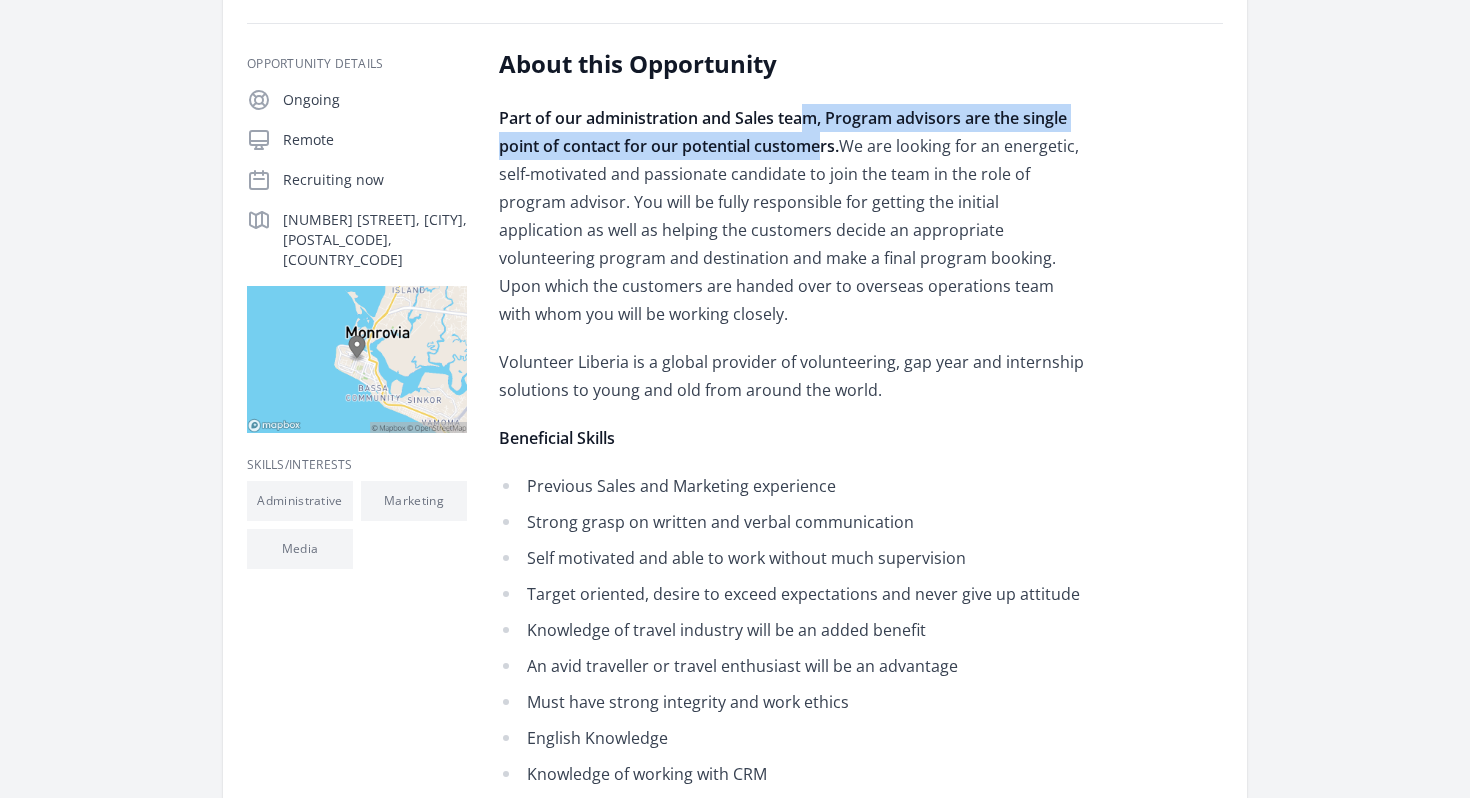 drag, startPoint x: 813, startPoint y: 116, endPoint x: 822, endPoint y: 156, distance: 41 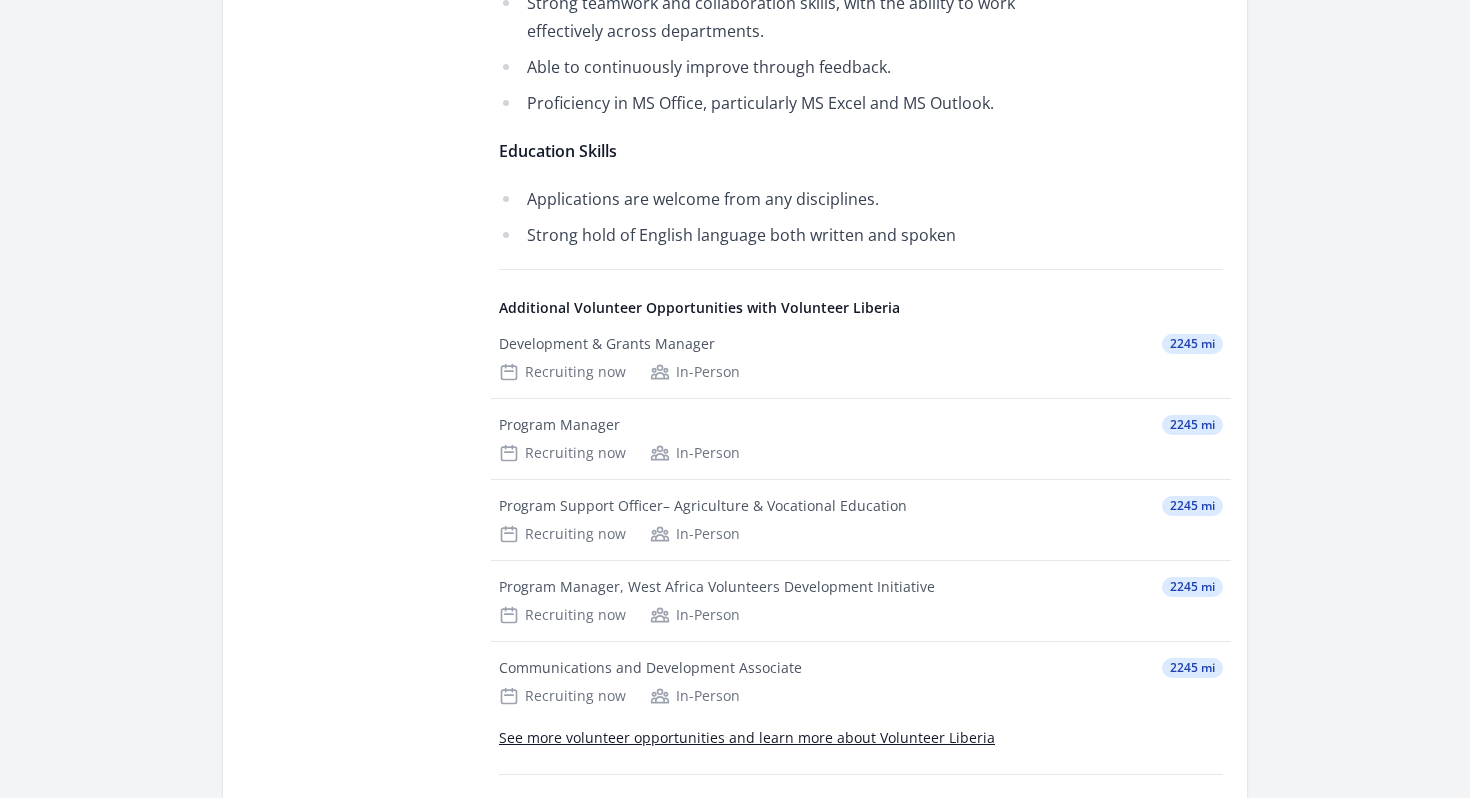 scroll, scrollTop: 1345, scrollLeft: 0, axis: vertical 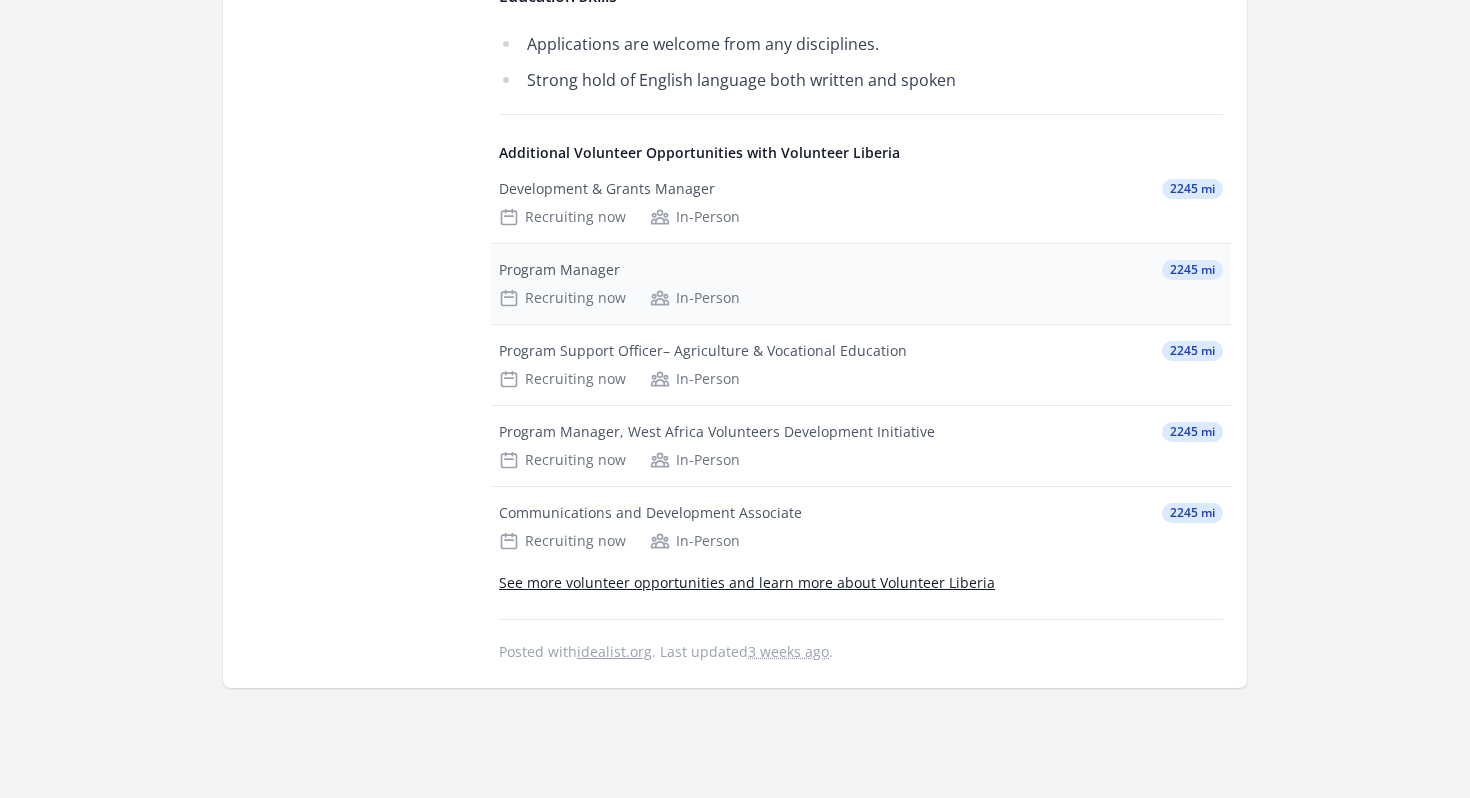 click on "Program Manager" at bounding box center (559, 270) 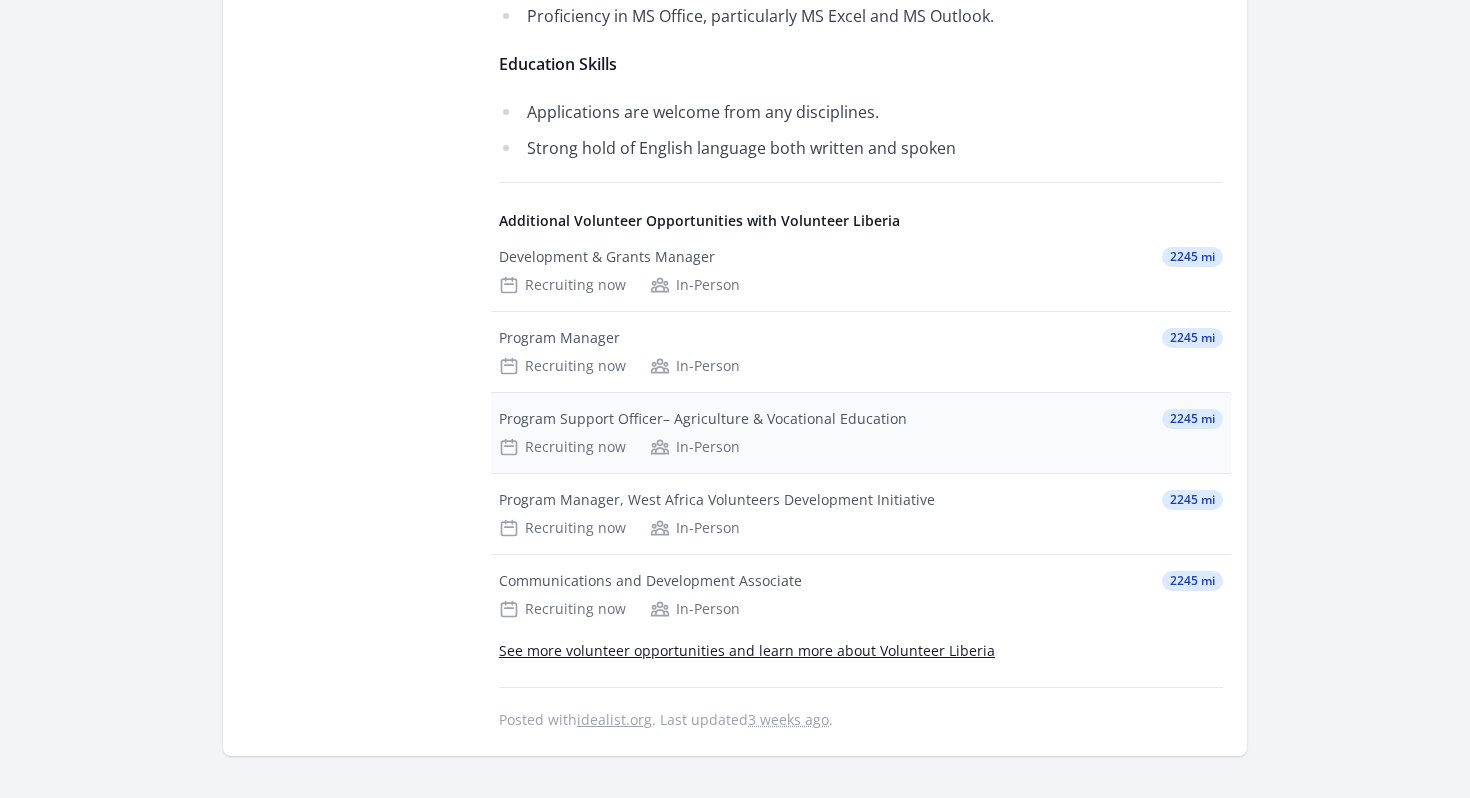 scroll, scrollTop: 1306, scrollLeft: 0, axis: vertical 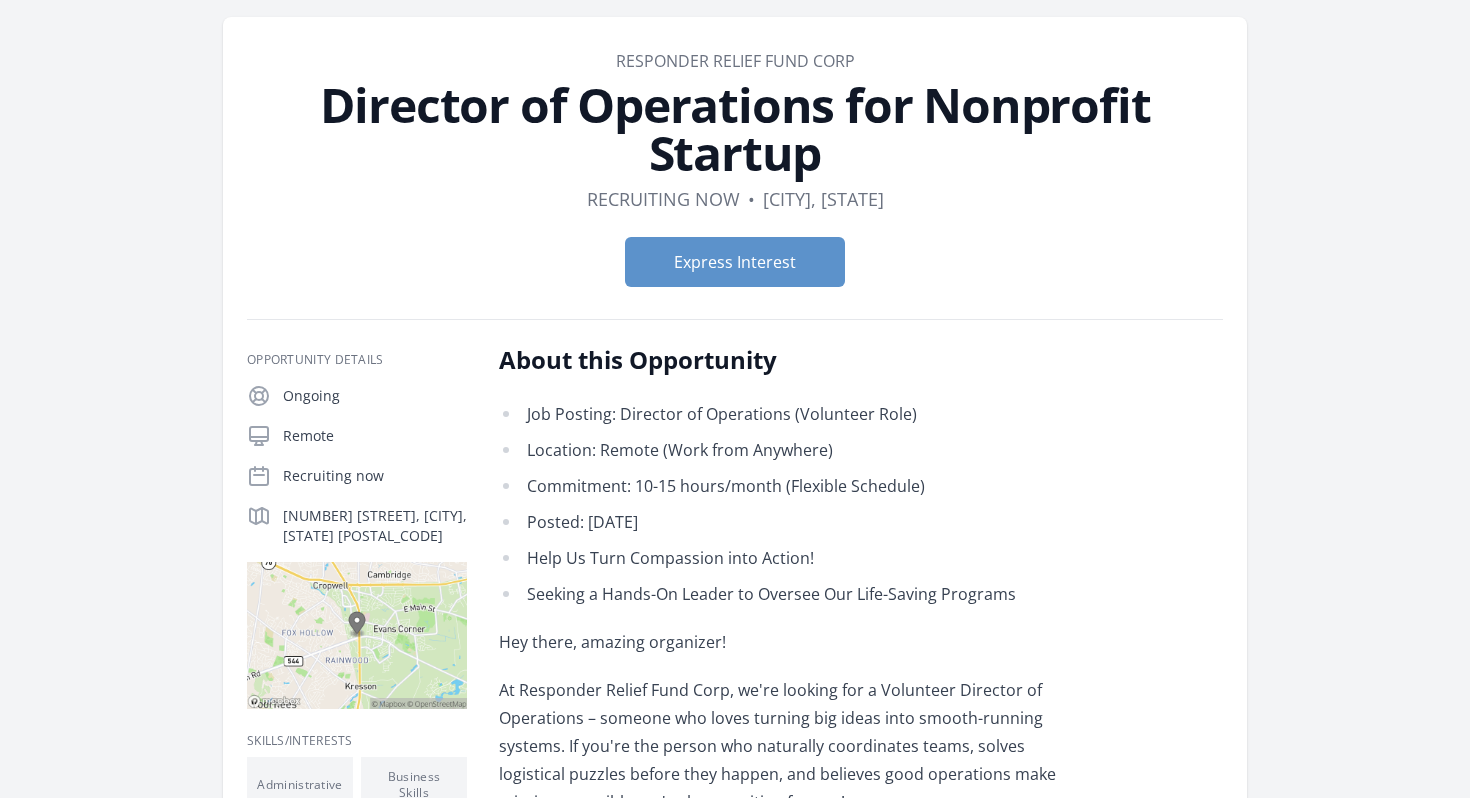 drag, startPoint x: 880, startPoint y: 57, endPoint x: 717, endPoint y: 56, distance: 163.00307 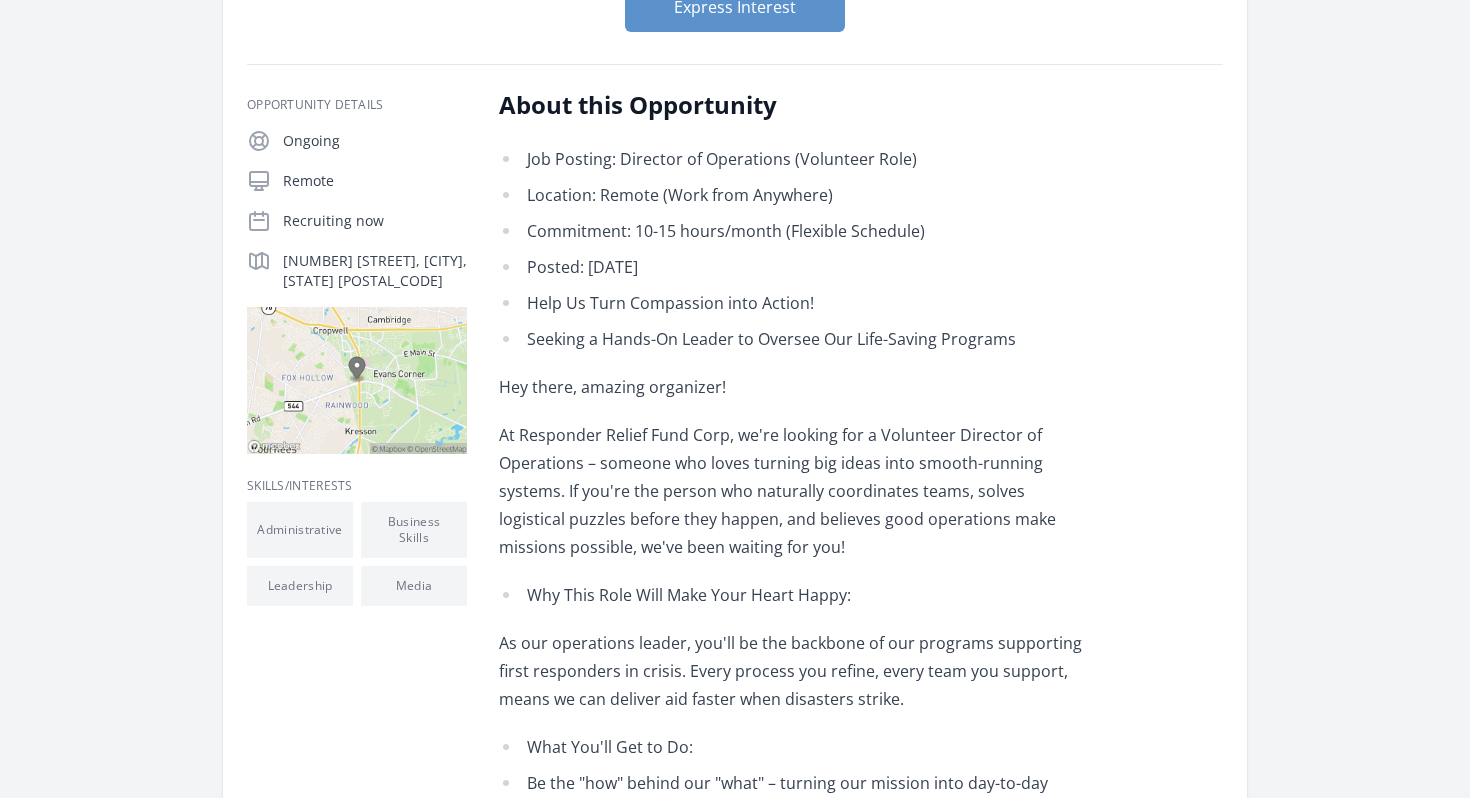 scroll, scrollTop: 378, scrollLeft: 0, axis: vertical 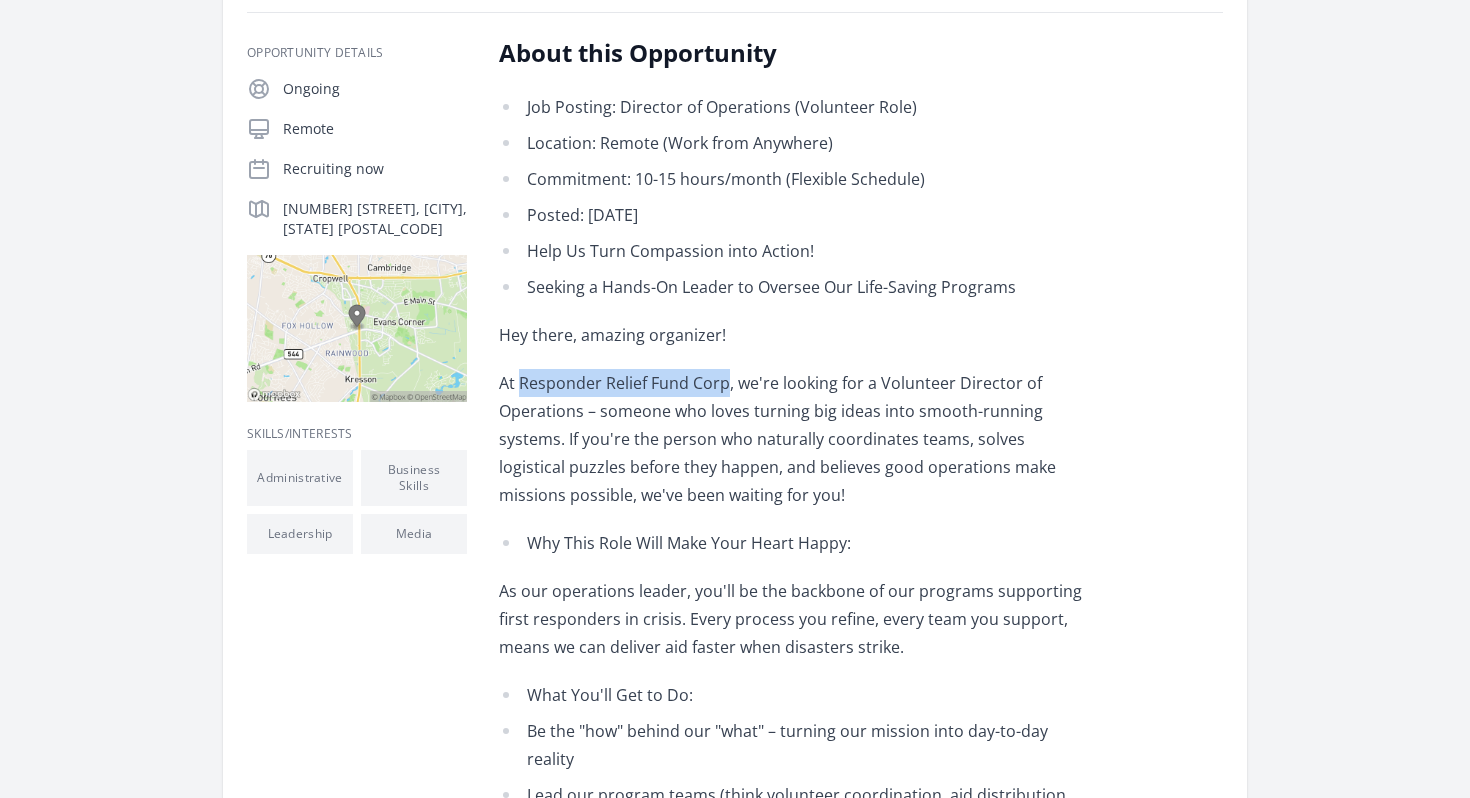 drag, startPoint x: 523, startPoint y: 381, endPoint x: 728, endPoint y: 379, distance: 205.00975 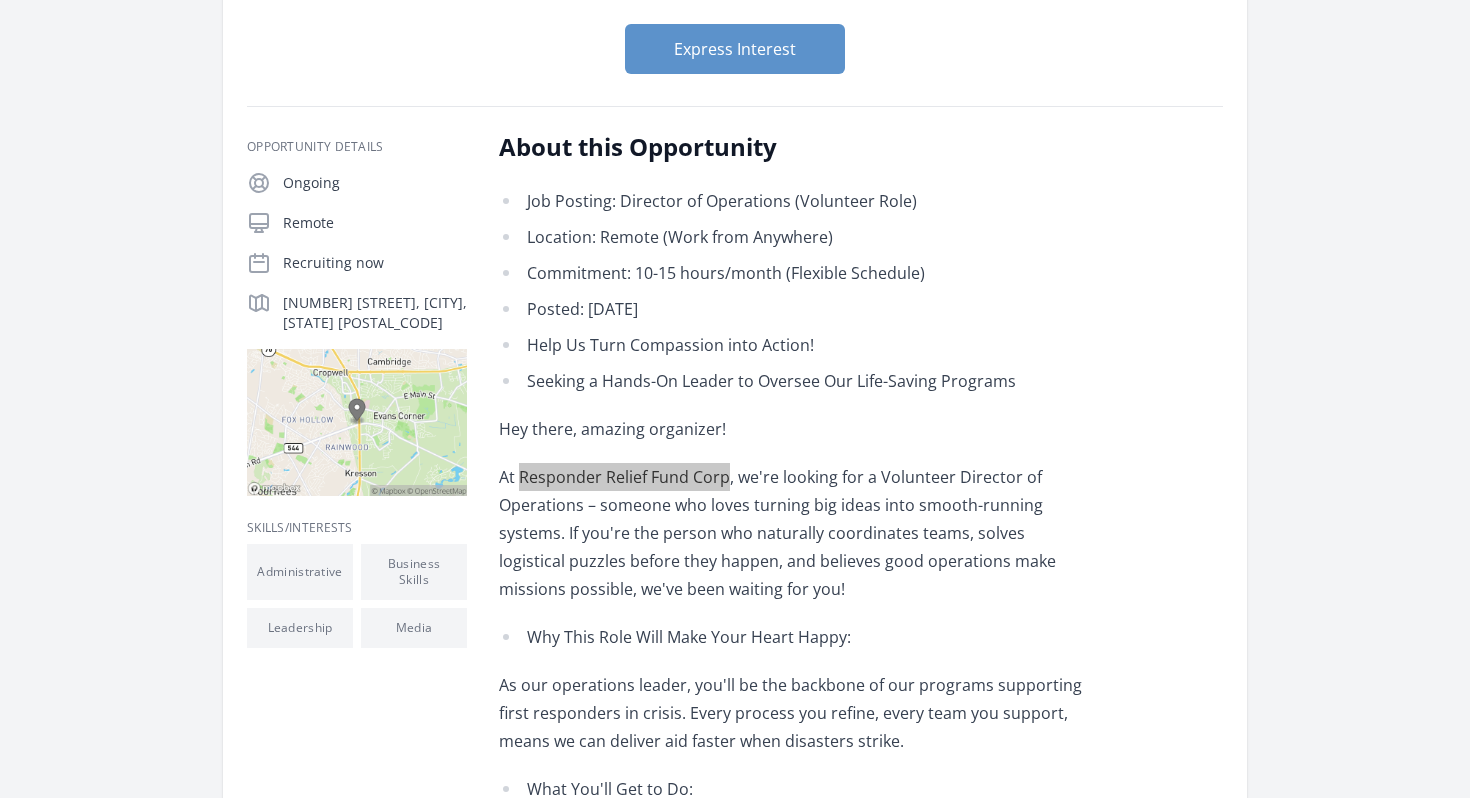 scroll, scrollTop: 0, scrollLeft: 0, axis: both 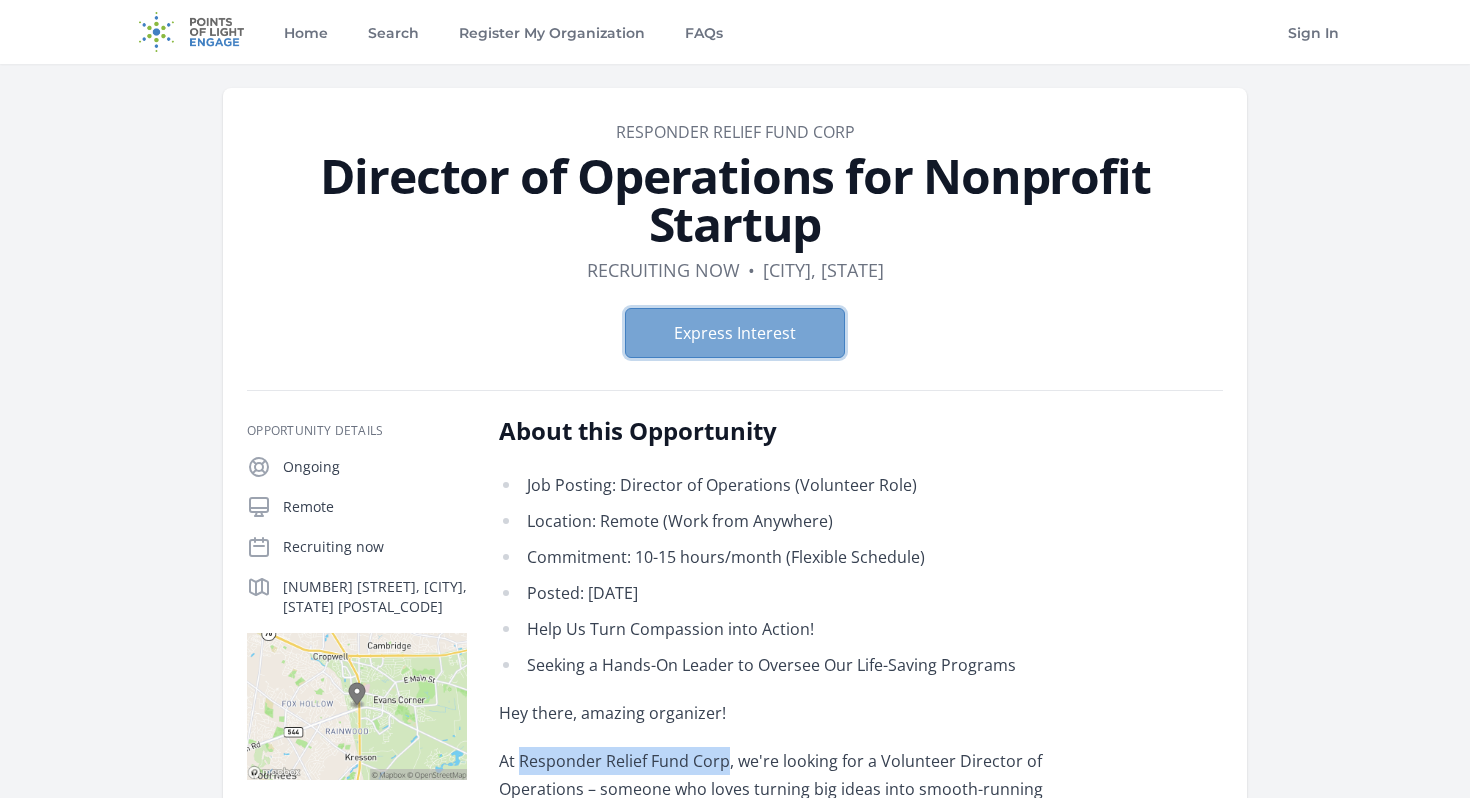 click on "Express Interest" at bounding box center (735, 333) 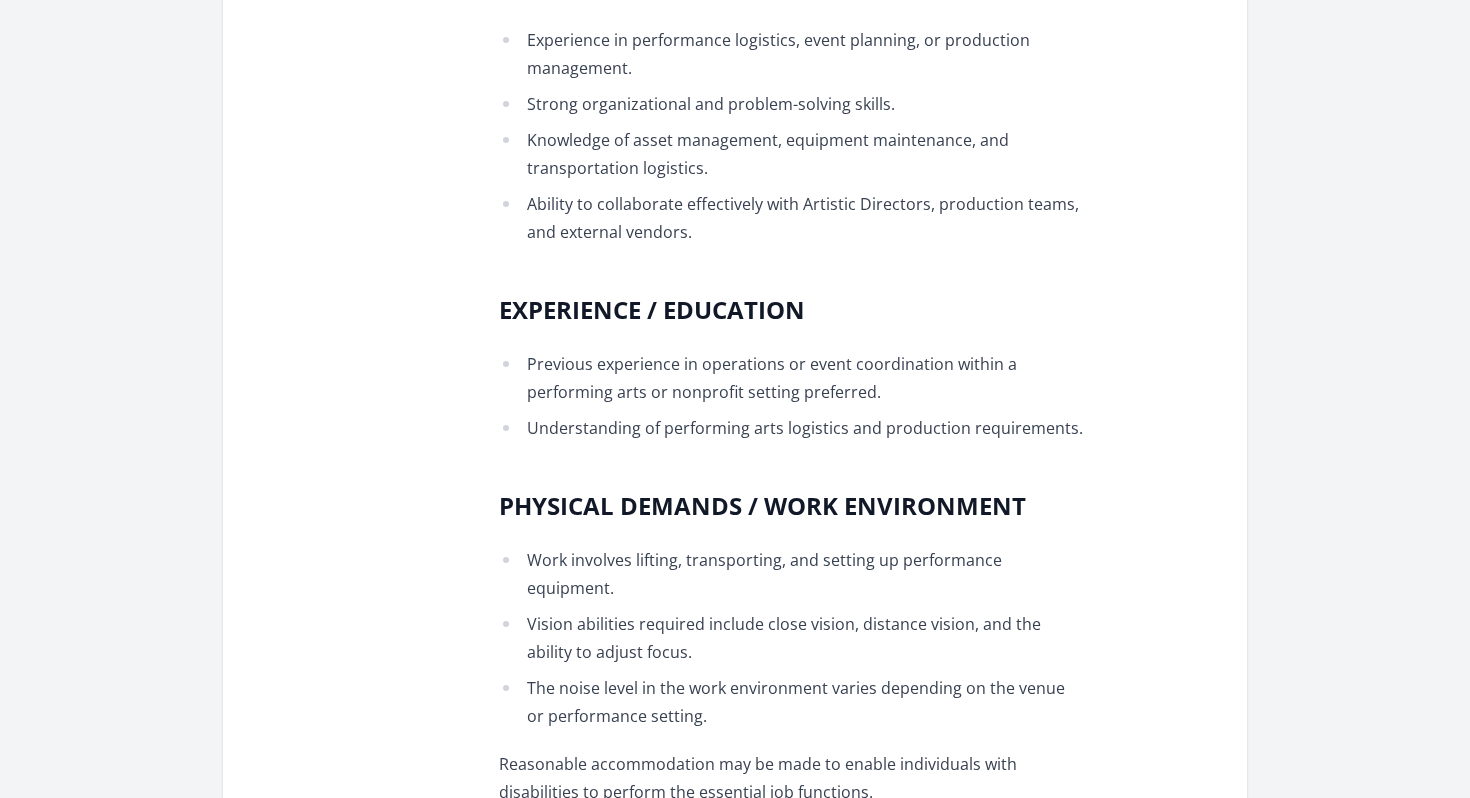scroll, scrollTop: 2369, scrollLeft: 0, axis: vertical 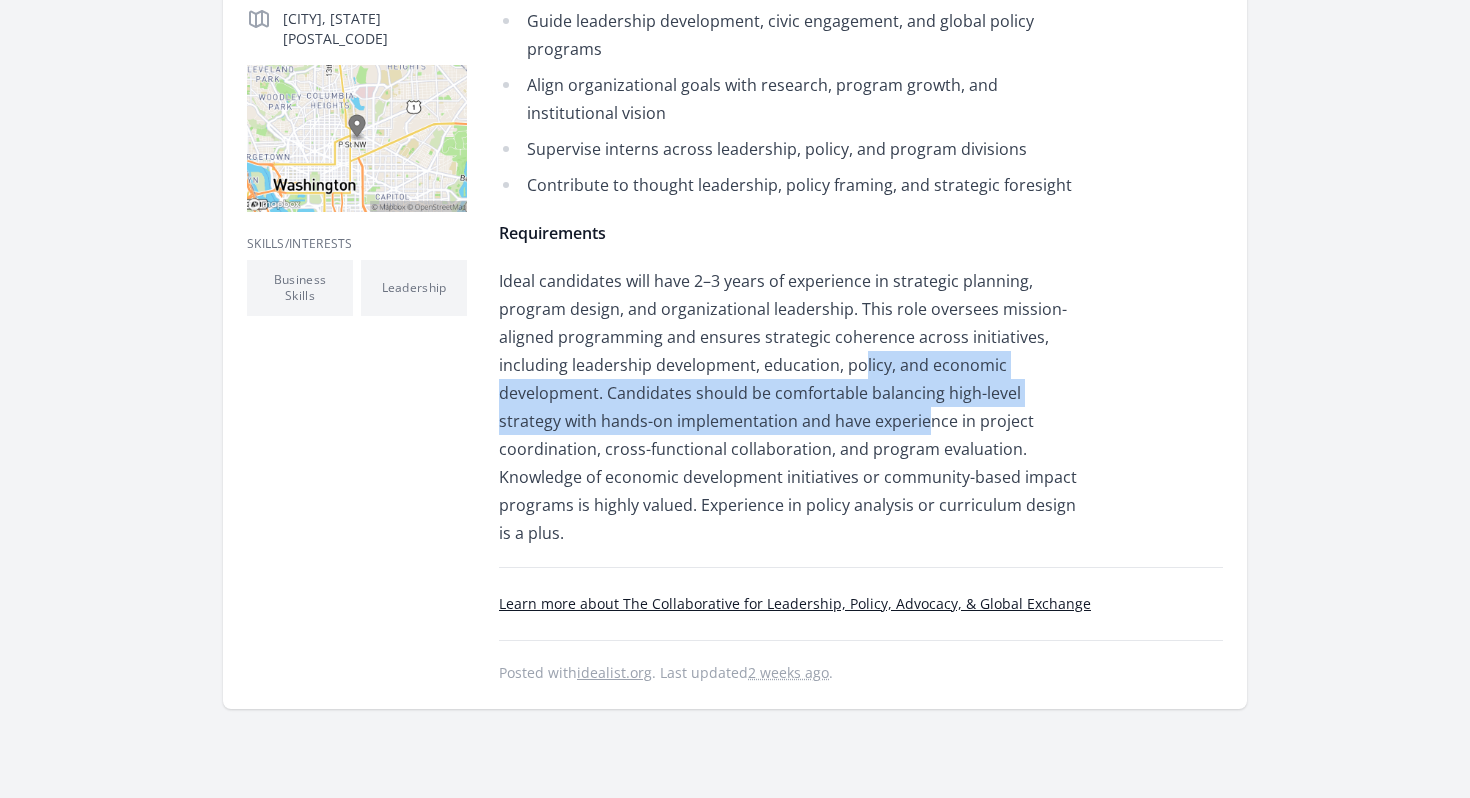drag, startPoint x: 859, startPoint y: 358, endPoint x: 865, endPoint y: 432, distance: 74.24284 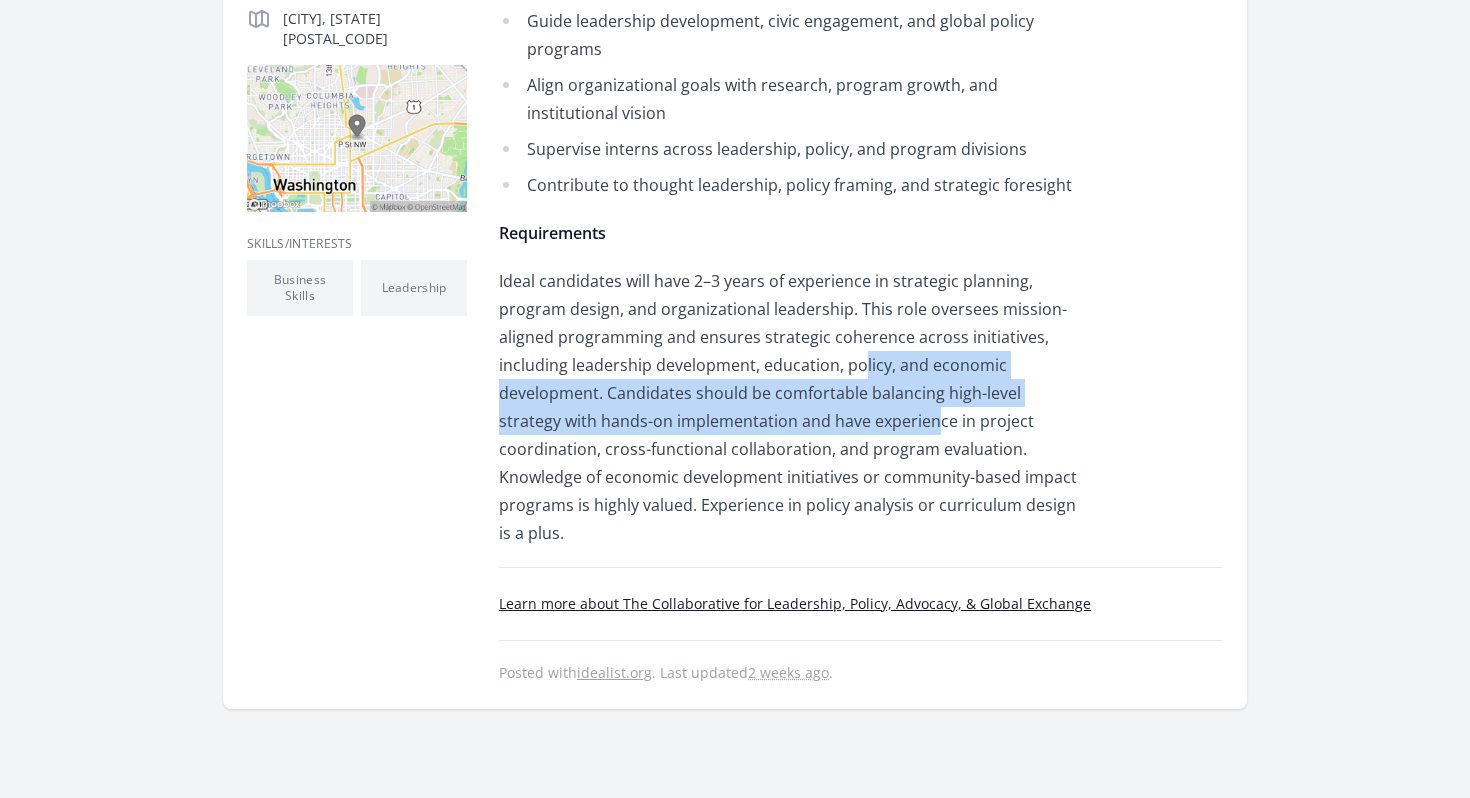 click on "Ideal candidates will have 2–3 years of experience in strategic planning, program design, and organizational leadership. This role oversees mission-aligned programming and ensures strategic coherence across initiatives, including leadership development, education, policy, and economic development. Candidates should be comfortable balancing high-level strategy with hands-on implementation and have experience in project coordination, cross-functional collaboration, and program evaluation. Knowledge of economic development initiatives or community-based impact programs is highly valued. Experience in policy analysis or curriculum design is a plus." at bounding box center (791, 407) 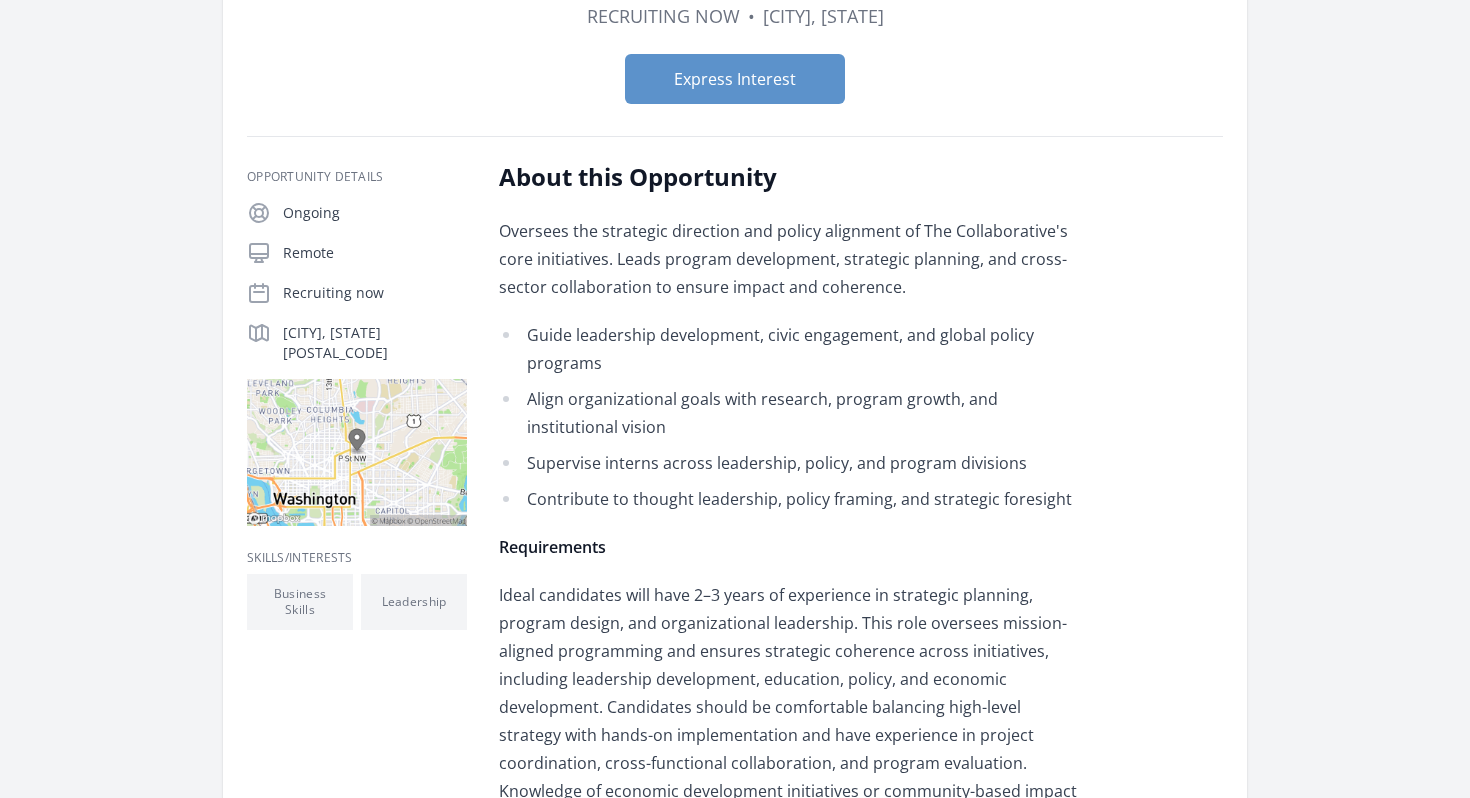 scroll, scrollTop: 0, scrollLeft: 0, axis: both 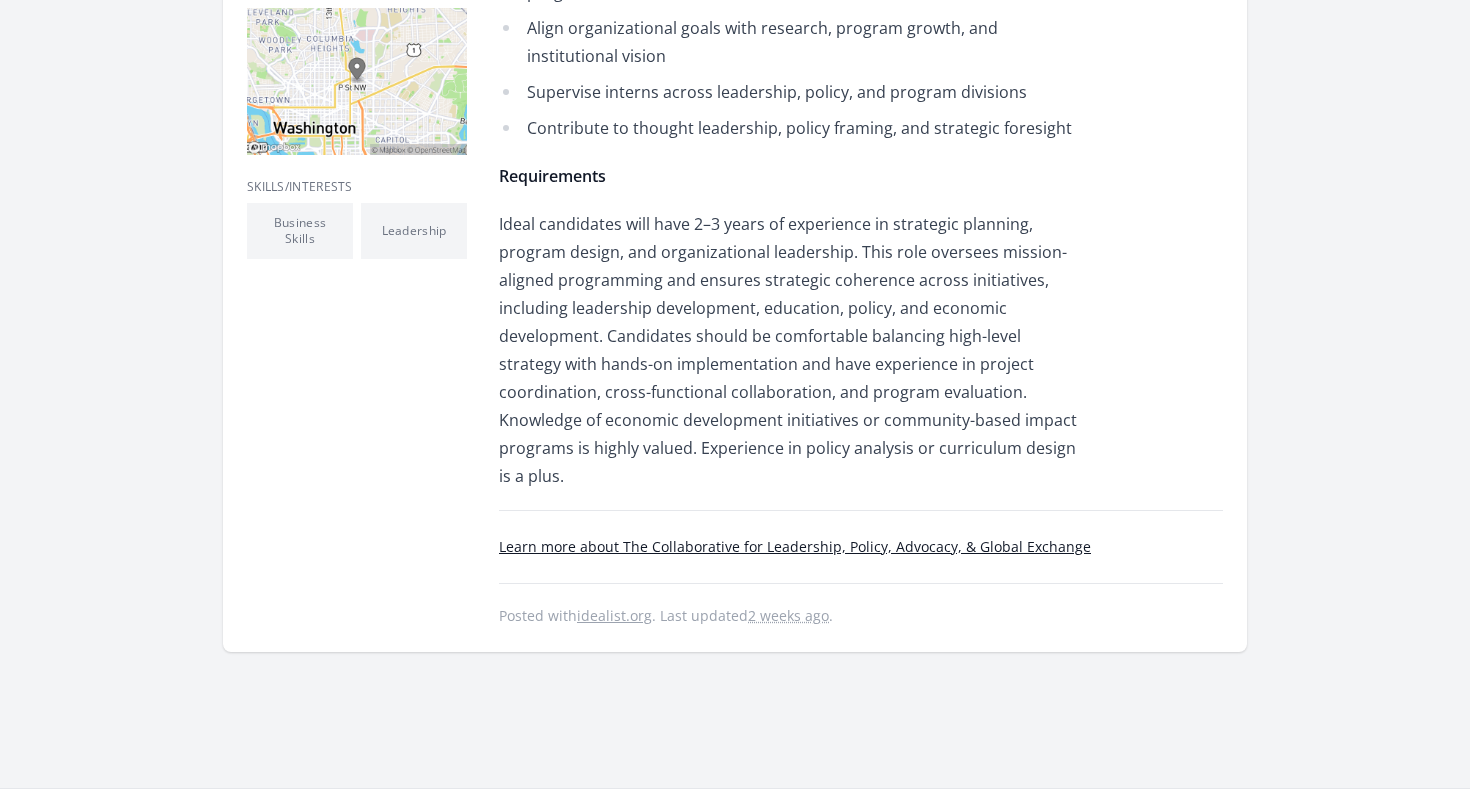 click on "Learn more about The Collaborative for Leadership, Policy, Advocacy, & Global Exchange" at bounding box center (795, 546) 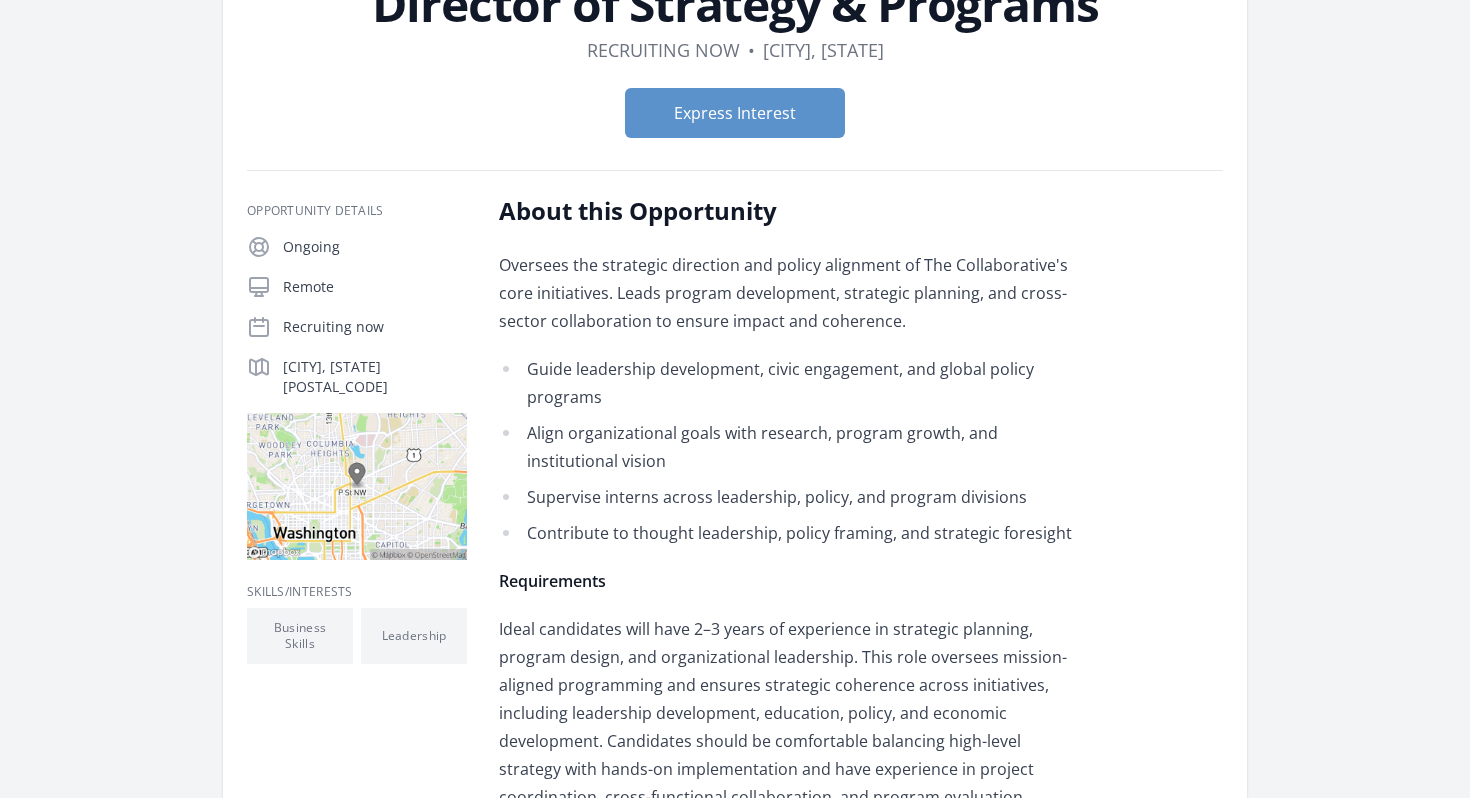 scroll, scrollTop: 0, scrollLeft: 0, axis: both 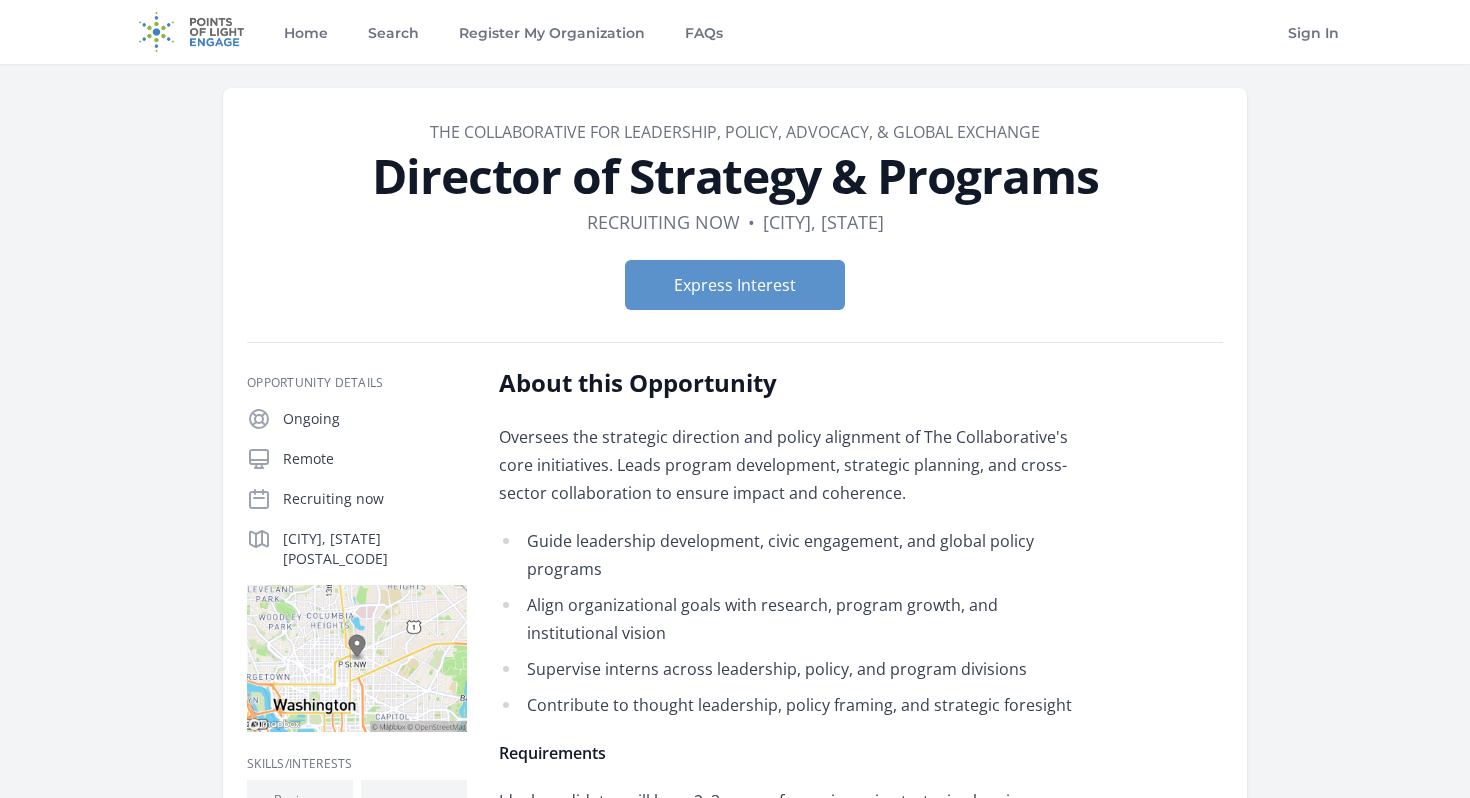 drag, startPoint x: 423, startPoint y: 123, endPoint x: 1155, endPoint y: 137, distance: 732.13385 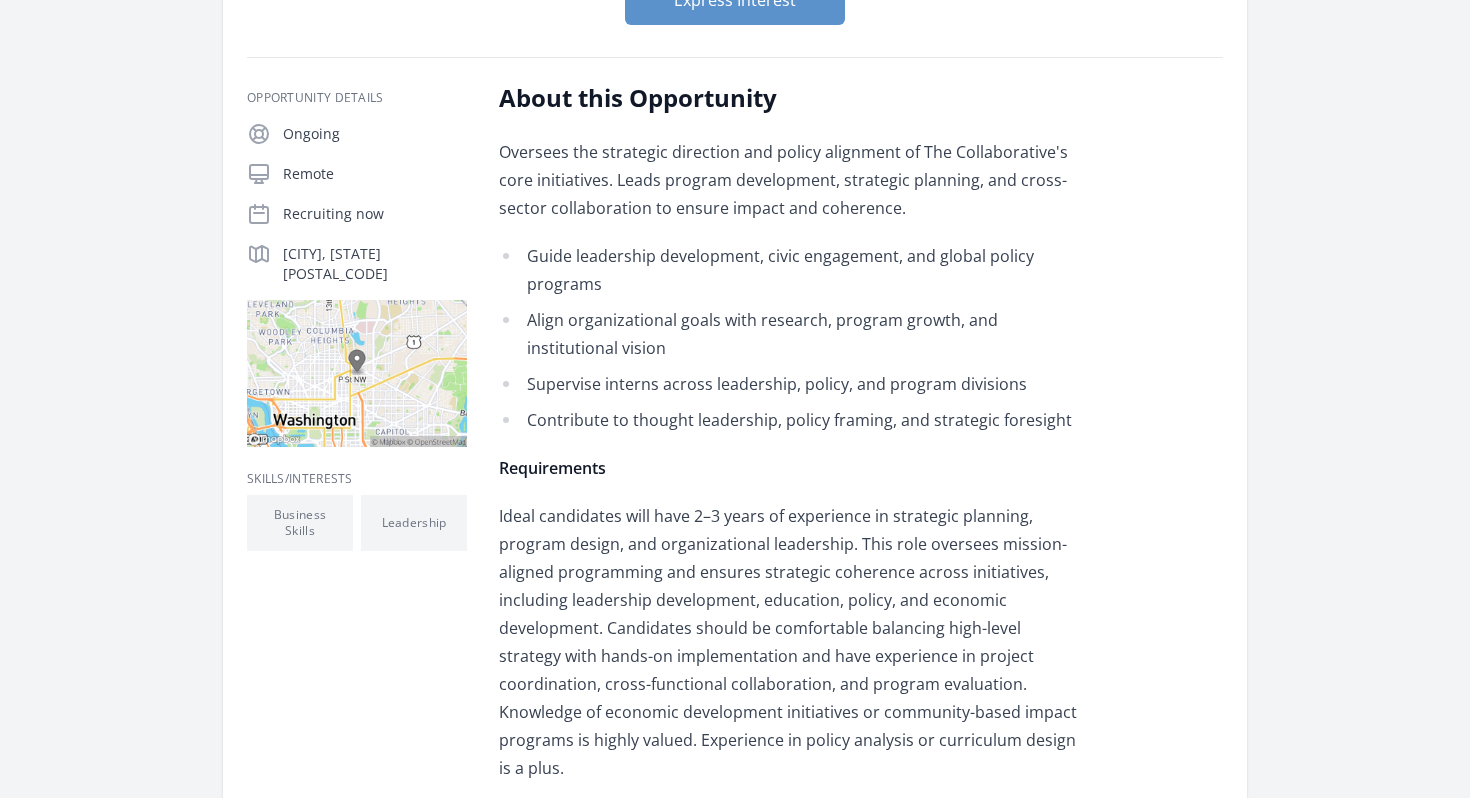 scroll, scrollTop: 0, scrollLeft: 0, axis: both 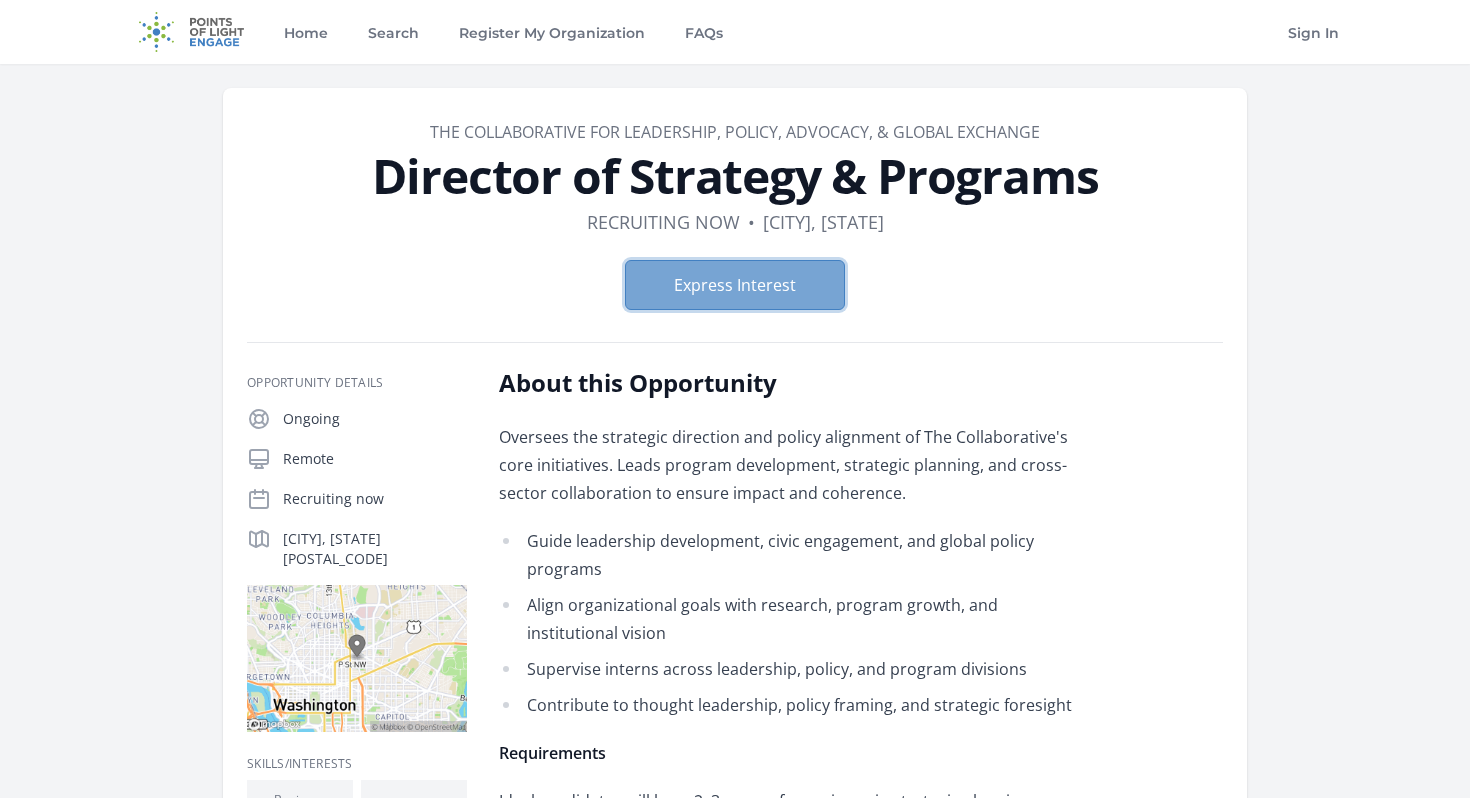 click on "Express Interest" at bounding box center [735, 285] 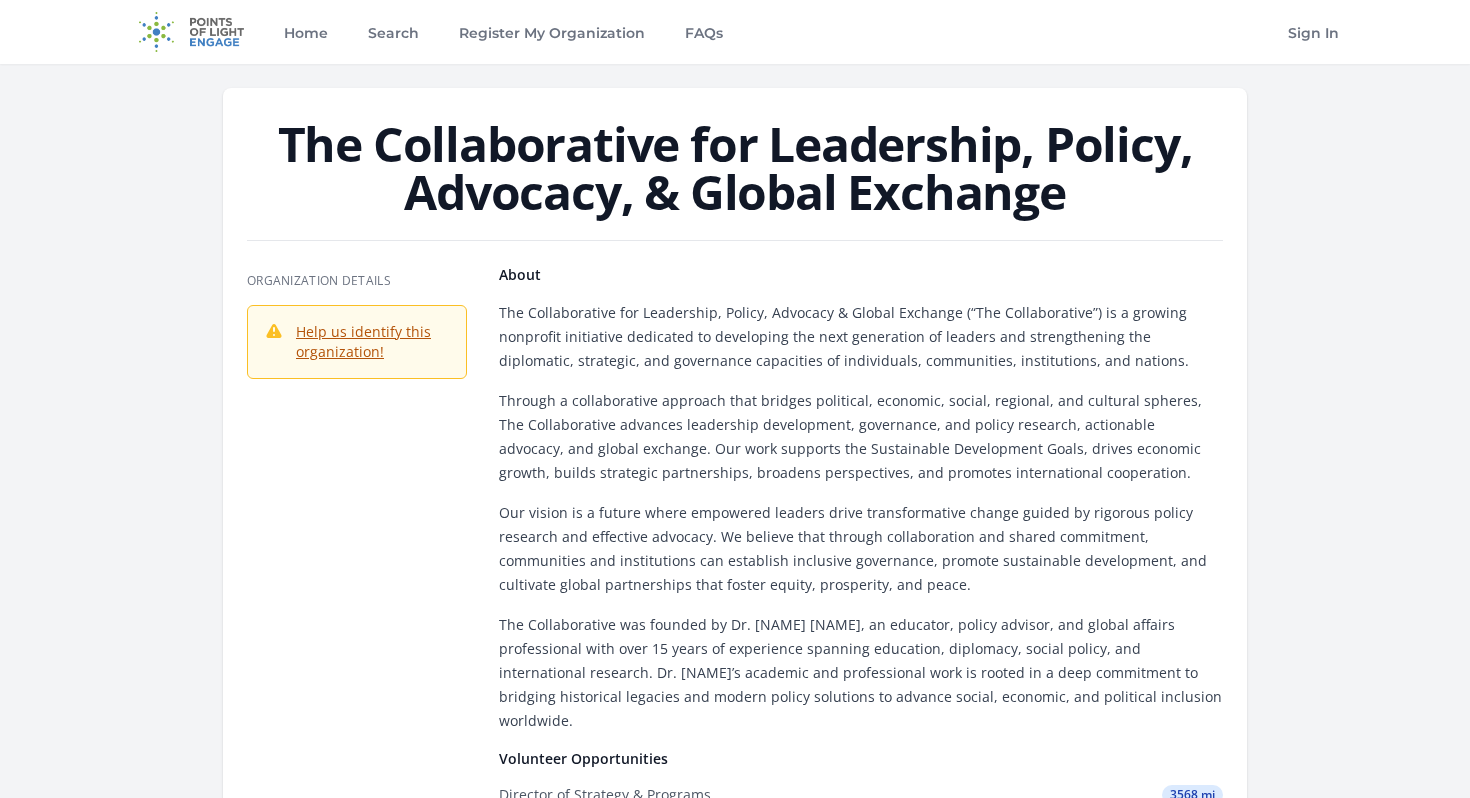 scroll, scrollTop: 0, scrollLeft: 0, axis: both 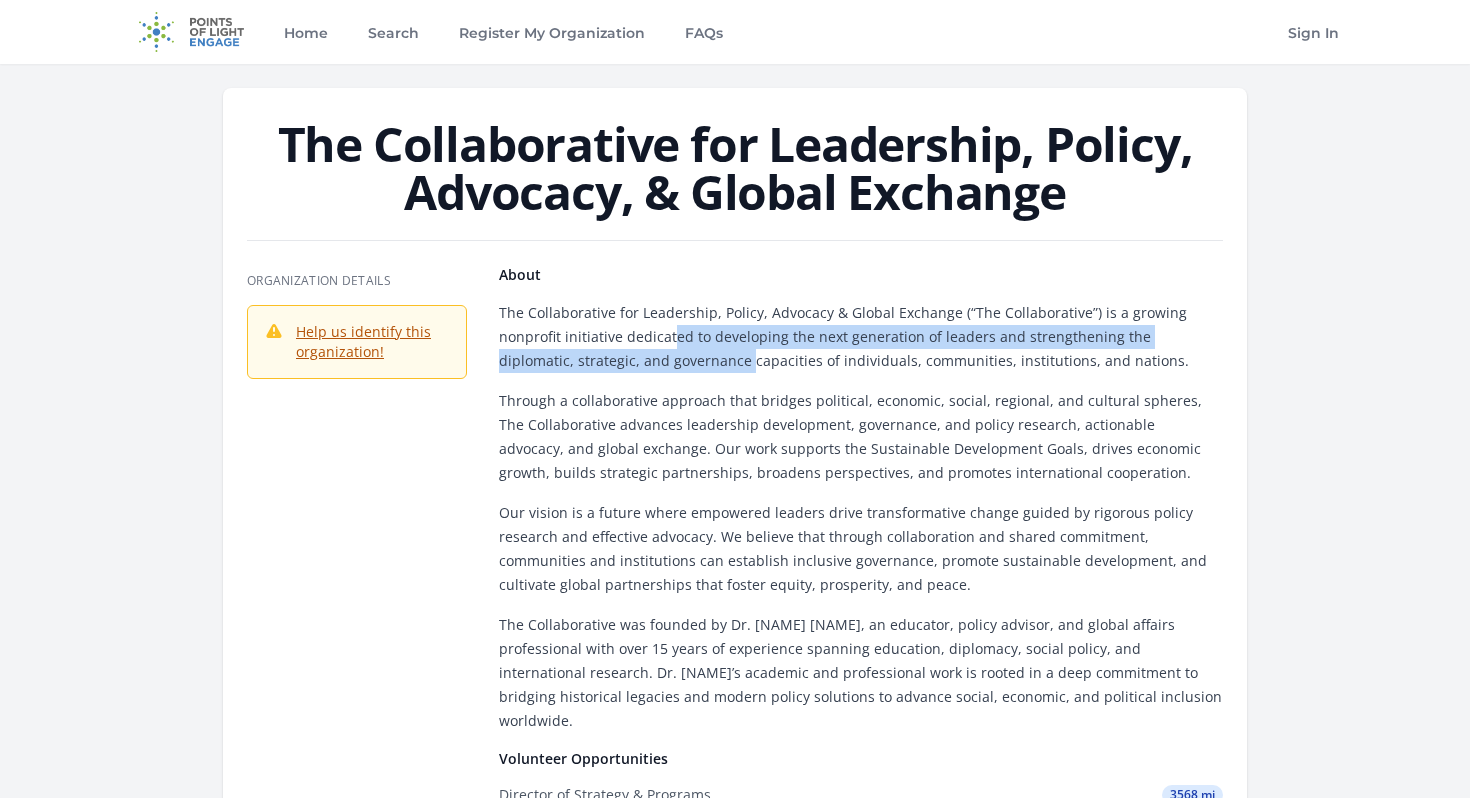 drag, startPoint x: 671, startPoint y: 332, endPoint x: 674, endPoint y: 367, distance: 35.128338 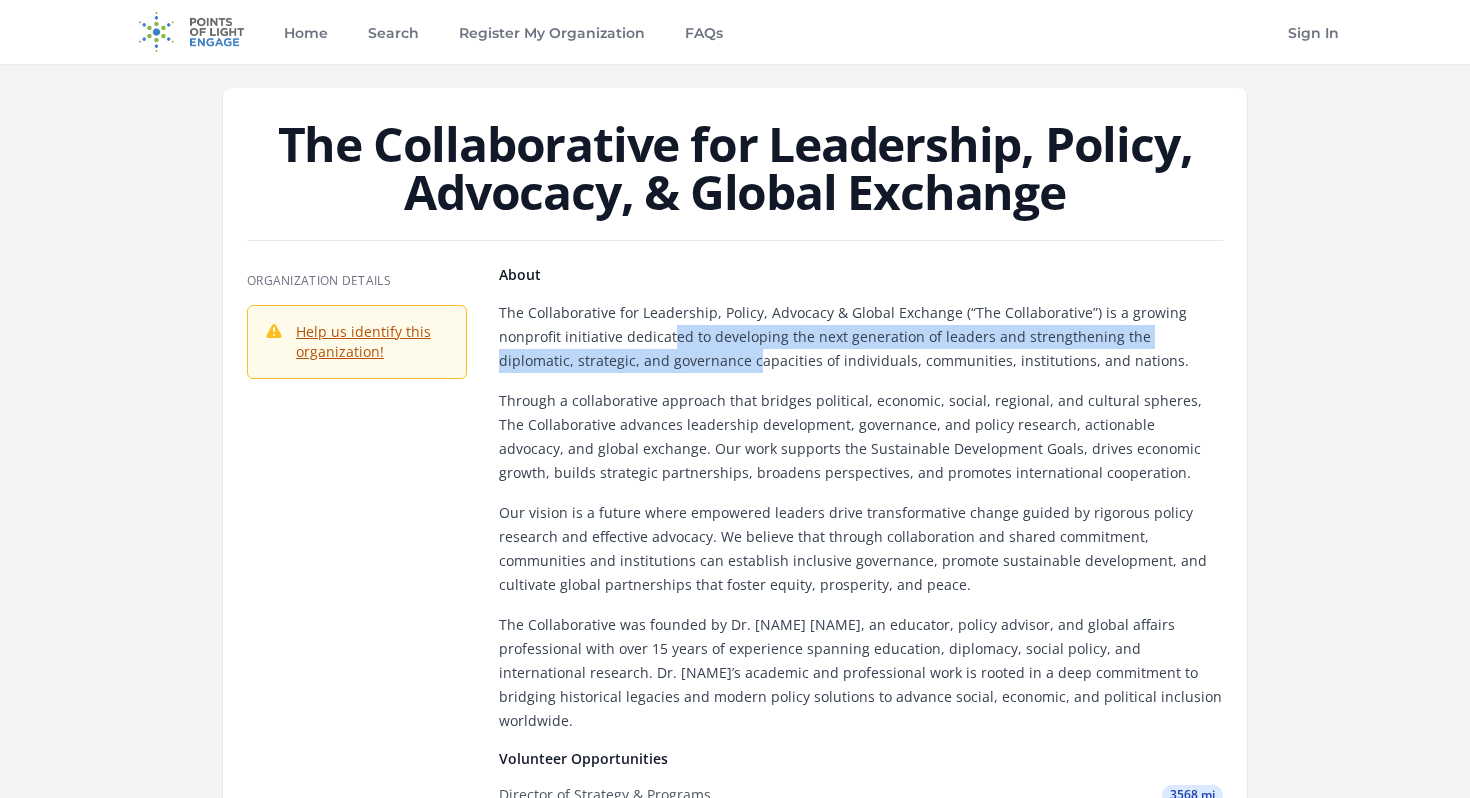 click on "The Collaborative for Leadership, Policy, Advocacy & Global Exchange (“The Collaborative”) is a growing nonprofit initiative dedicated to developing the next generation of leaders and strengthening the diplomatic, strategic, and governance capacities of individuals, communities, institutions, and nations." at bounding box center [861, 337] 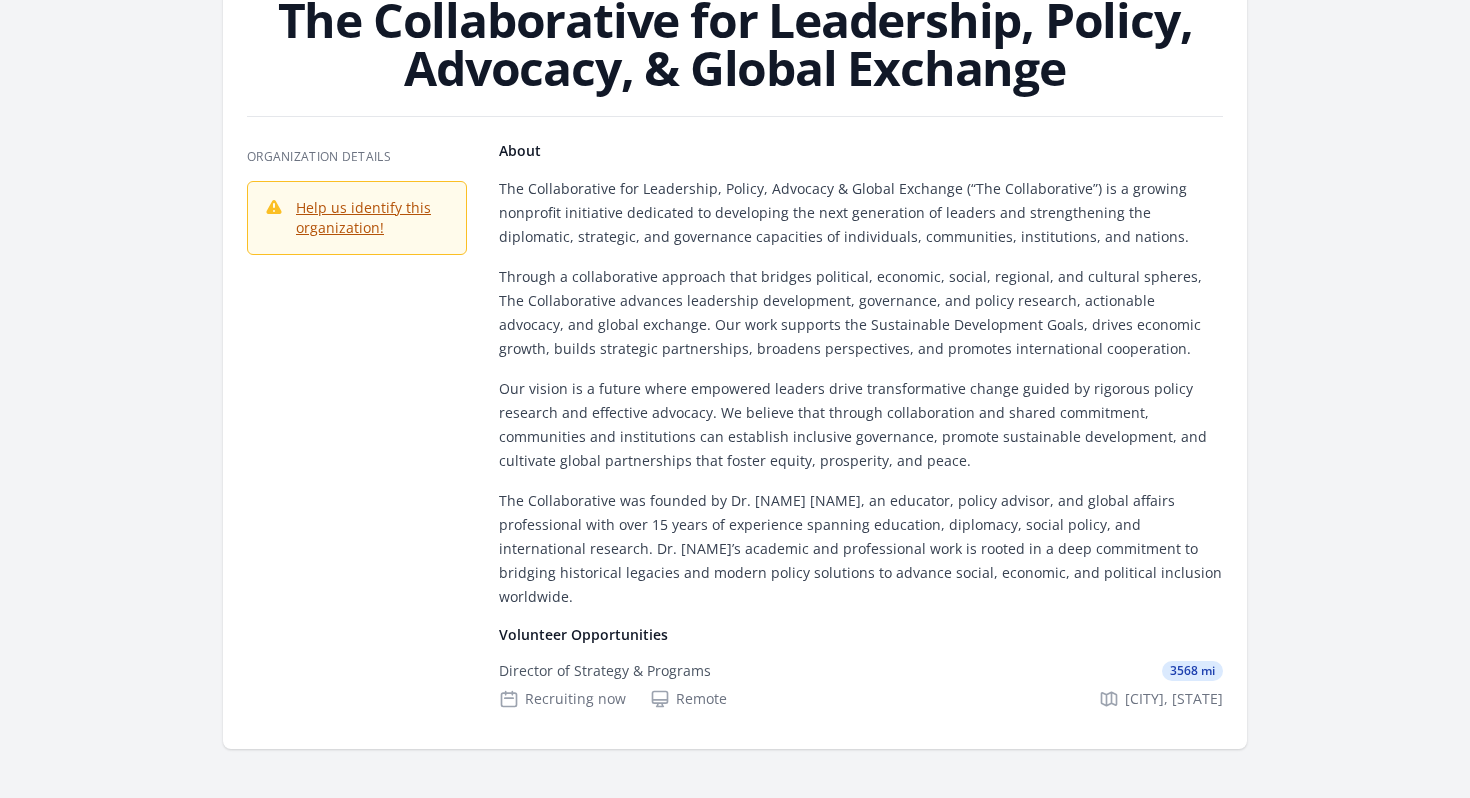 scroll, scrollTop: 127, scrollLeft: 0, axis: vertical 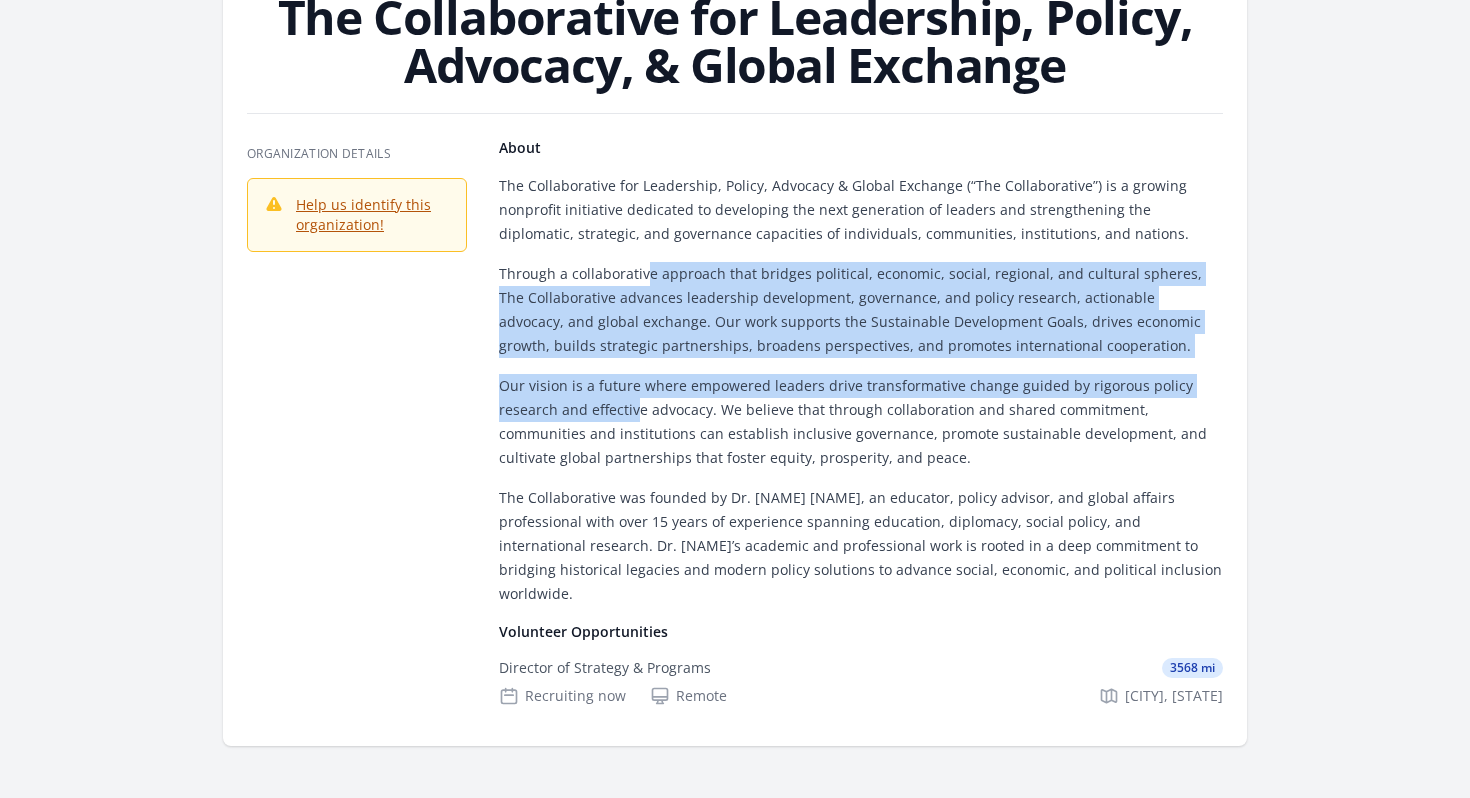 drag, startPoint x: 646, startPoint y: 282, endPoint x: 632, endPoint y: 412, distance: 130.75168 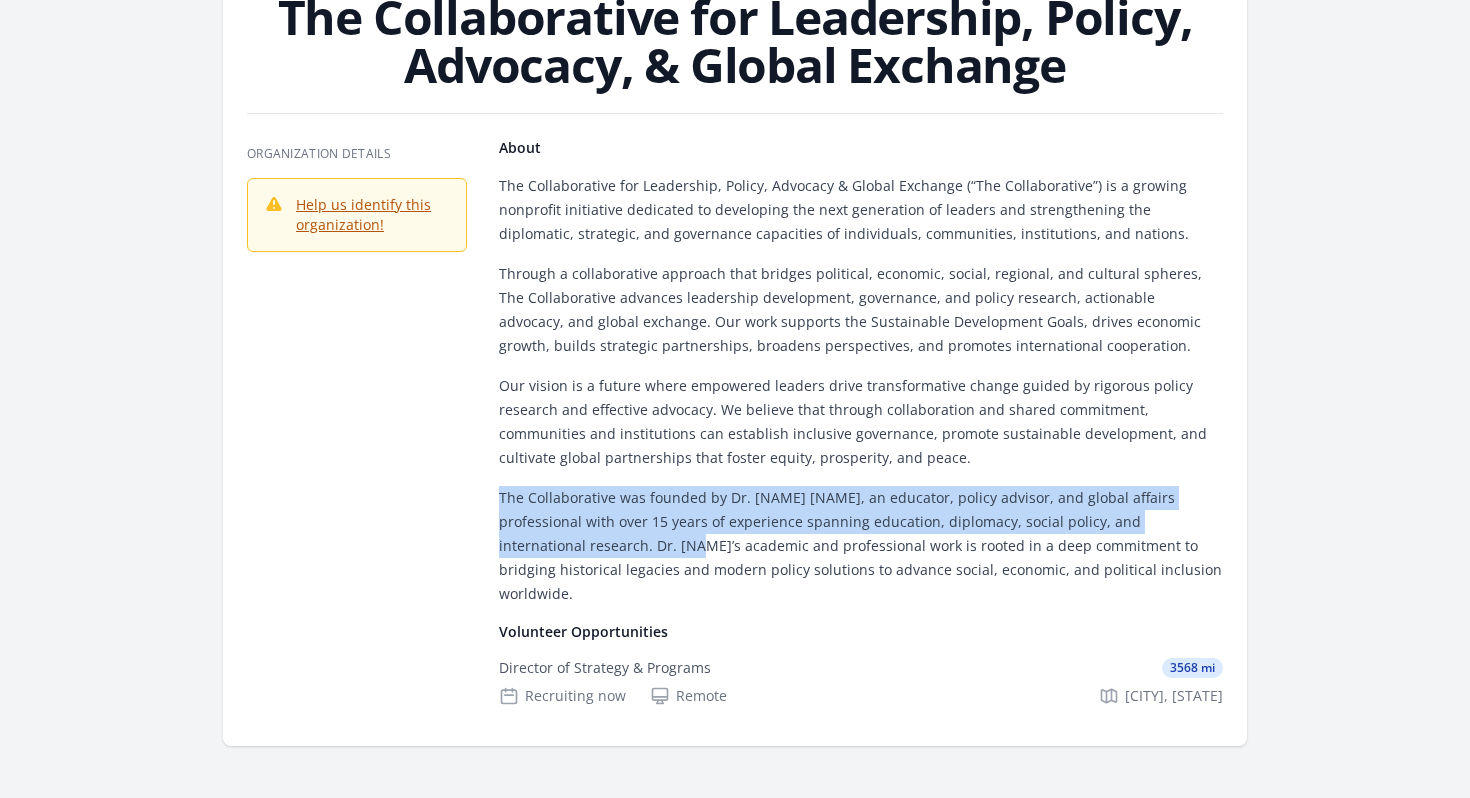 drag, startPoint x: 591, startPoint y: 479, endPoint x: 597, endPoint y: 544, distance: 65.27634 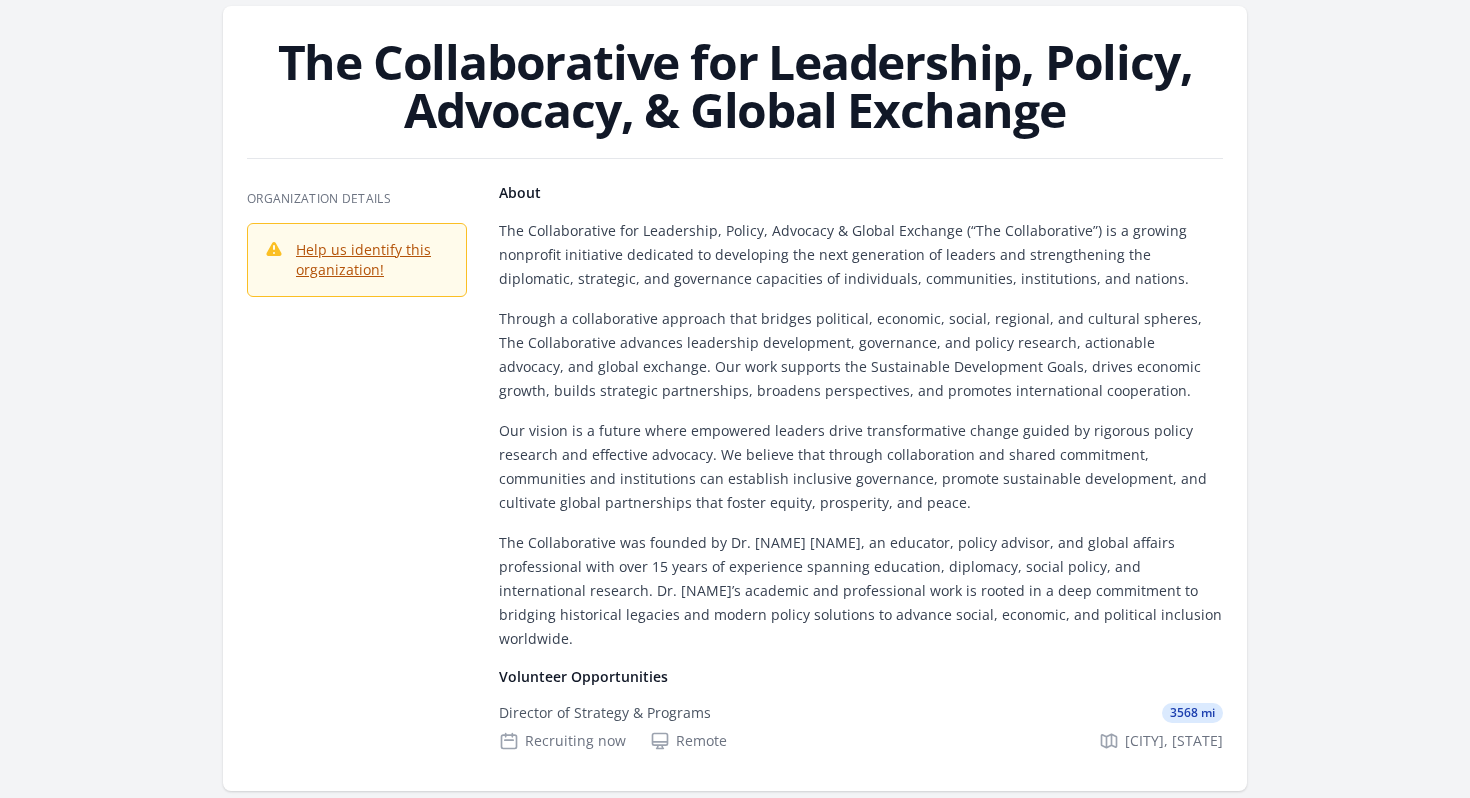scroll, scrollTop: 0, scrollLeft: 0, axis: both 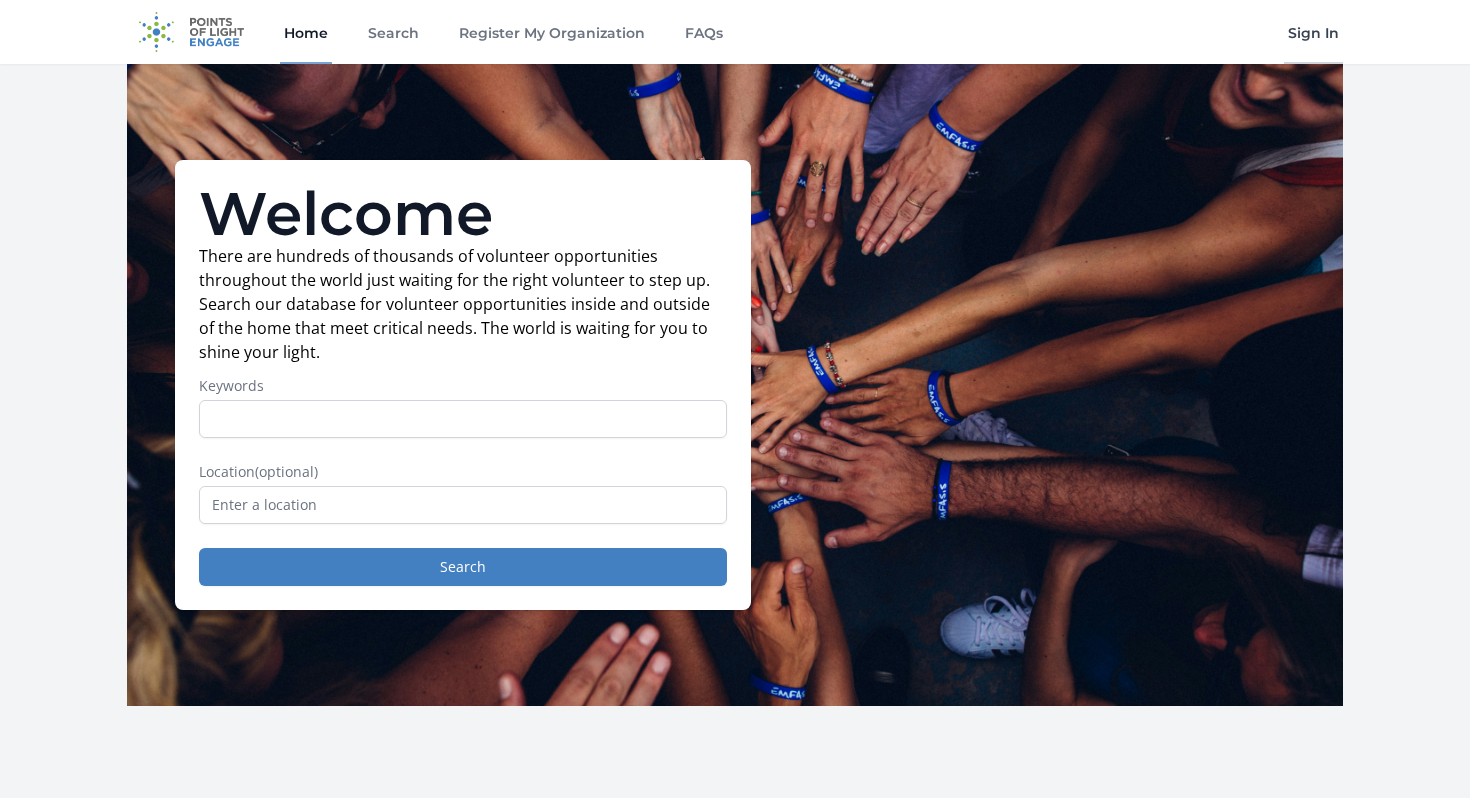 click on "Sign In" at bounding box center (1313, 32) 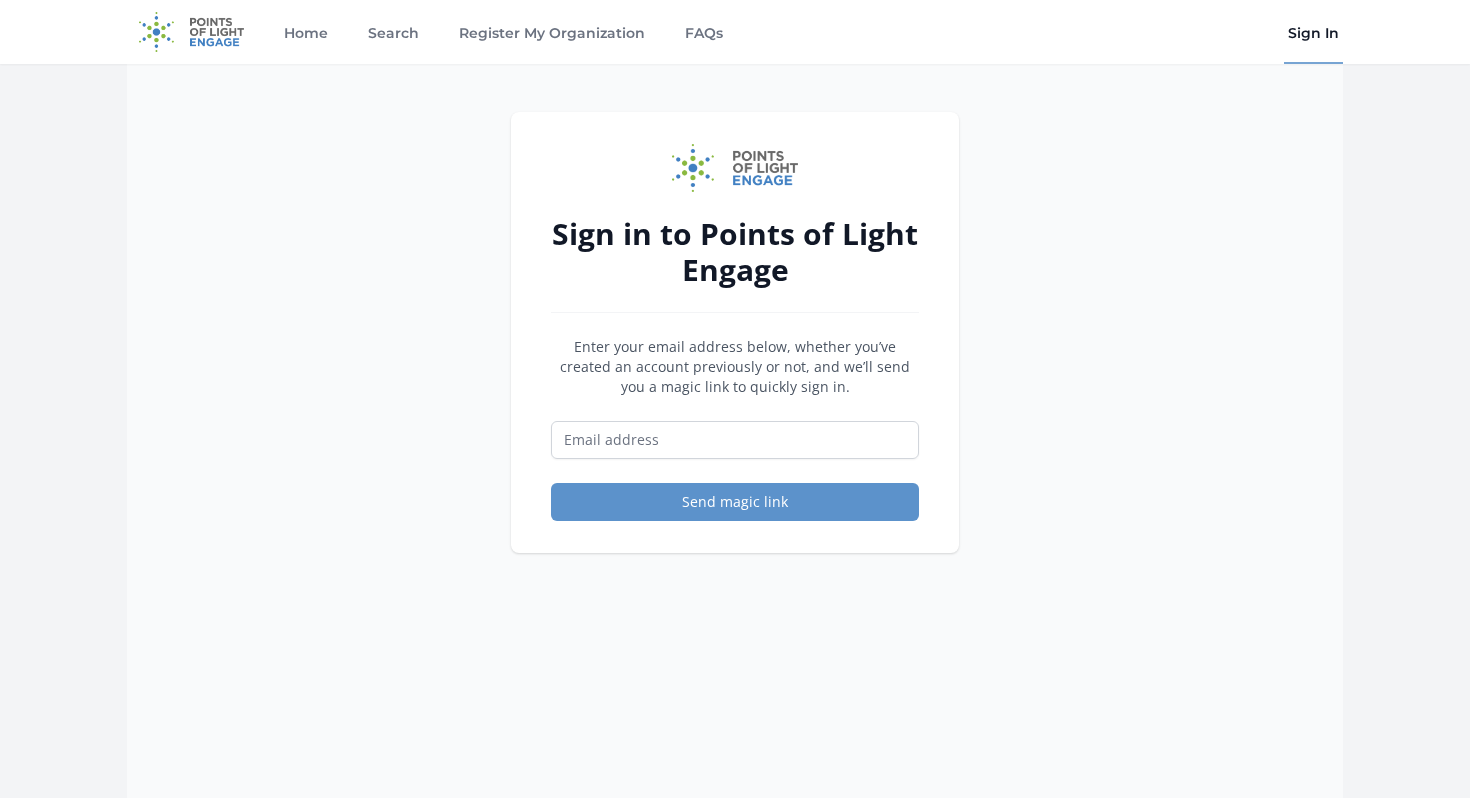 scroll, scrollTop: 0, scrollLeft: 0, axis: both 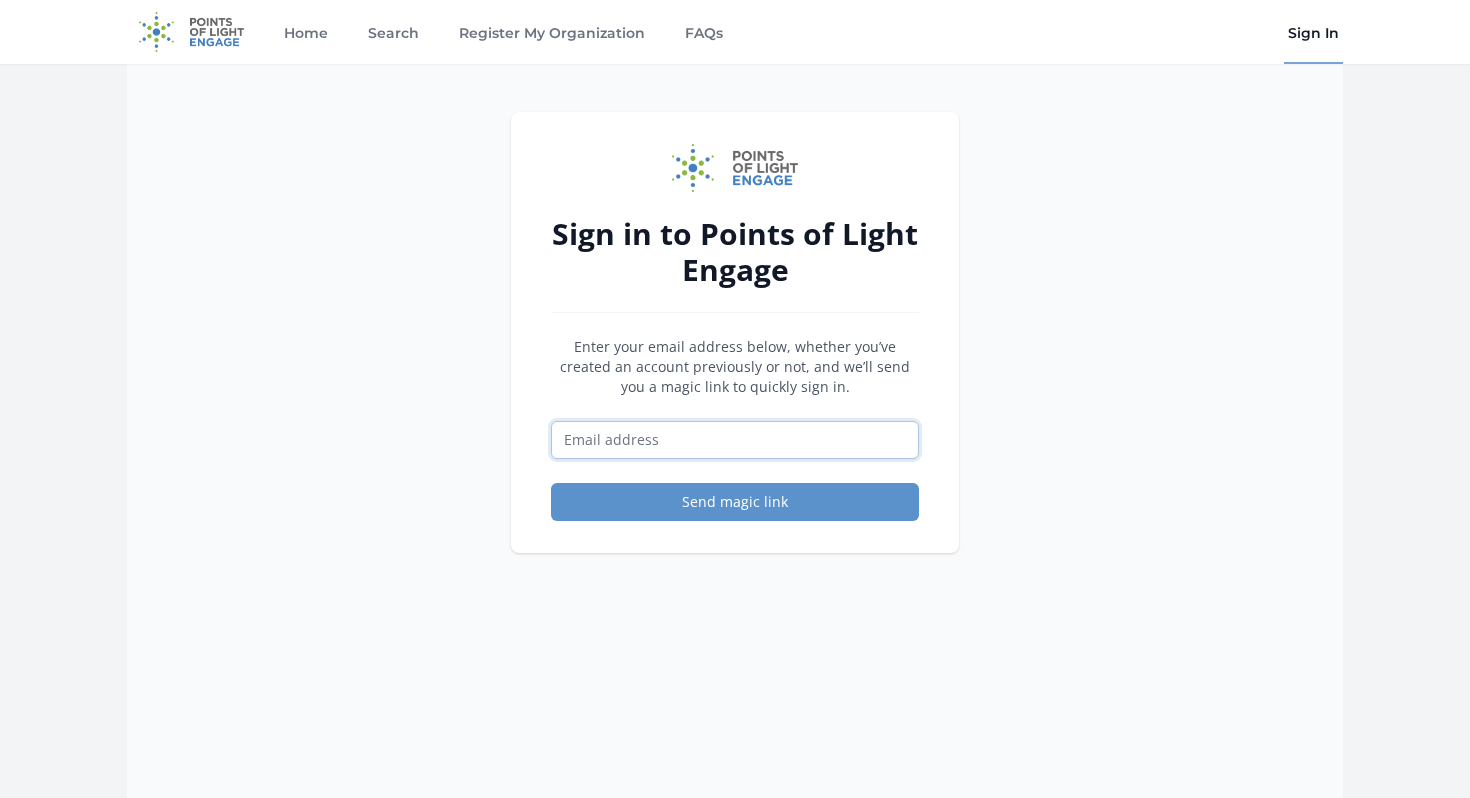click at bounding box center [735, 440] 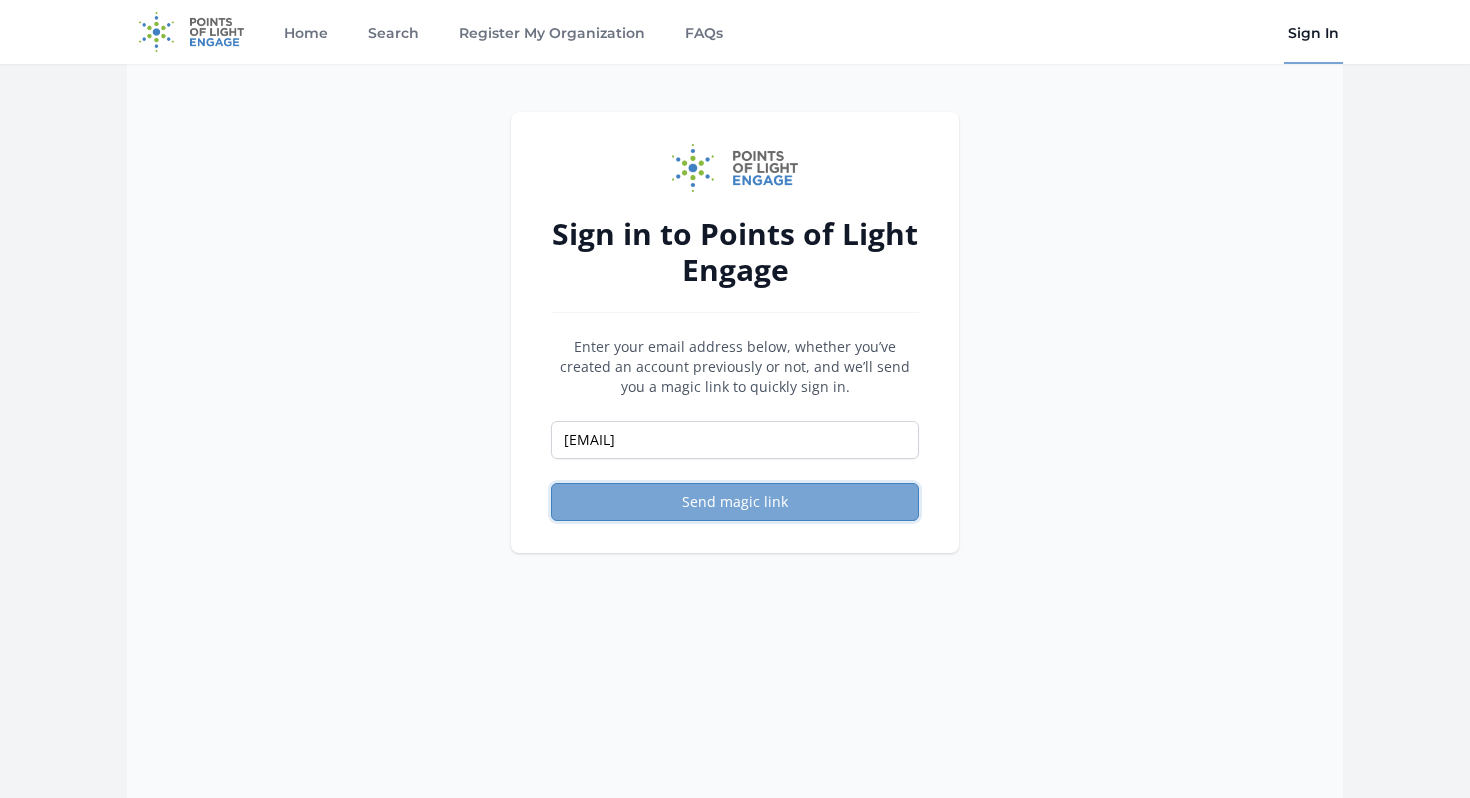 click on "Send magic link" at bounding box center (735, 502) 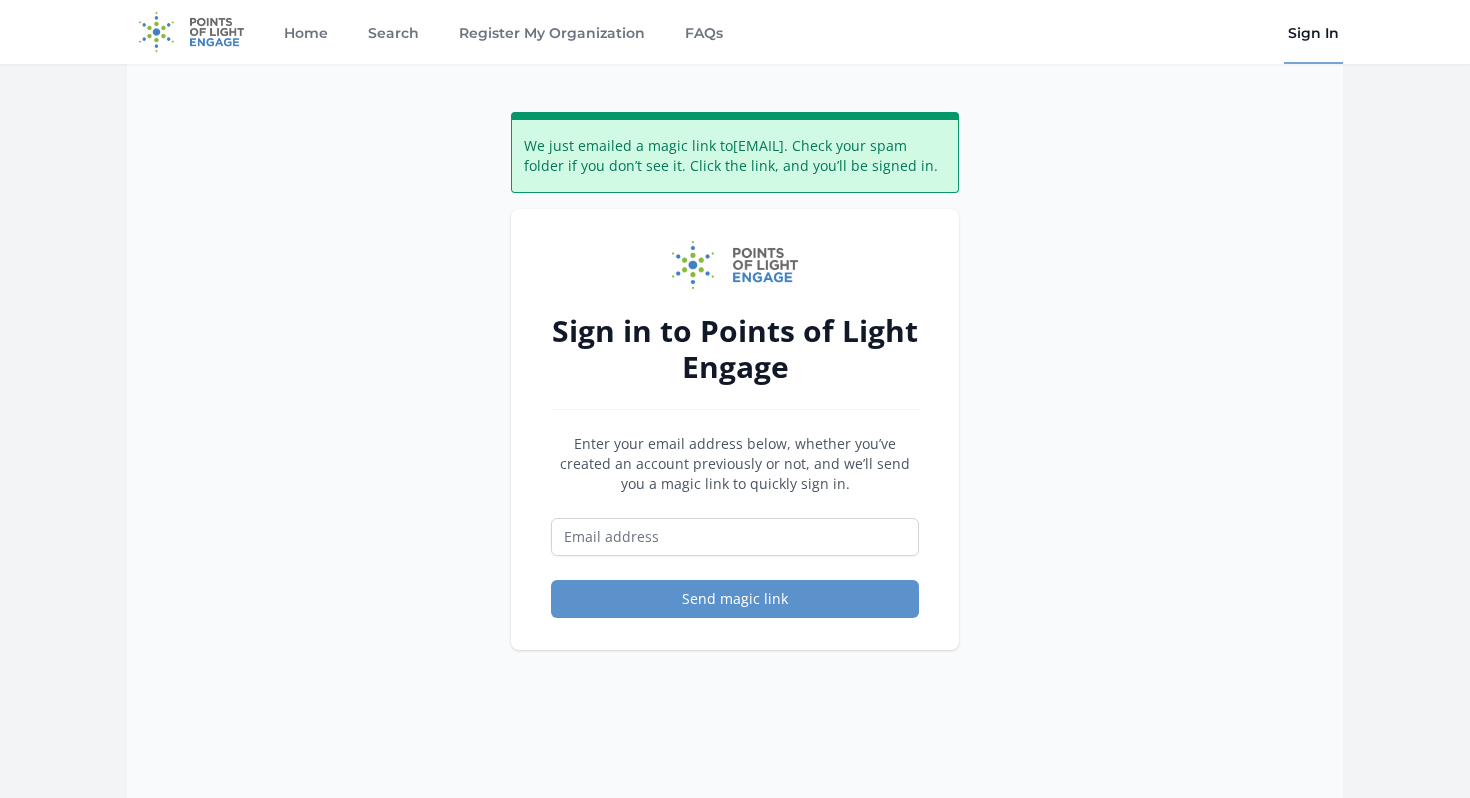 scroll, scrollTop: 0, scrollLeft: 0, axis: both 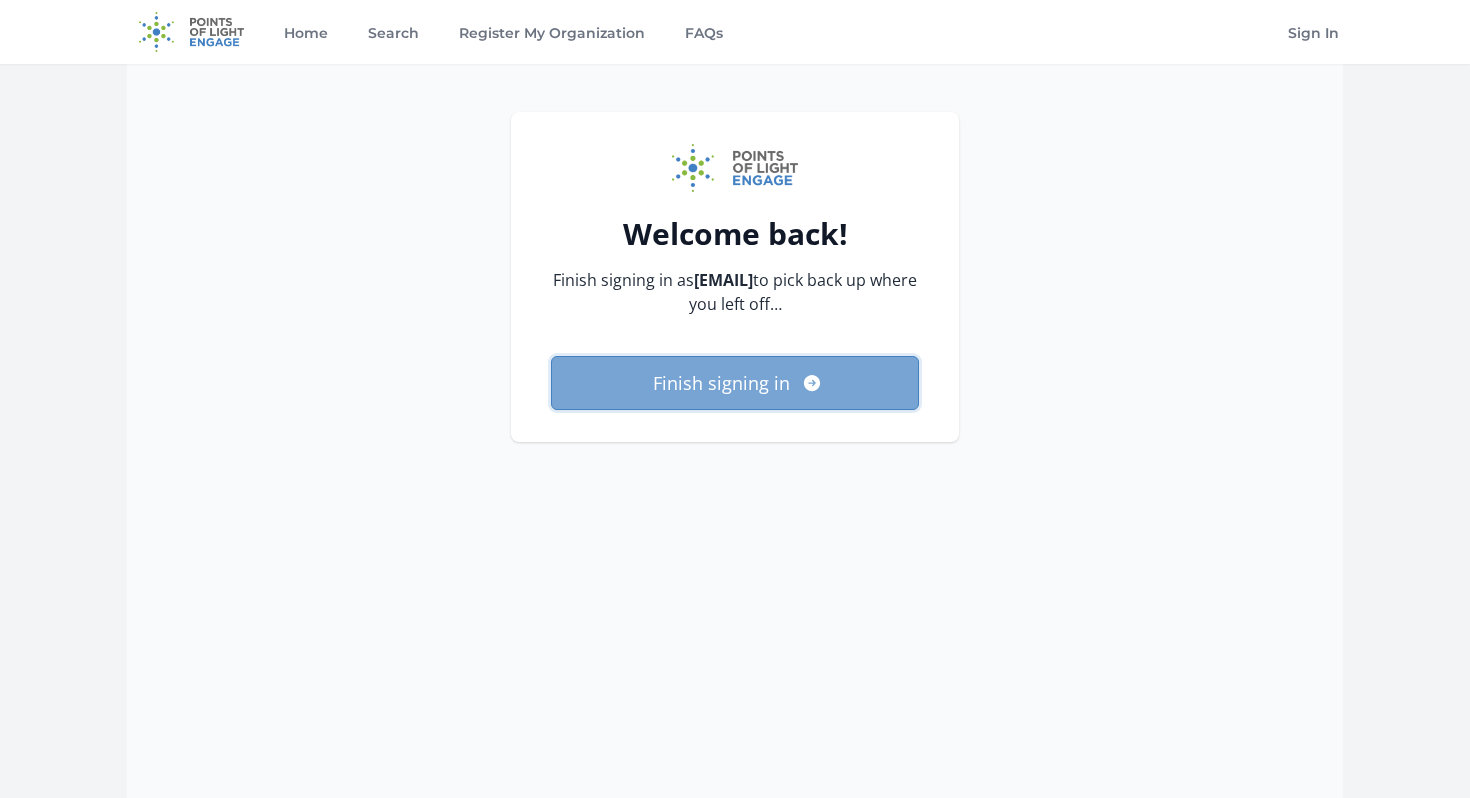 click on "Finish signing in" at bounding box center [735, 383] 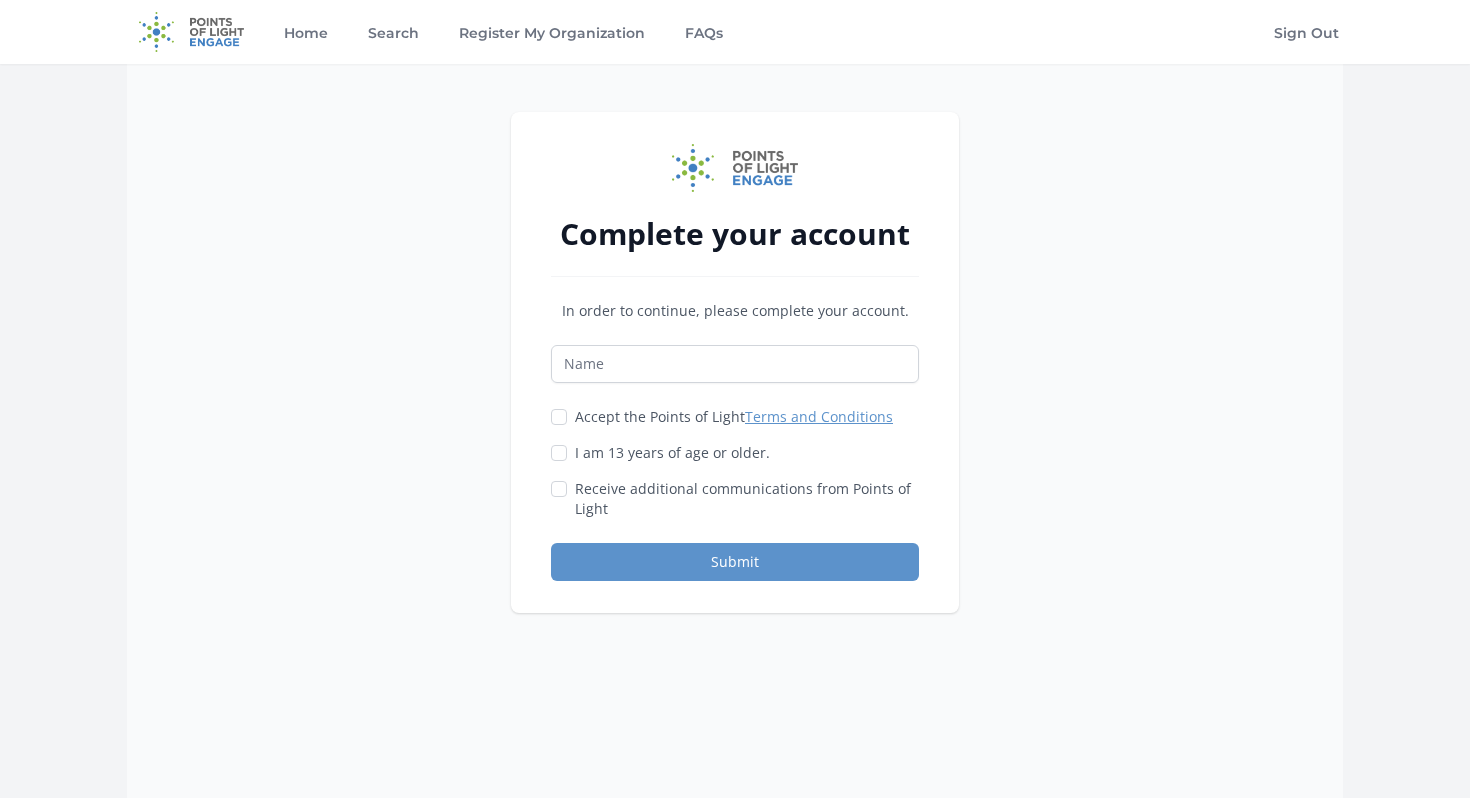 scroll, scrollTop: 0, scrollLeft: 0, axis: both 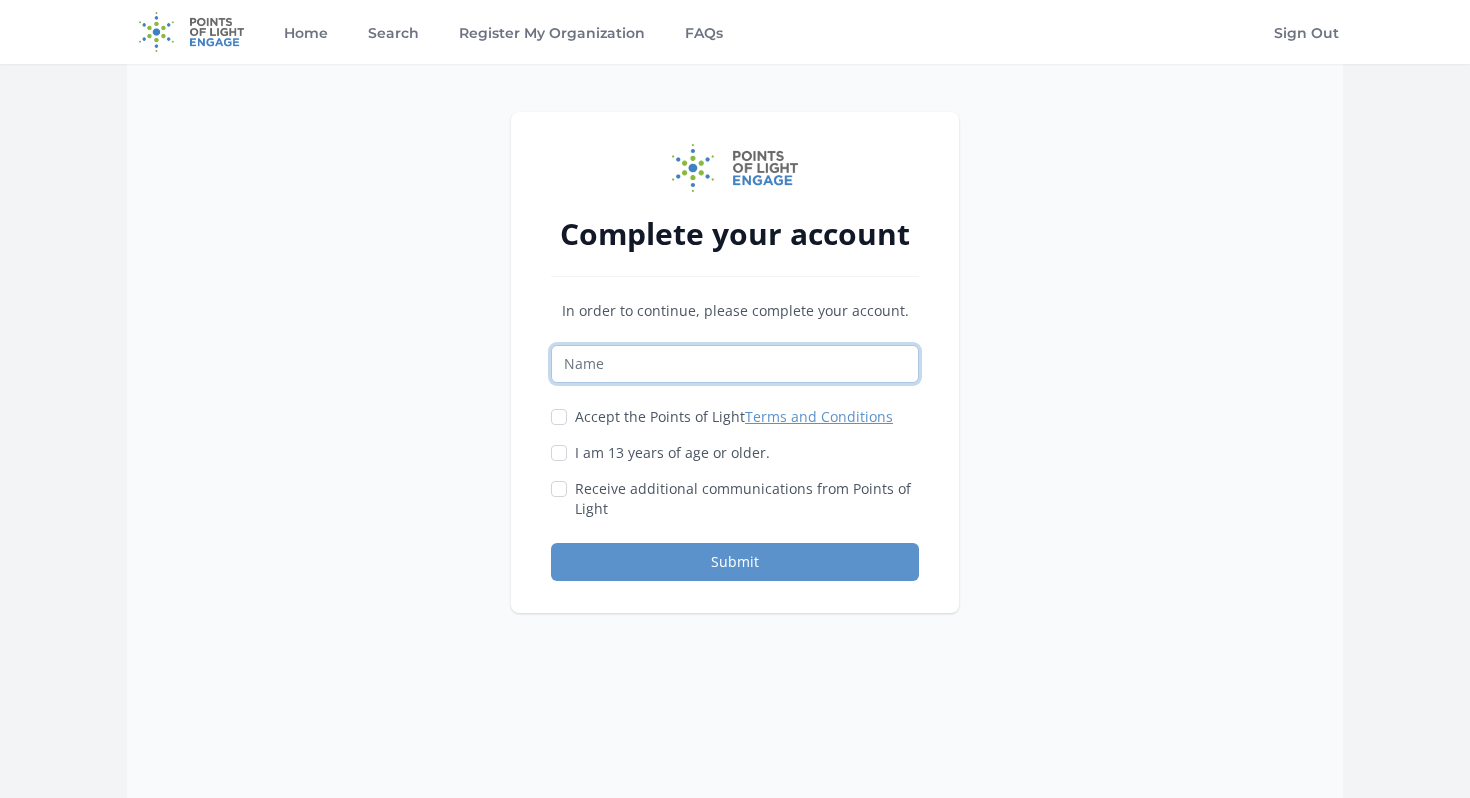click at bounding box center [735, 364] 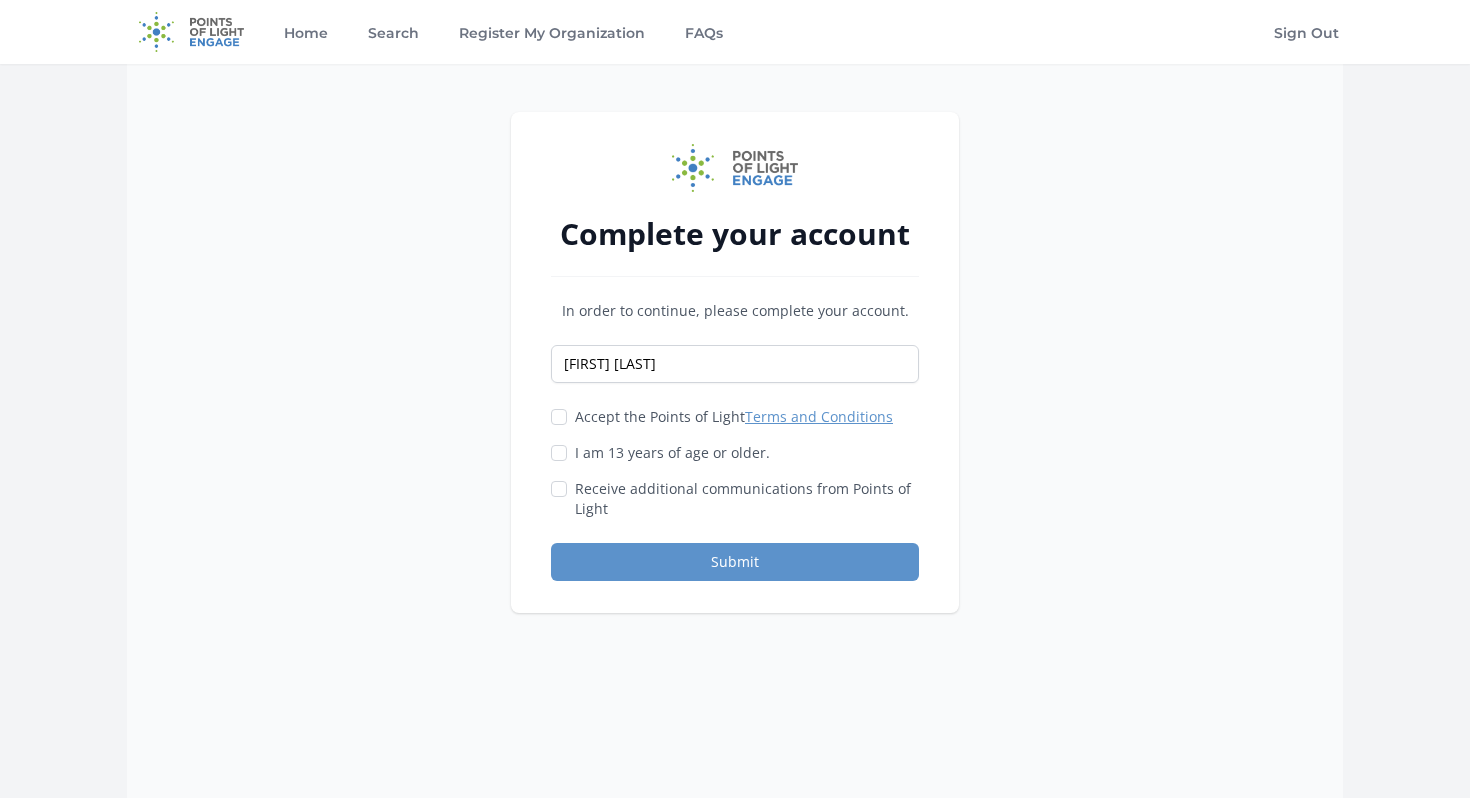 click on "Accept the Points of Light  Terms and Conditions" at bounding box center [734, 417] 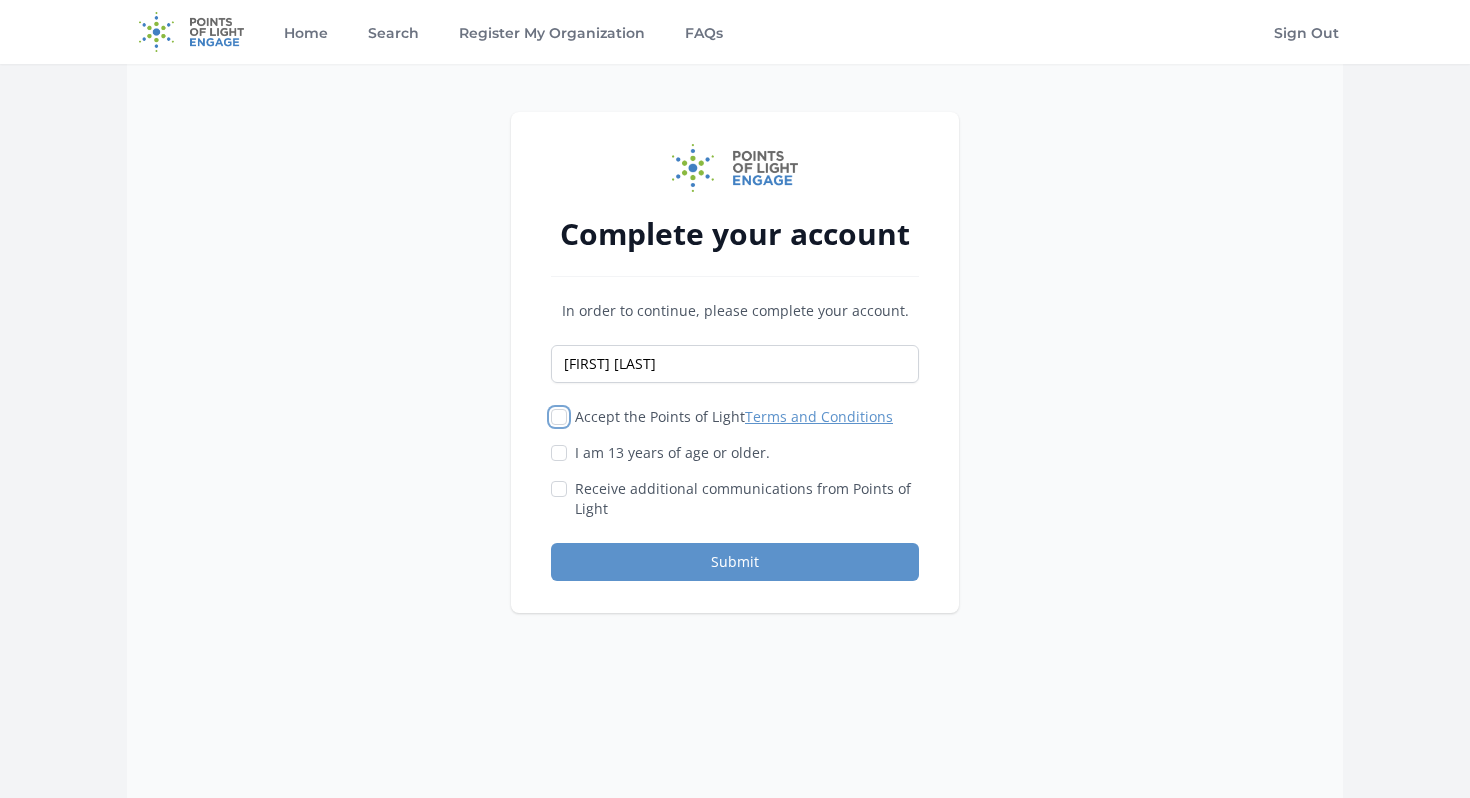 click on "Accept the Points of Light  Terms and Conditions" at bounding box center [559, 417] 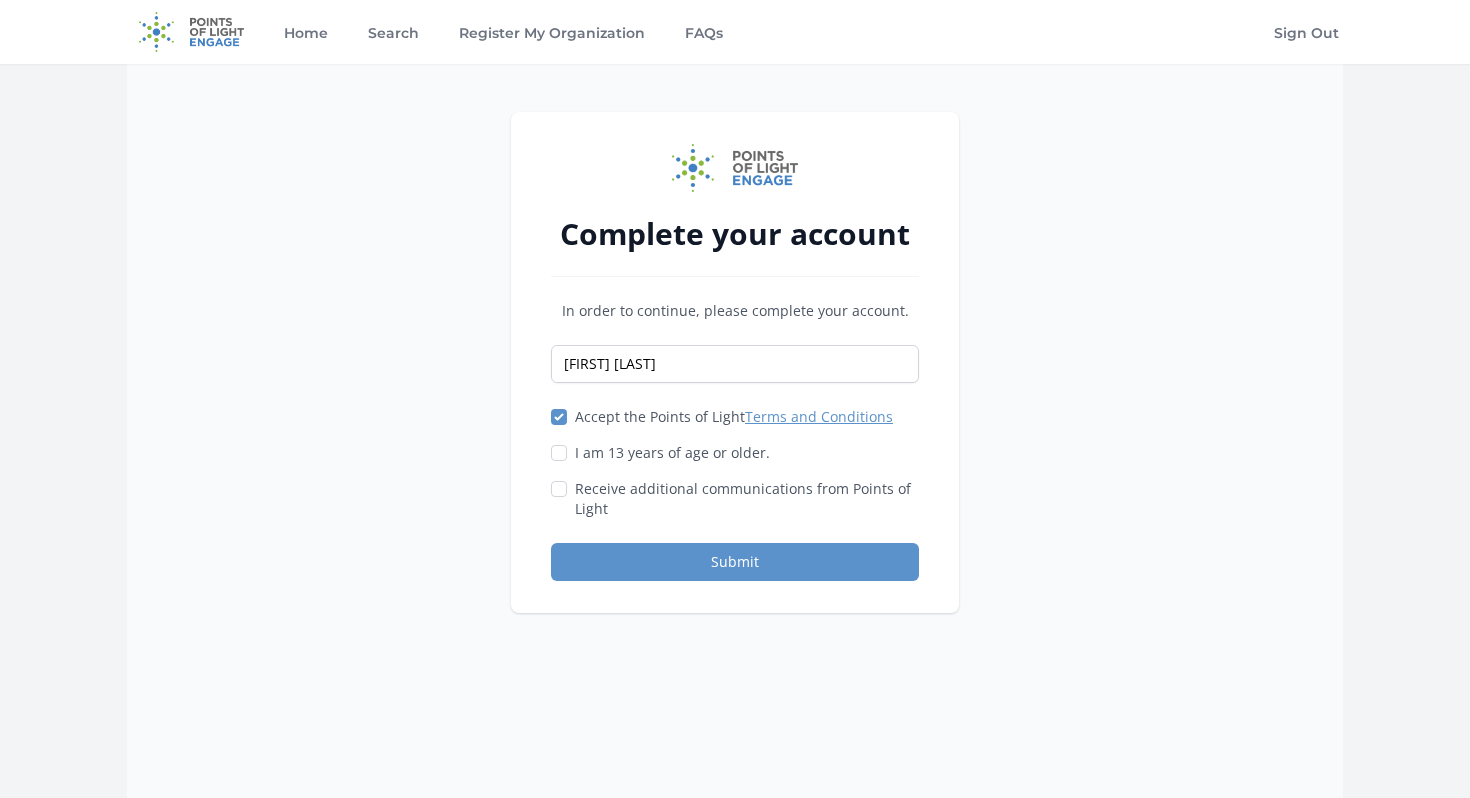 click on "Complete your account
In order to continue, please complete your account.
[NAME]
Accept the Points of Light  Terms and Conditions" at bounding box center (735, 362) 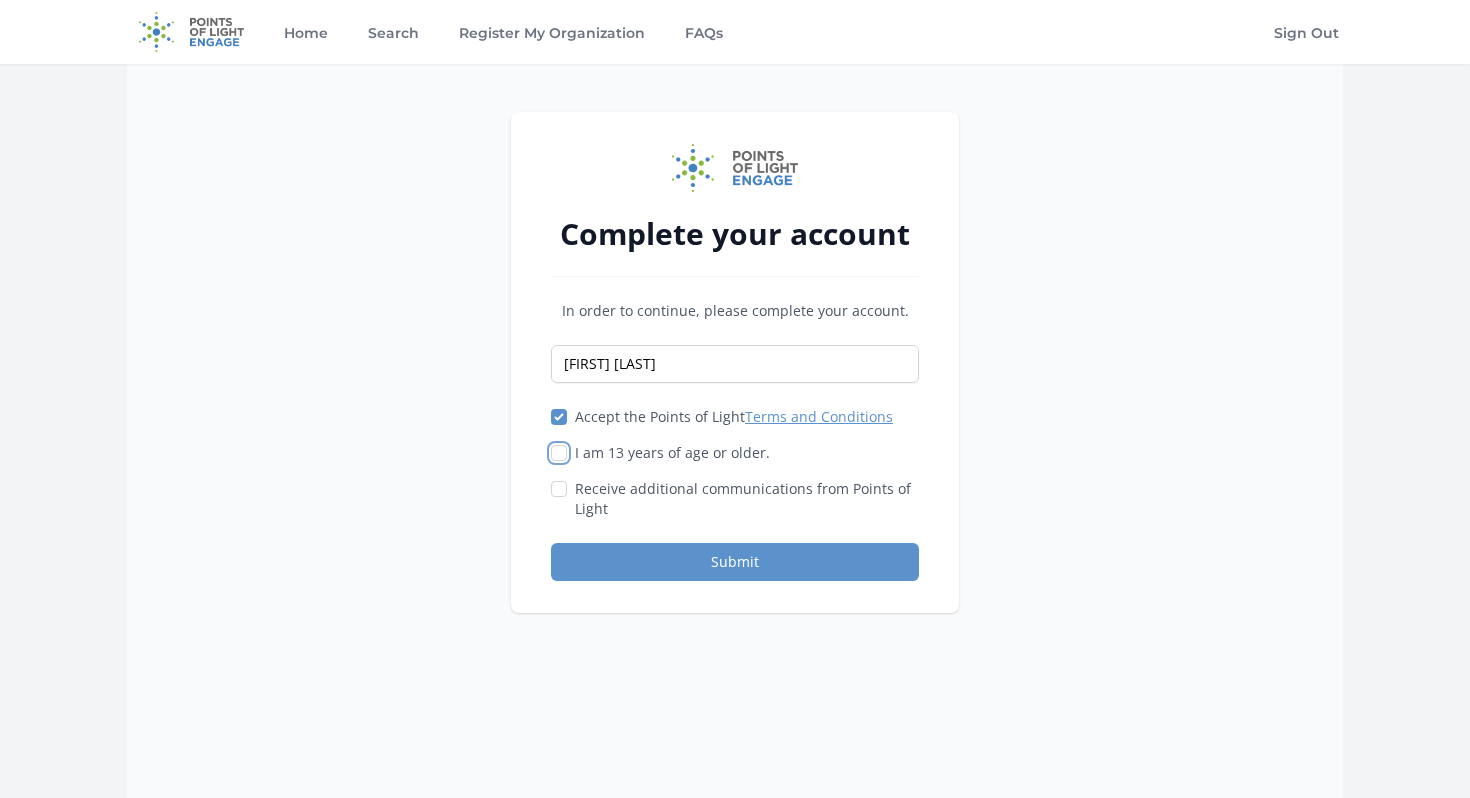 click on "I am 13 years of age or older." at bounding box center [559, 453] 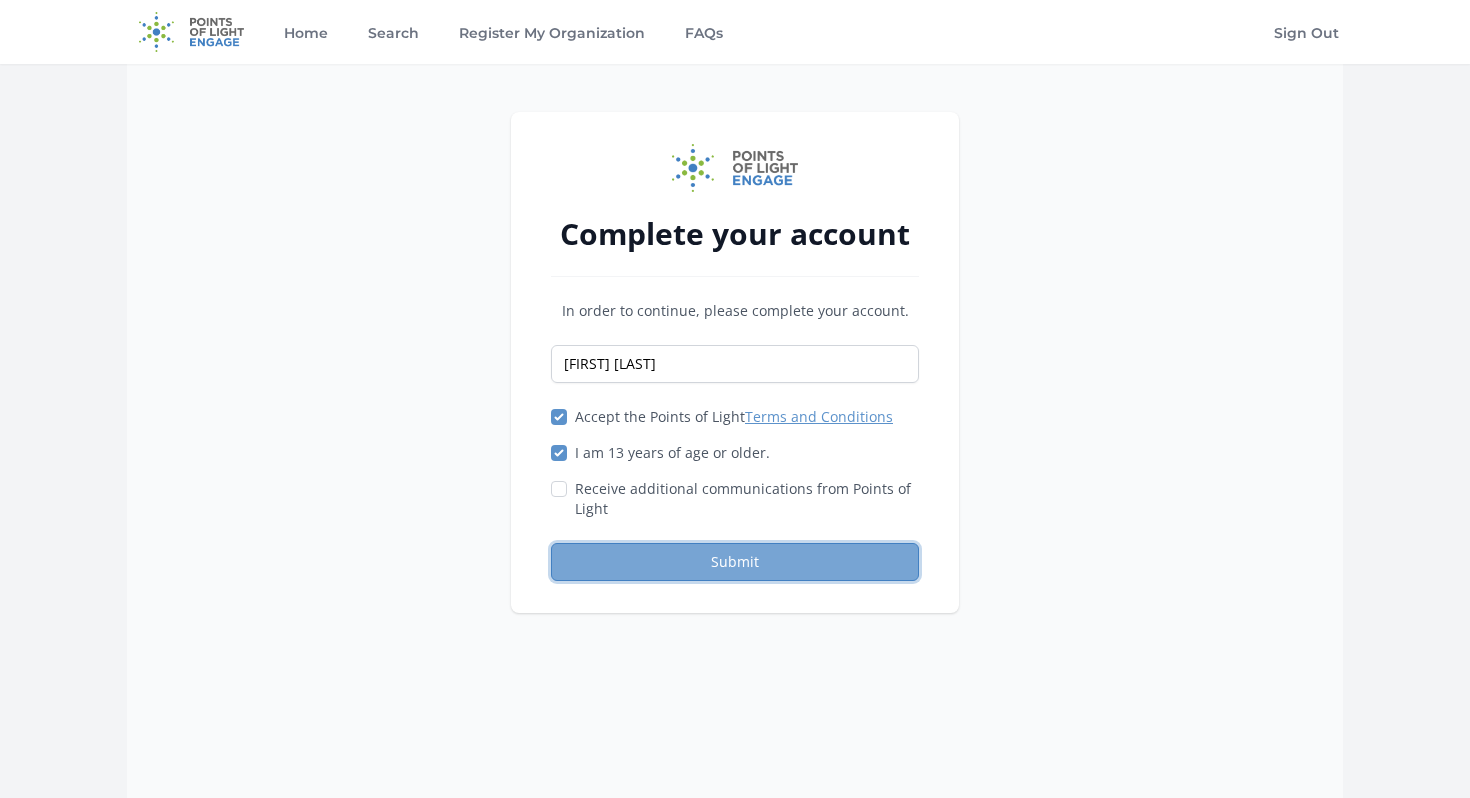 click on "Submit" at bounding box center [735, 562] 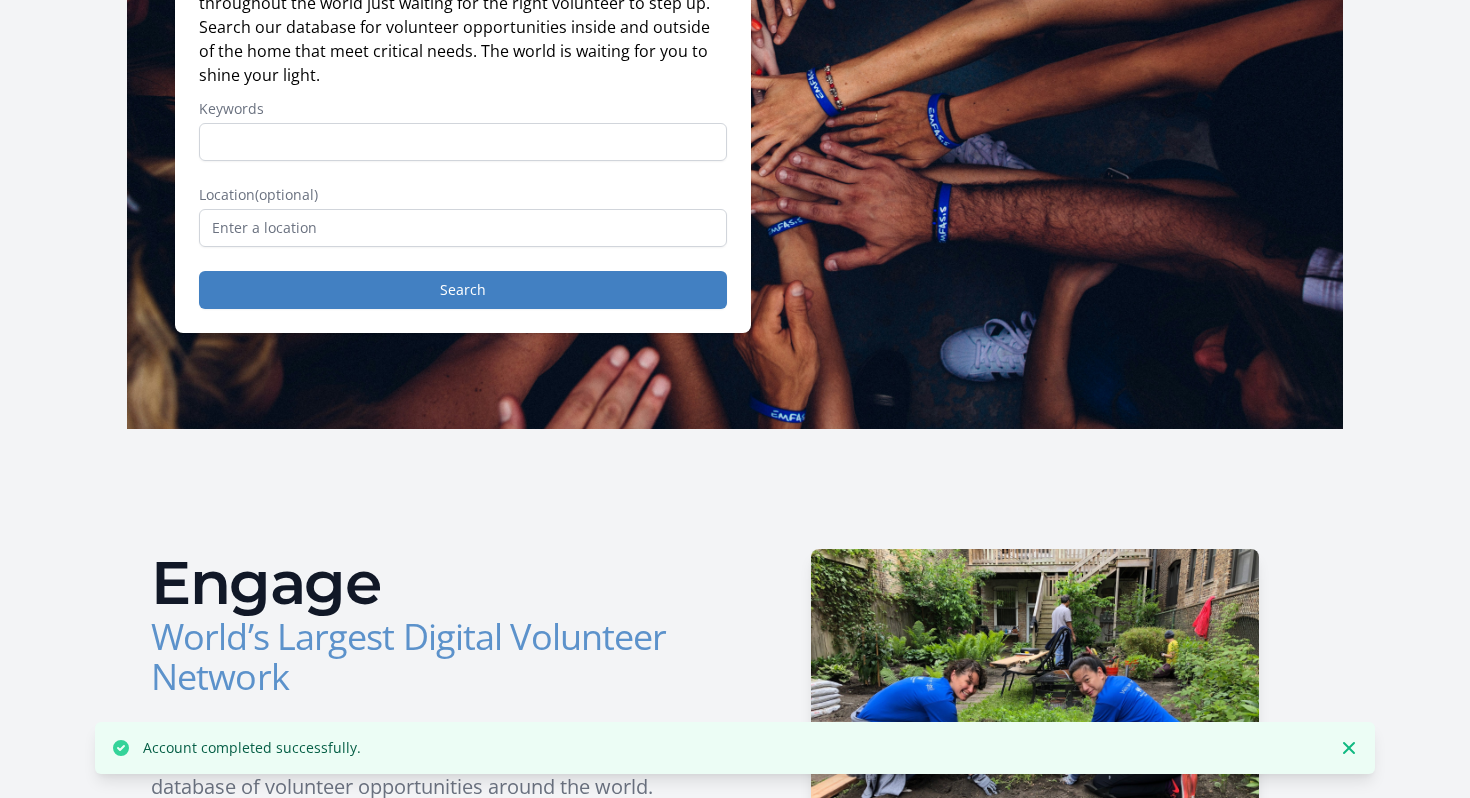 scroll, scrollTop: 295, scrollLeft: 0, axis: vertical 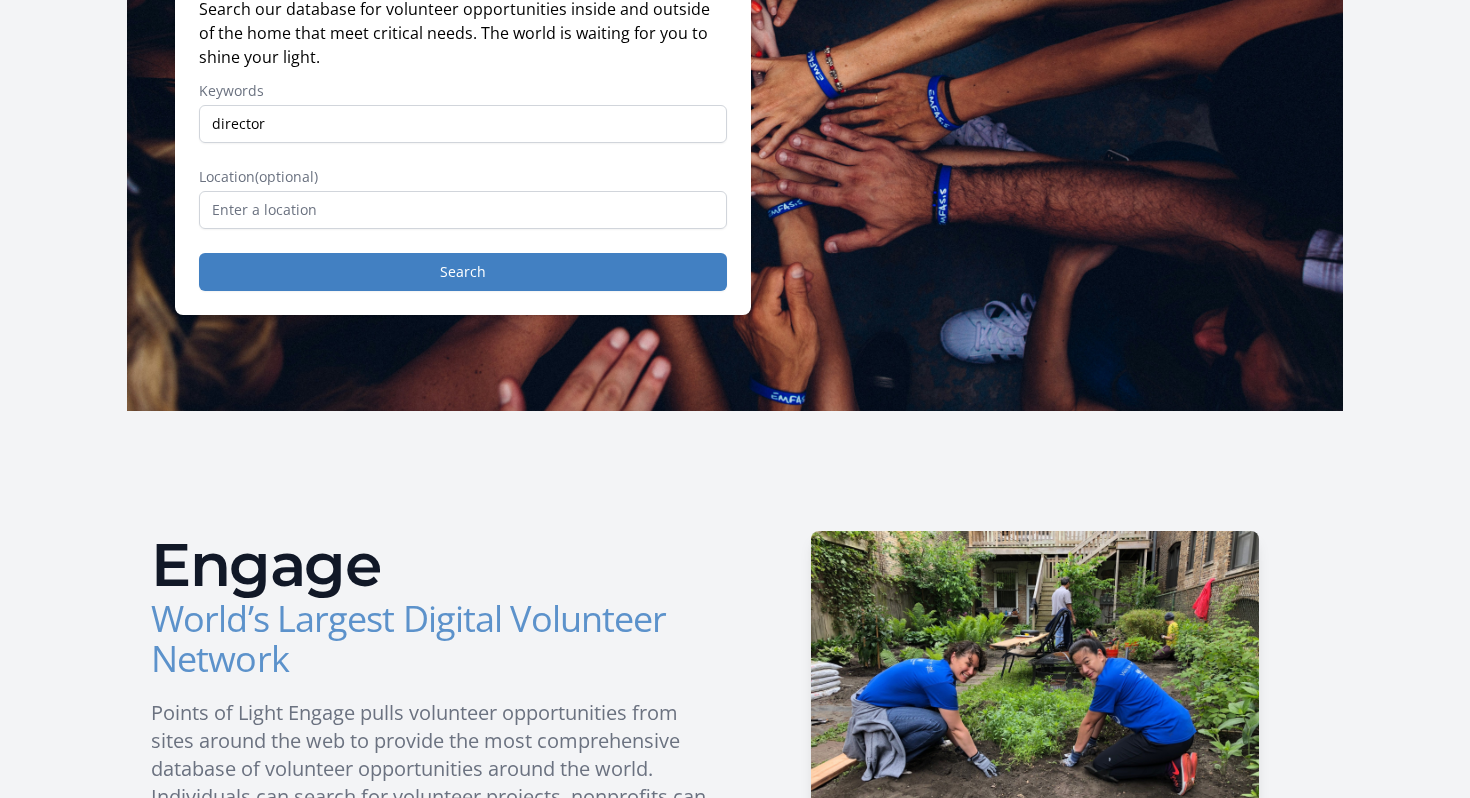 type on "director" 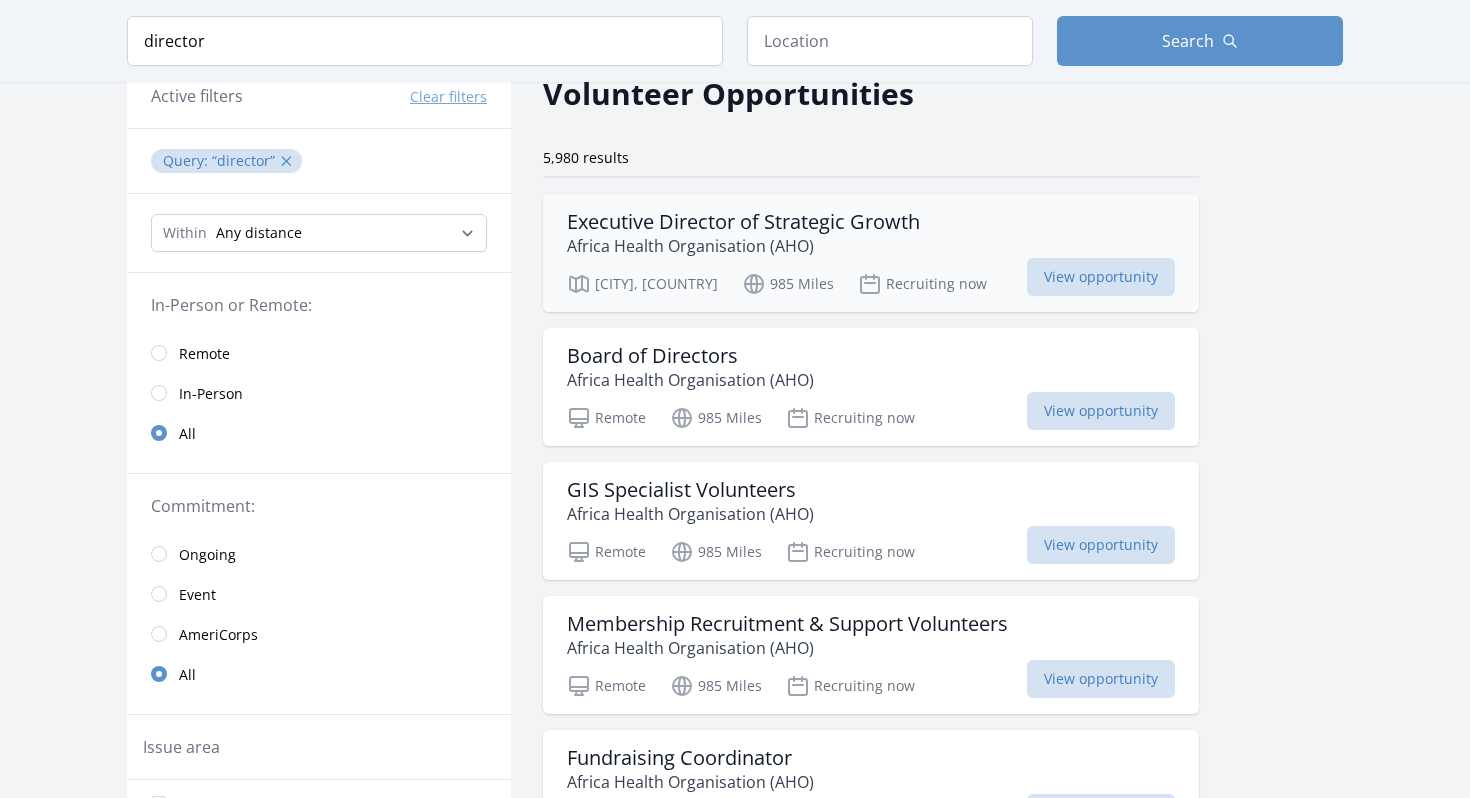 scroll, scrollTop: 0, scrollLeft: 0, axis: both 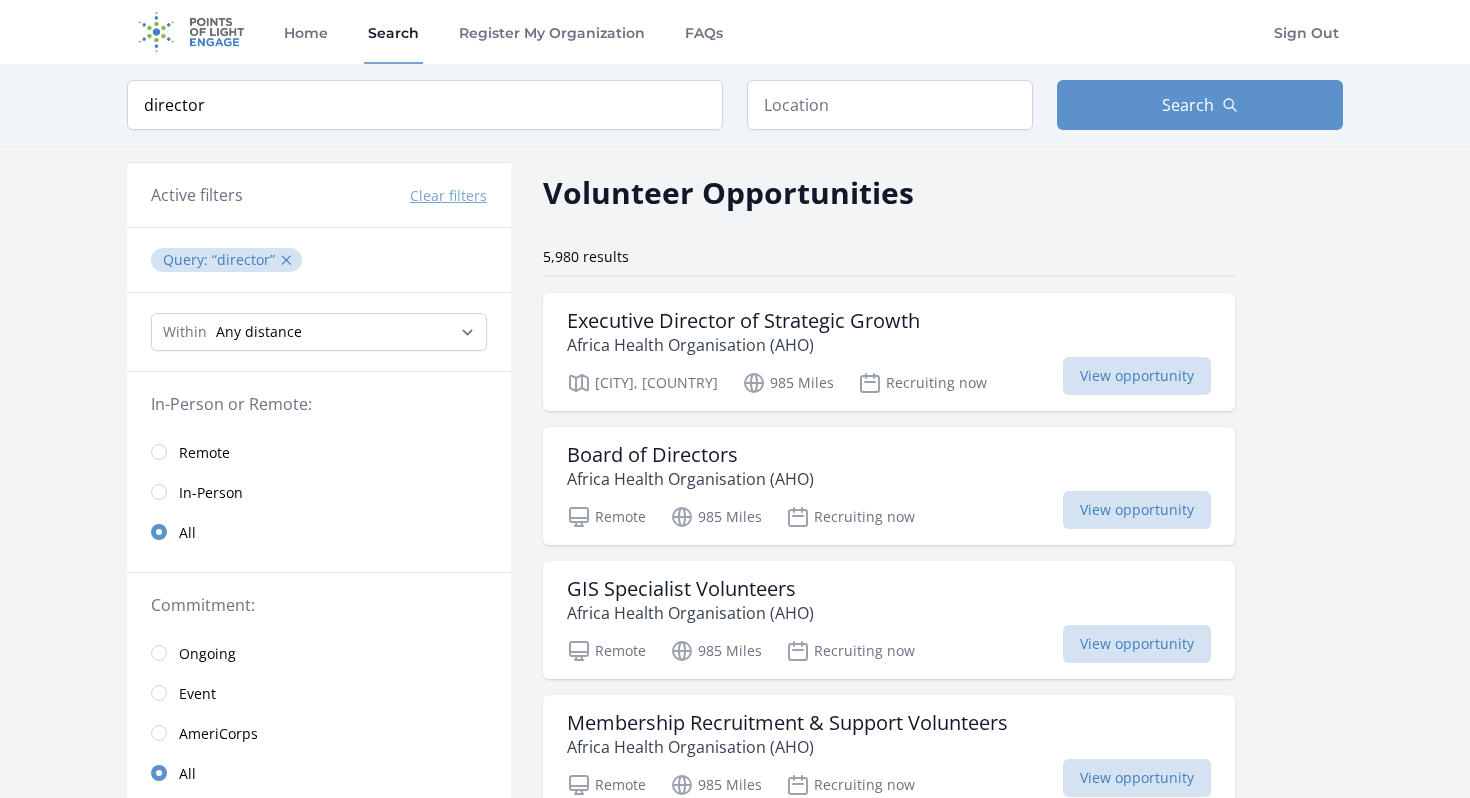 click on "Remote" at bounding box center [204, 453] 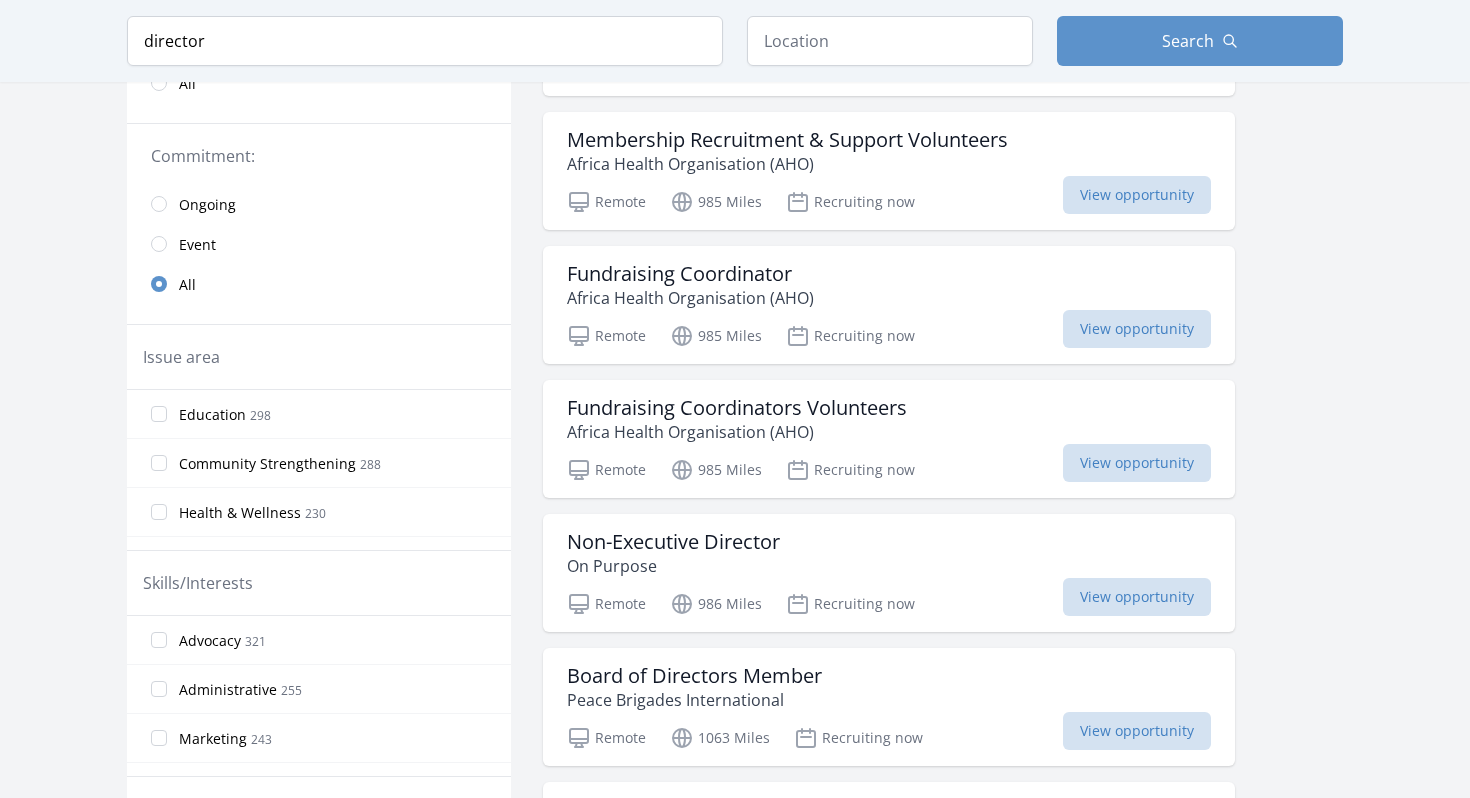 scroll, scrollTop: 485, scrollLeft: 0, axis: vertical 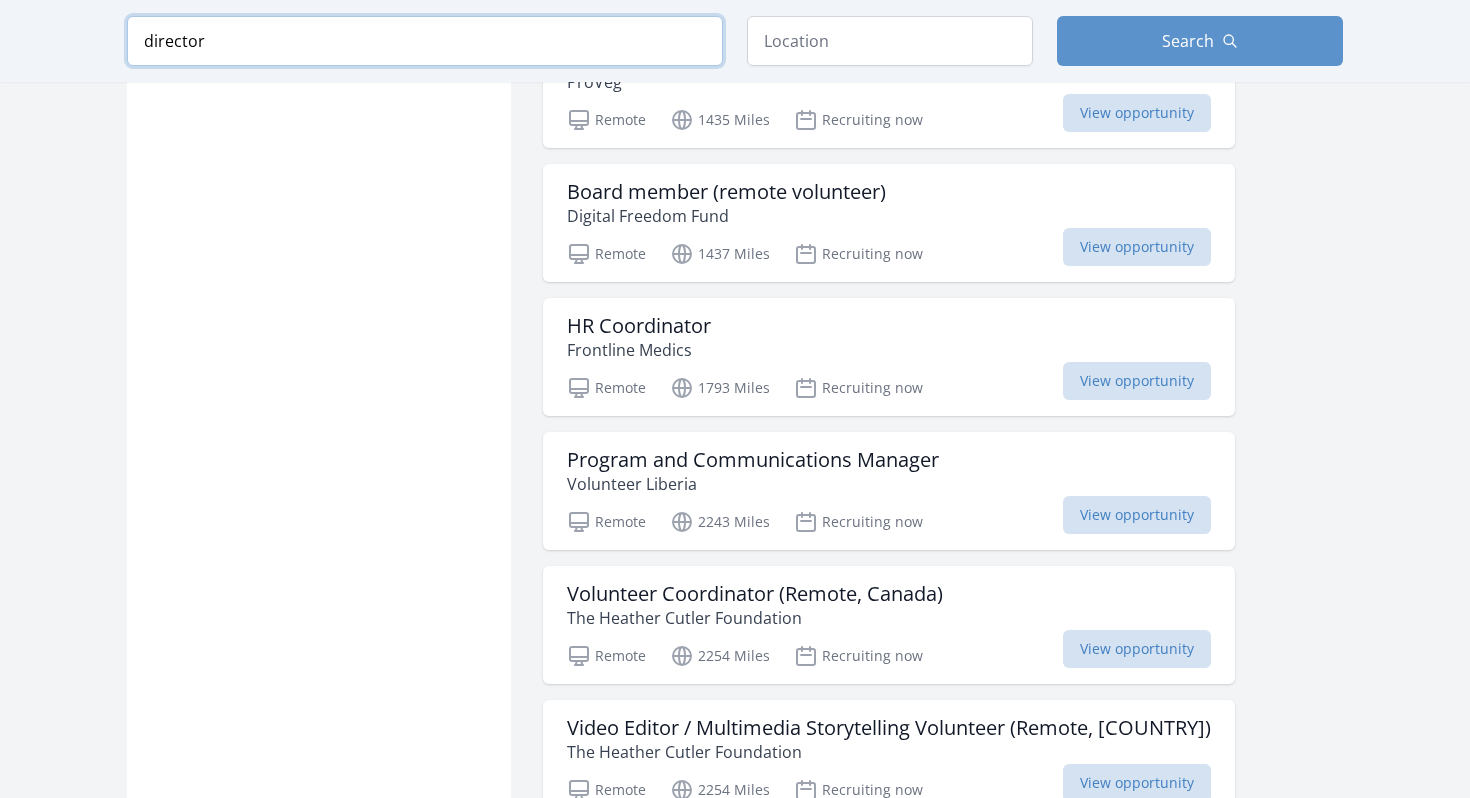 click on "director" at bounding box center (425, 41) 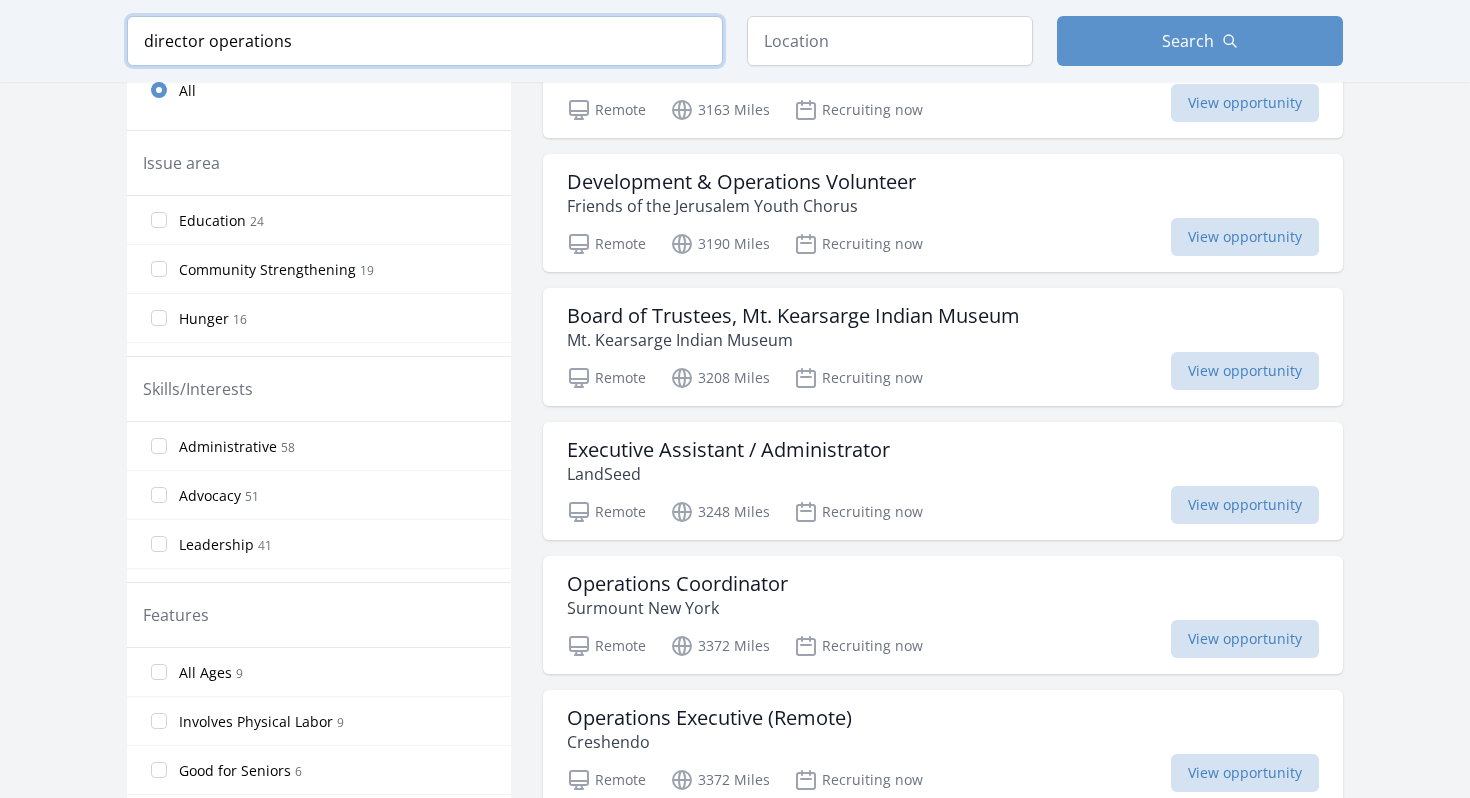 scroll, scrollTop: 677, scrollLeft: 0, axis: vertical 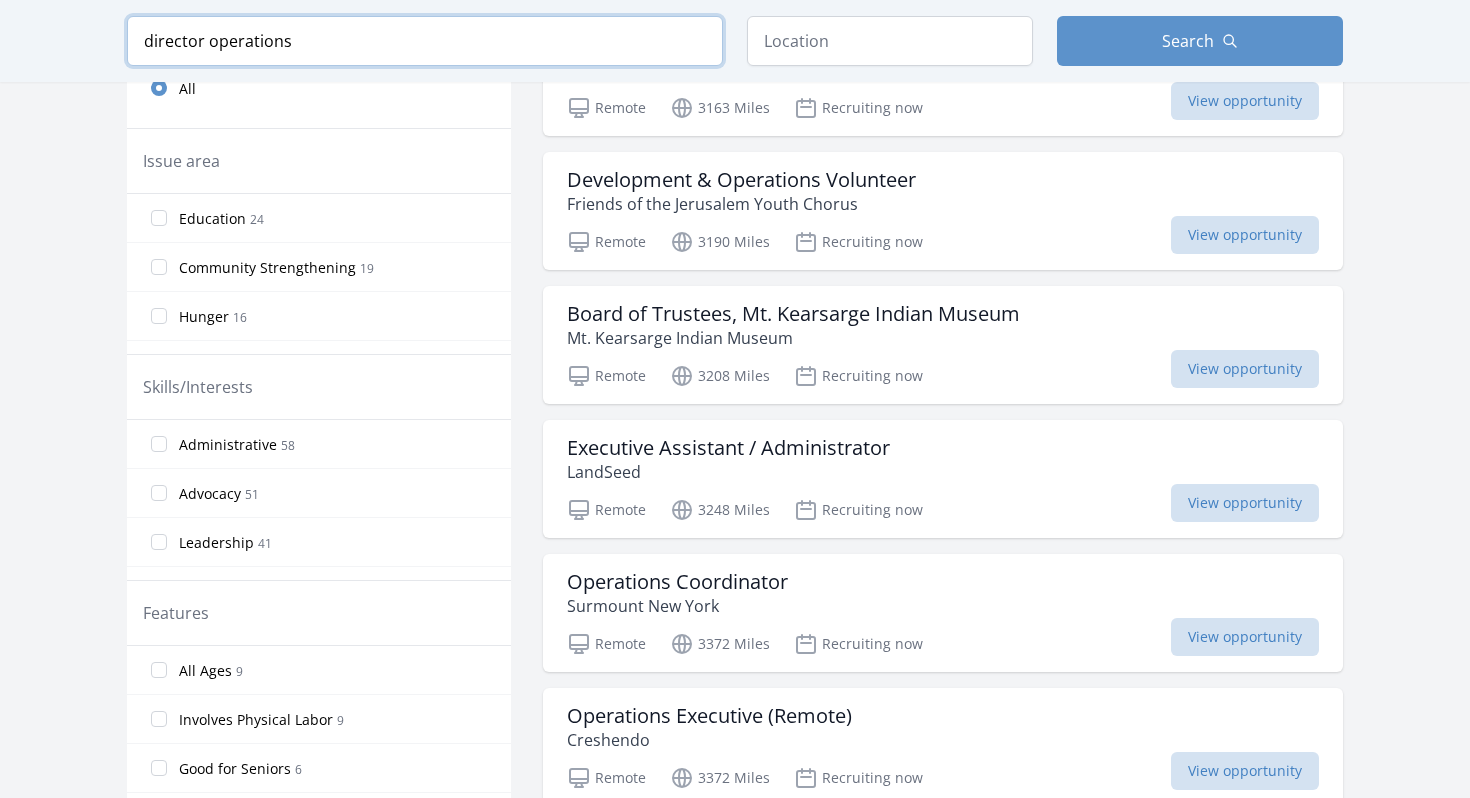 type on "director operations" 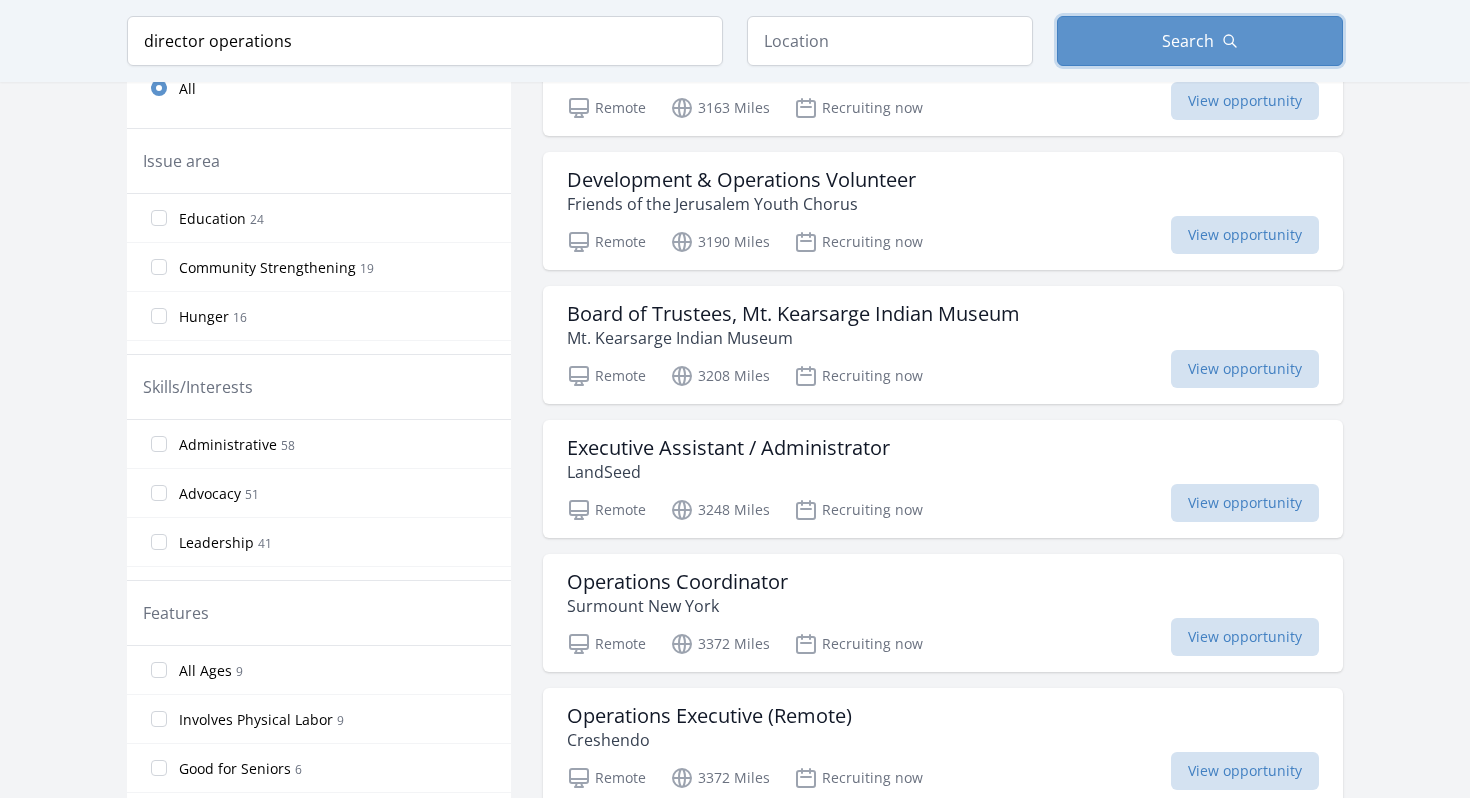 type 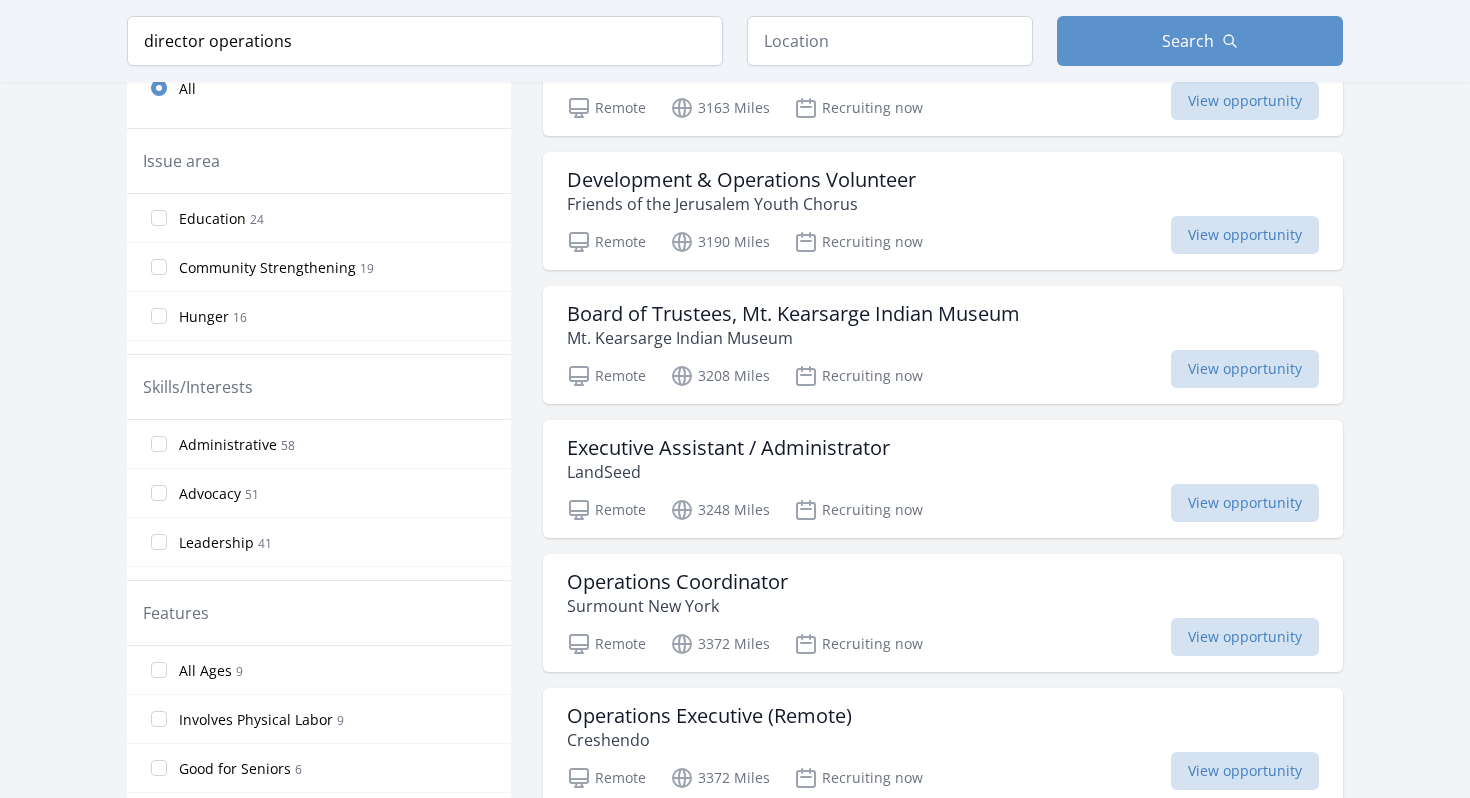 type 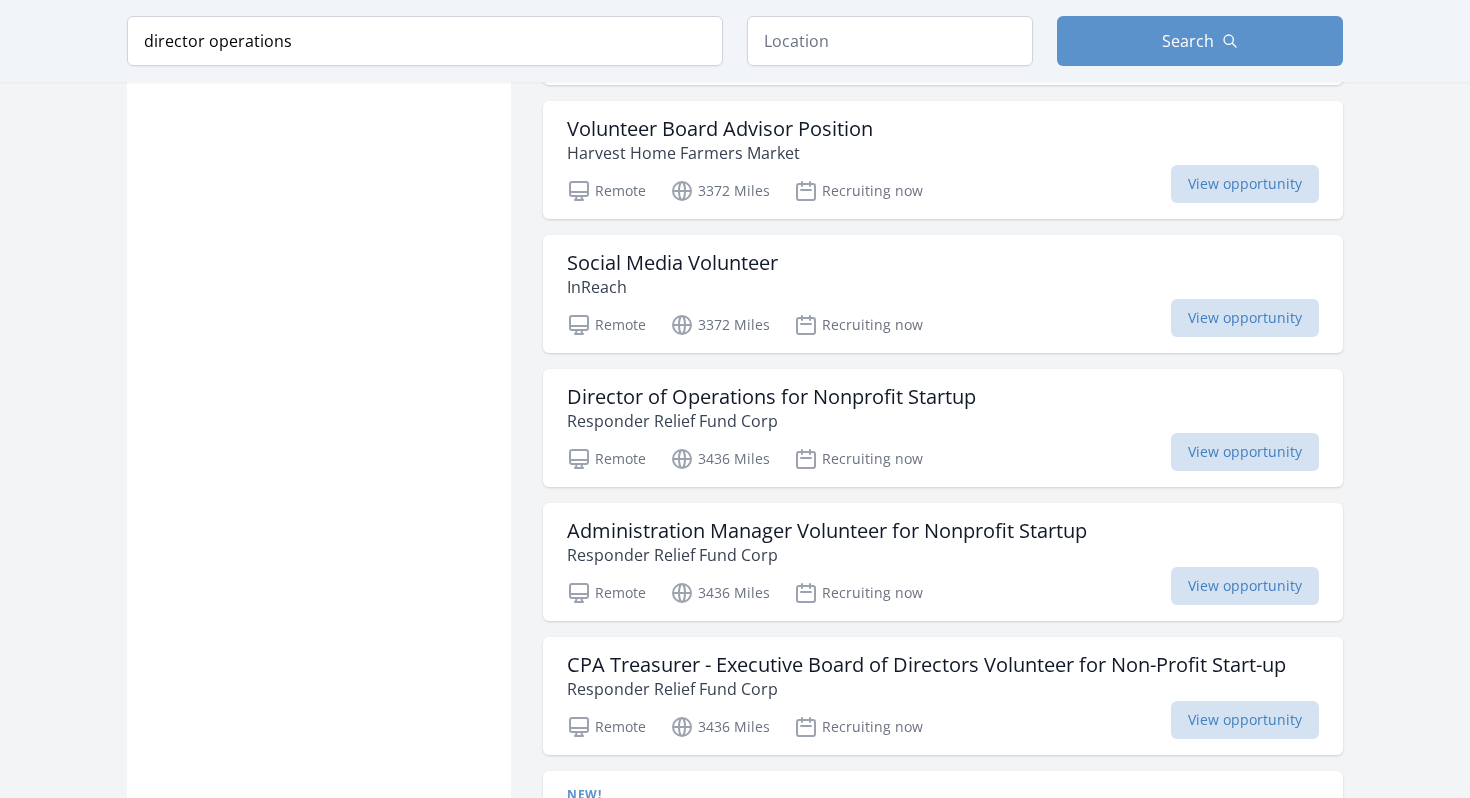 scroll, scrollTop: 1531, scrollLeft: 0, axis: vertical 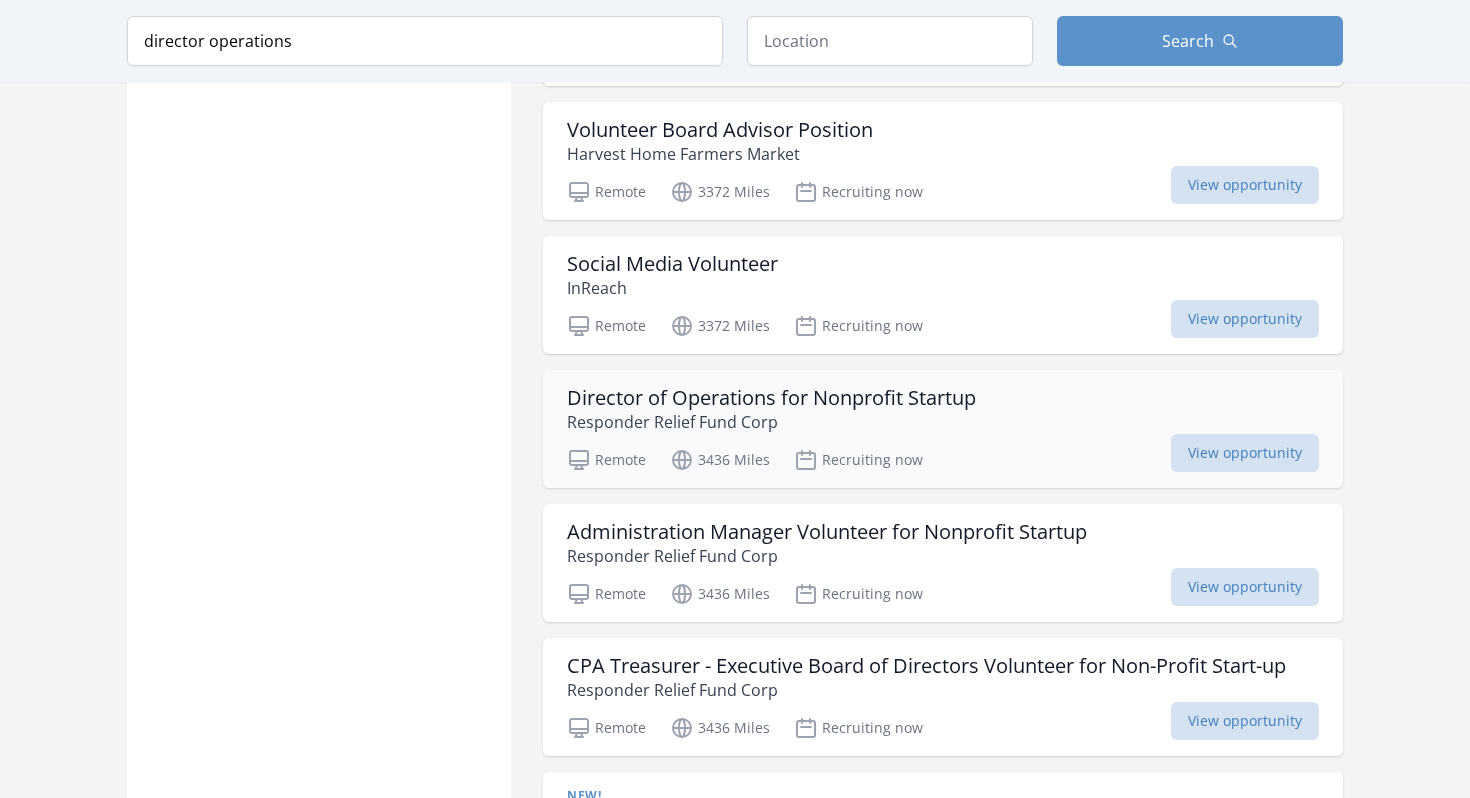 click on "Director of Operations for Nonprofit Startup" at bounding box center (771, 398) 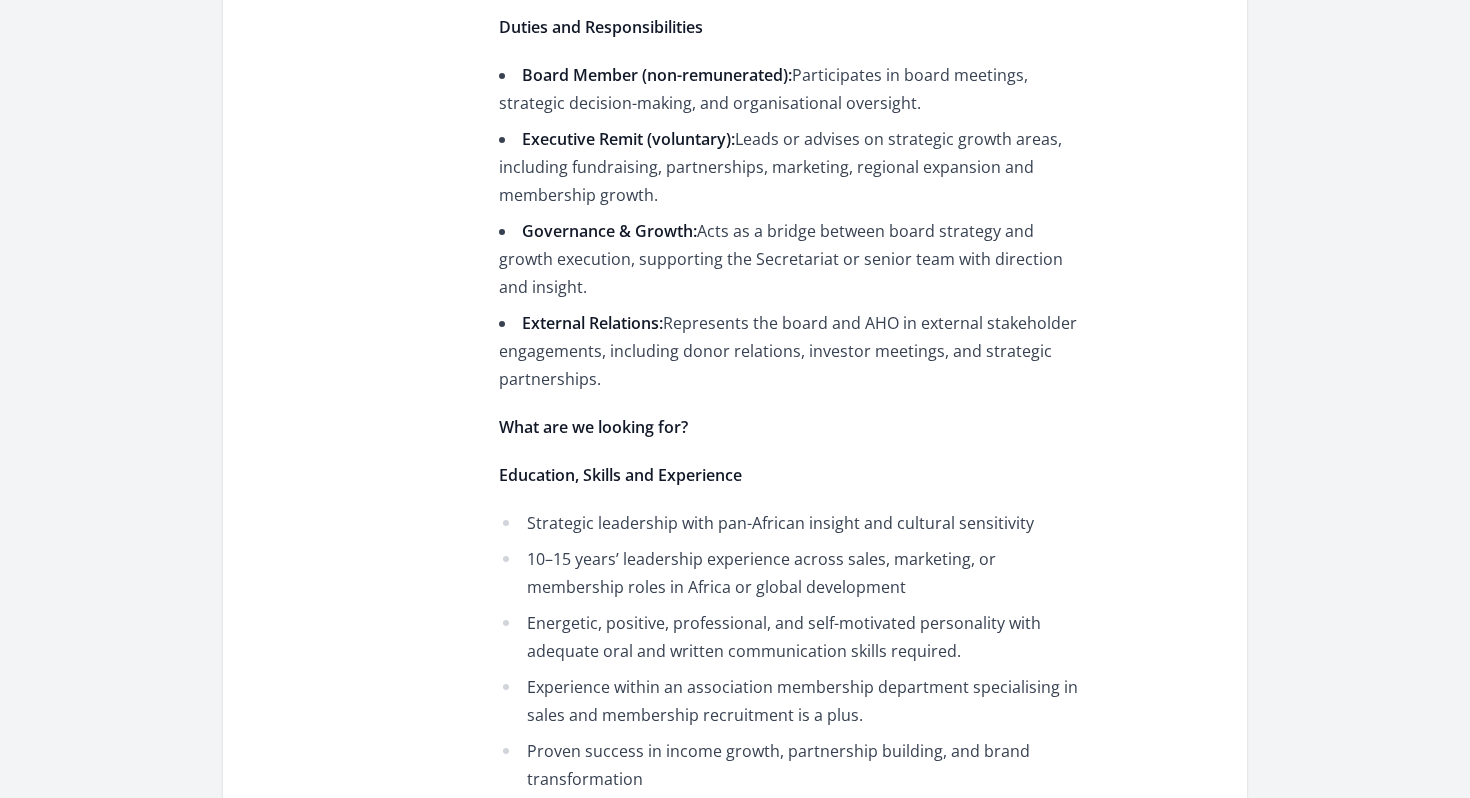 scroll, scrollTop: 1242, scrollLeft: 0, axis: vertical 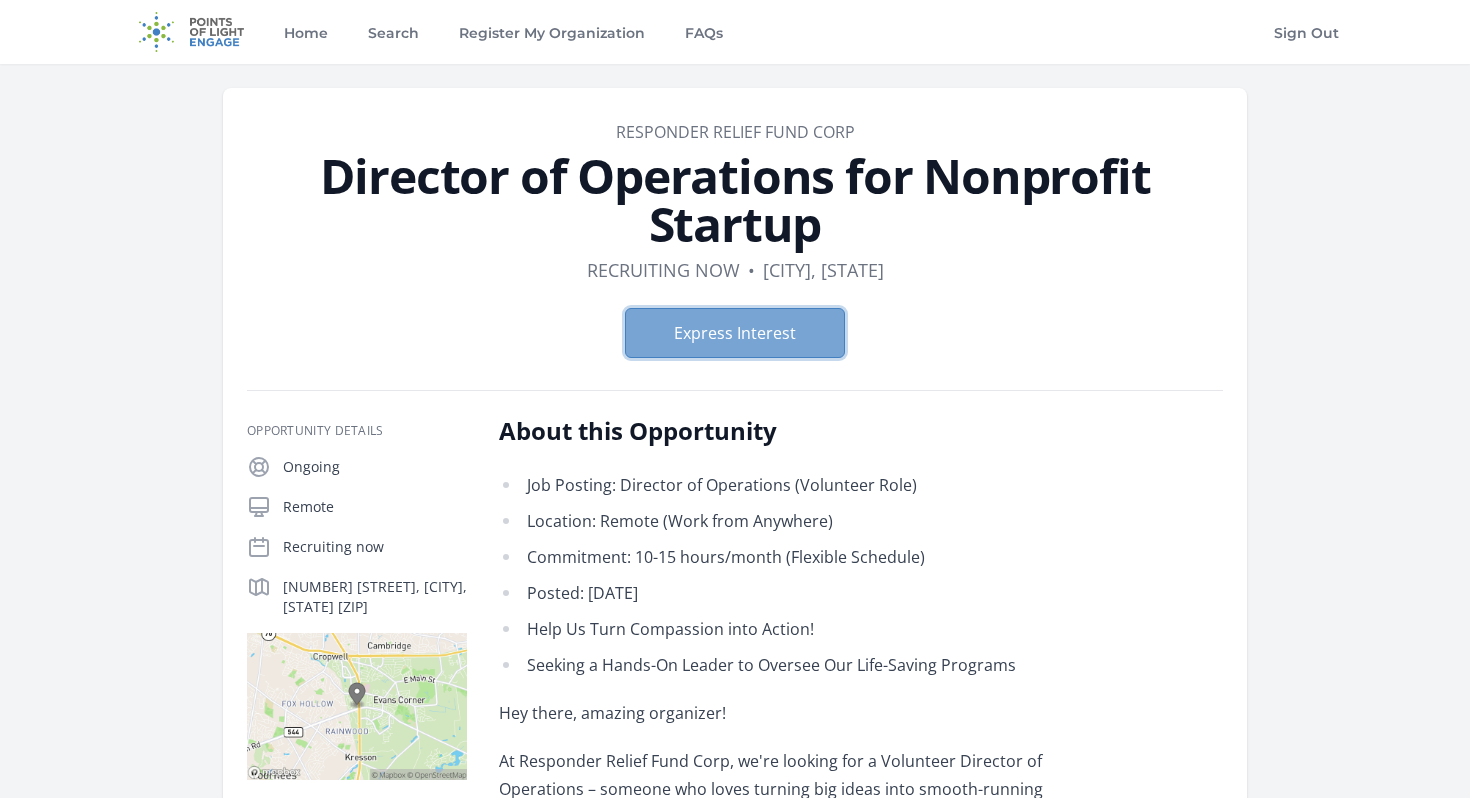 click on "Express Interest" at bounding box center (735, 333) 